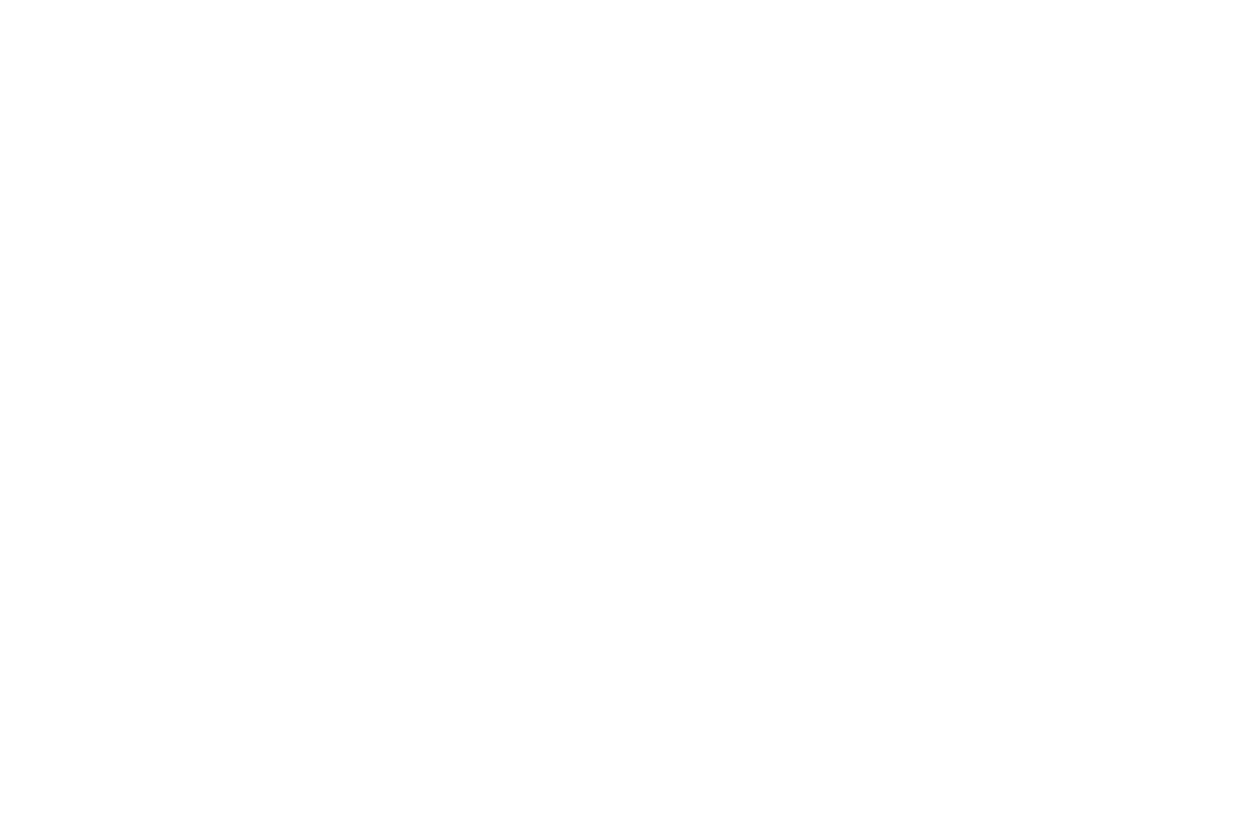 scroll, scrollTop: 0, scrollLeft: 0, axis: both 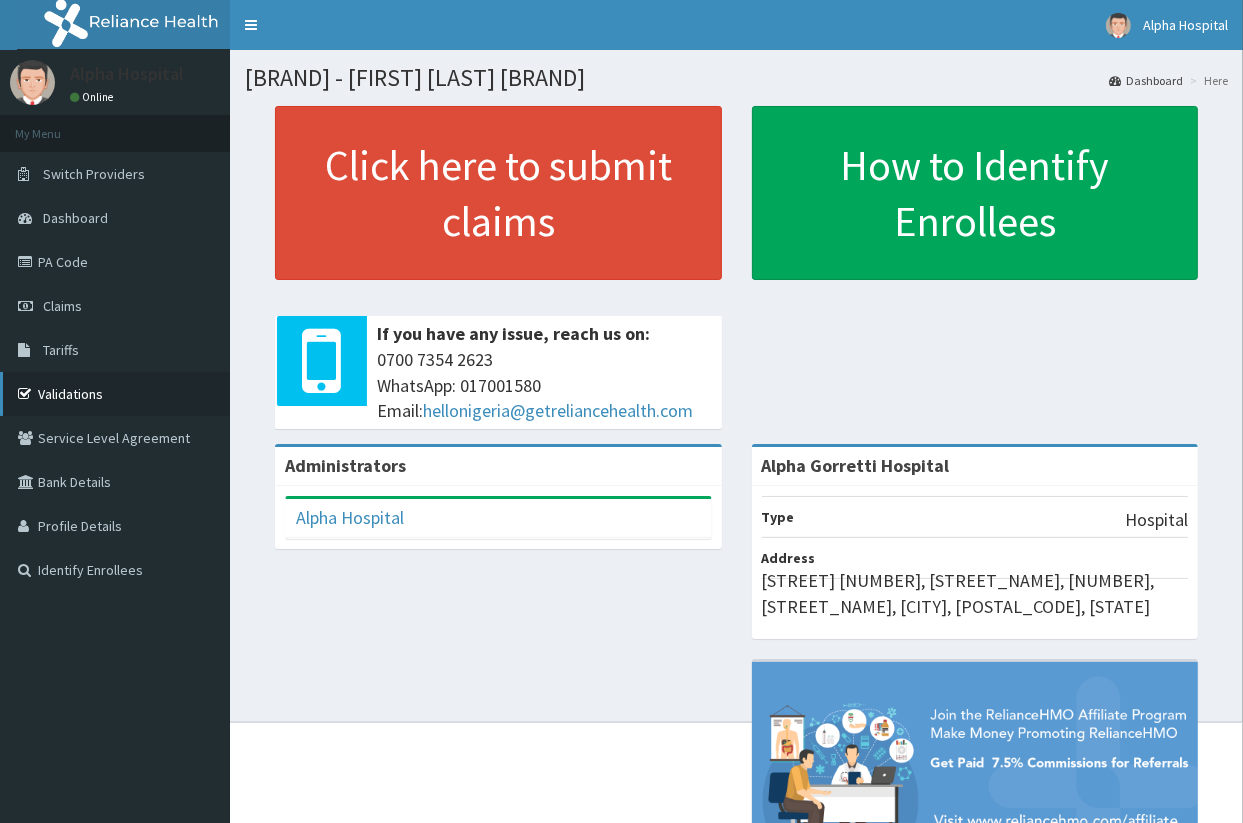 click on "Validations" at bounding box center [115, 394] 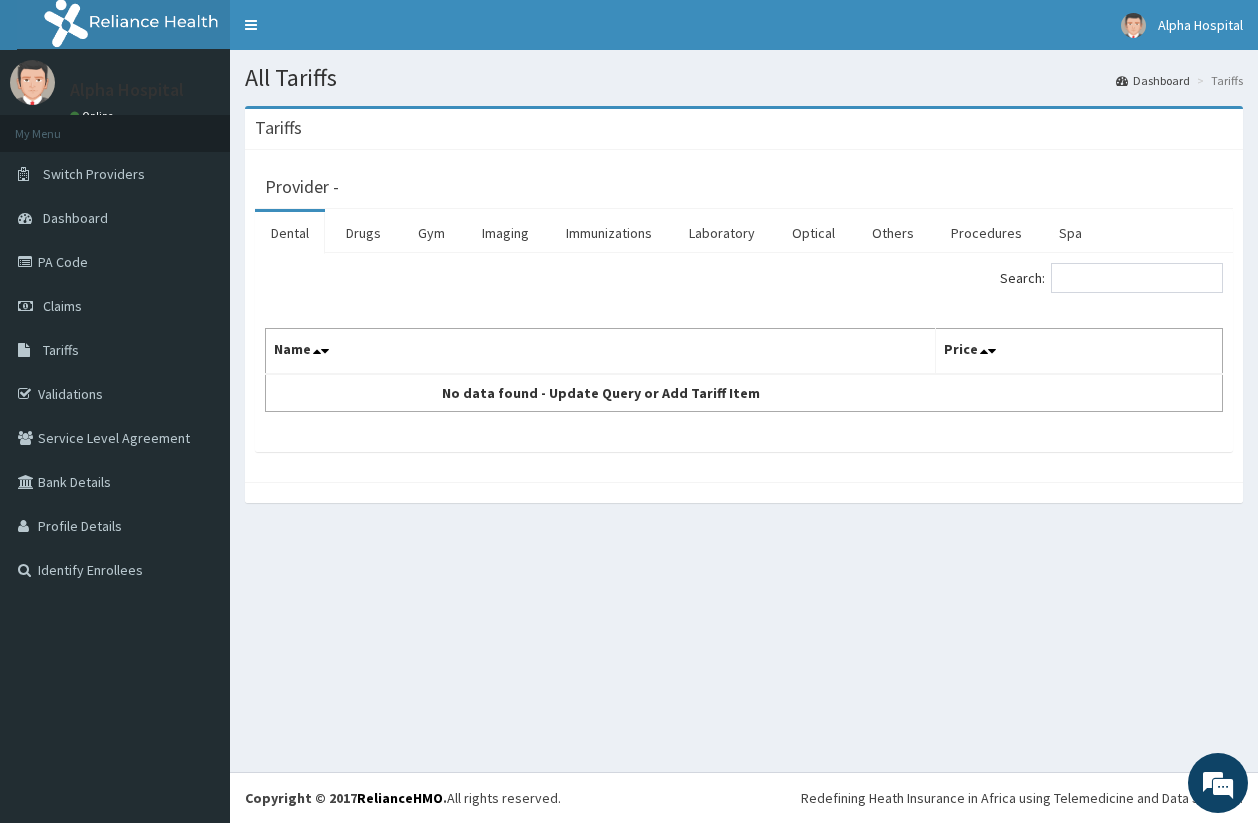 scroll, scrollTop: 0, scrollLeft: 0, axis: both 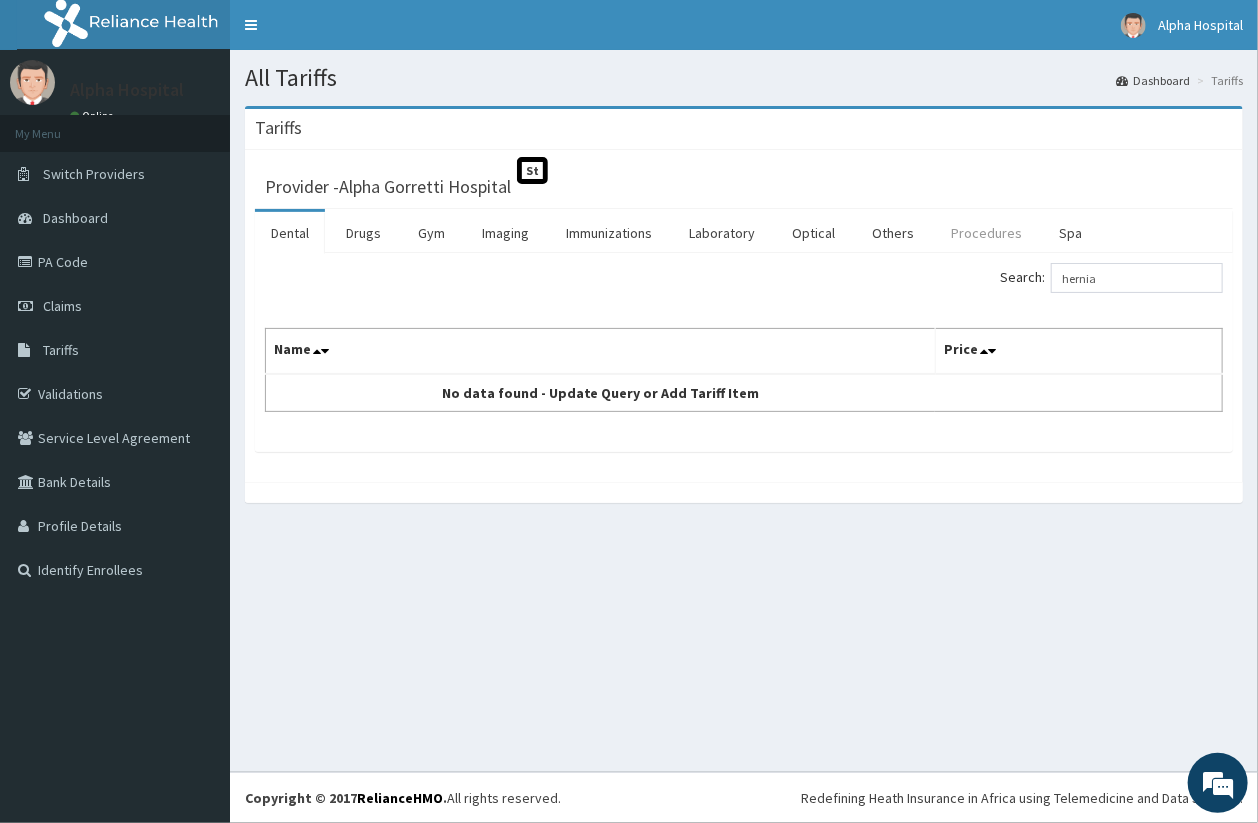 type on "hernia" 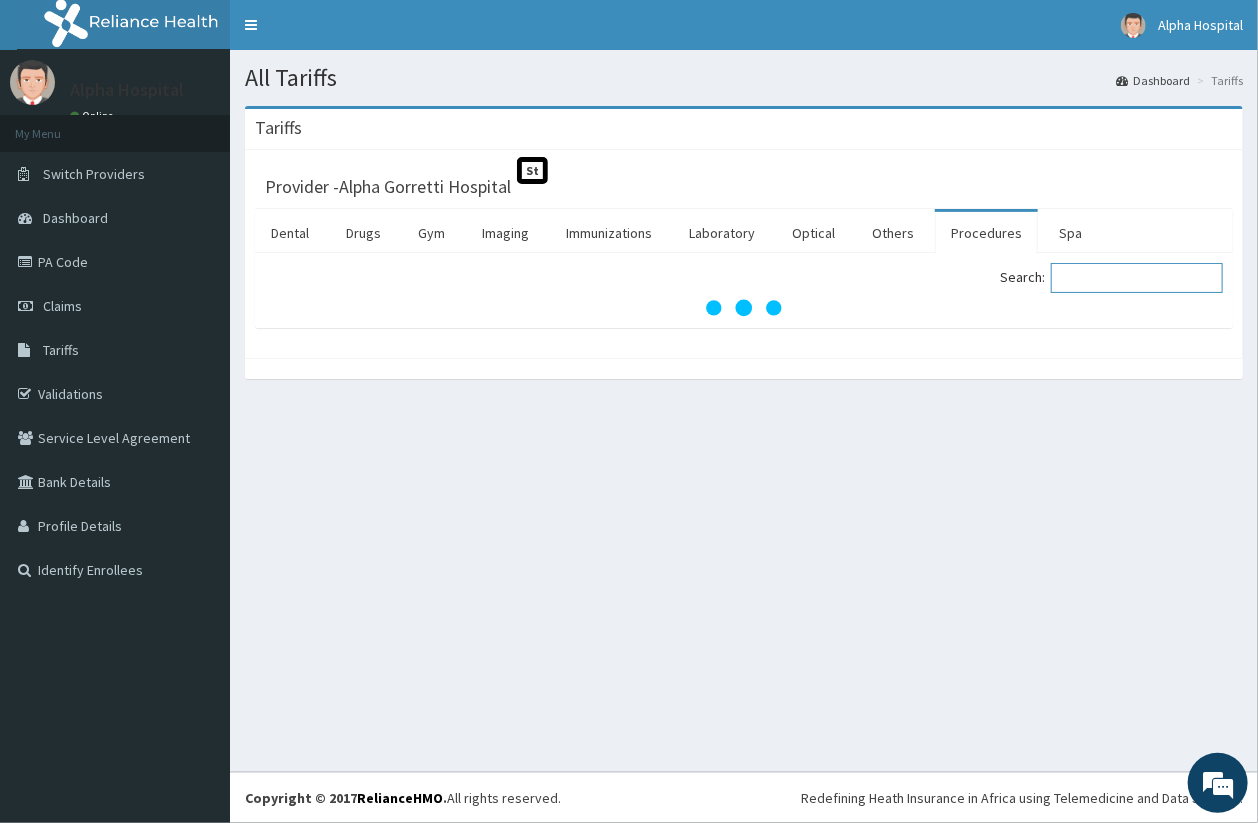 click on "Search:" at bounding box center [1137, 278] 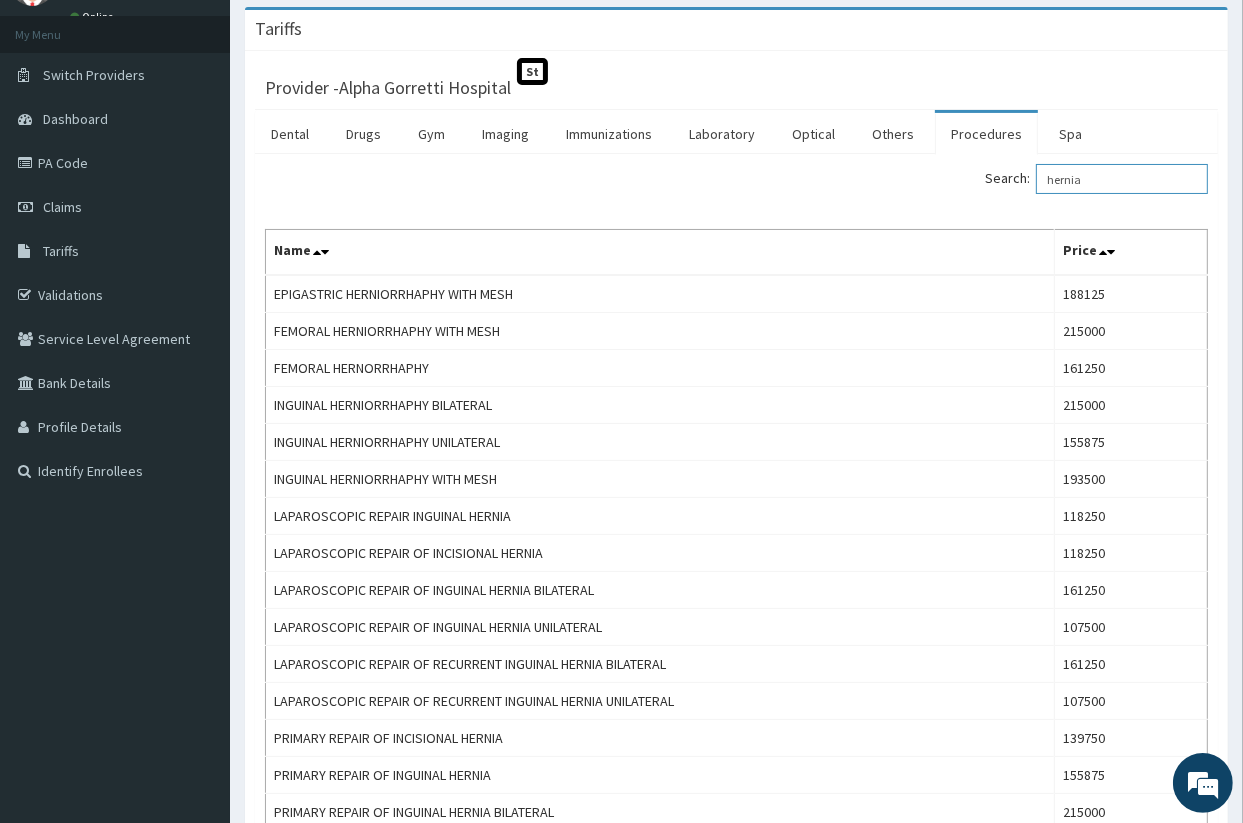 scroll, scrollTop: 0, scrollLeft: 0, axis: both 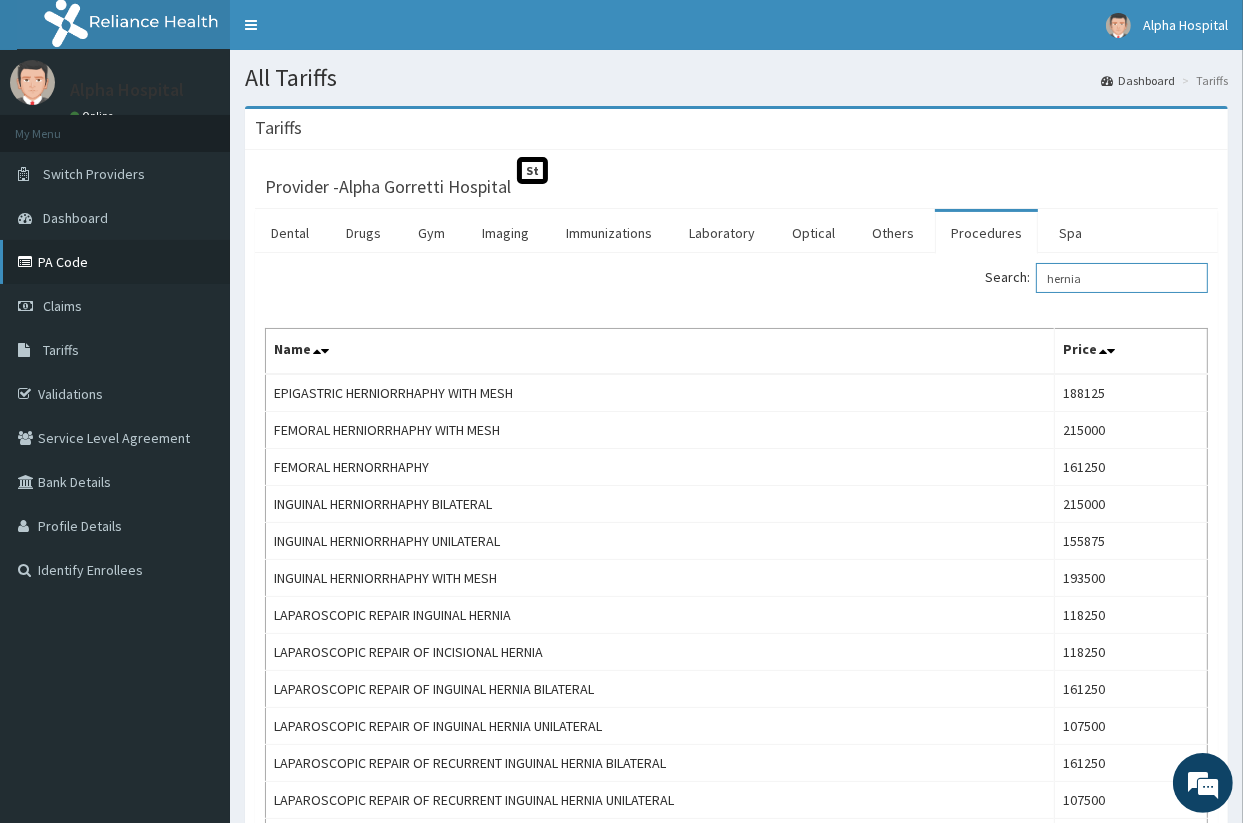 type on "hernia" 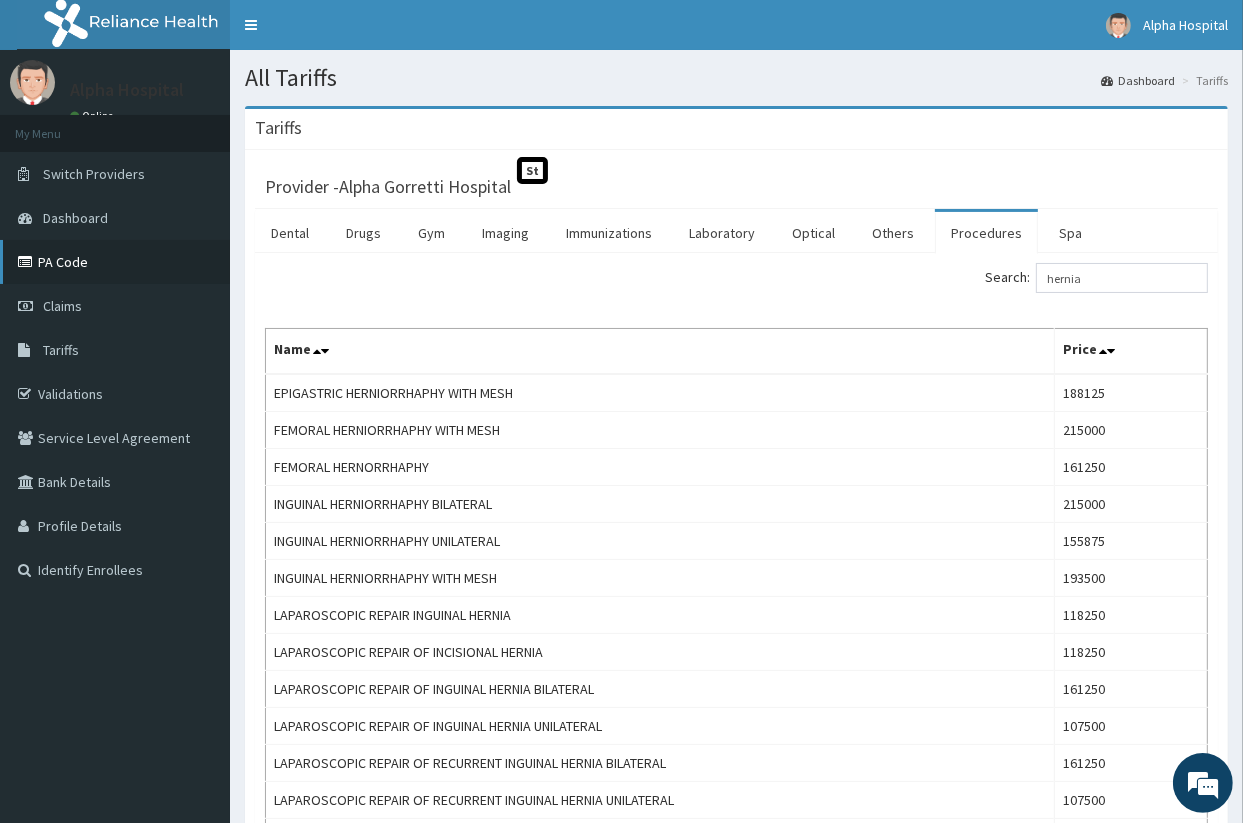 click on "PA Code" at bounding box center [115, 262] 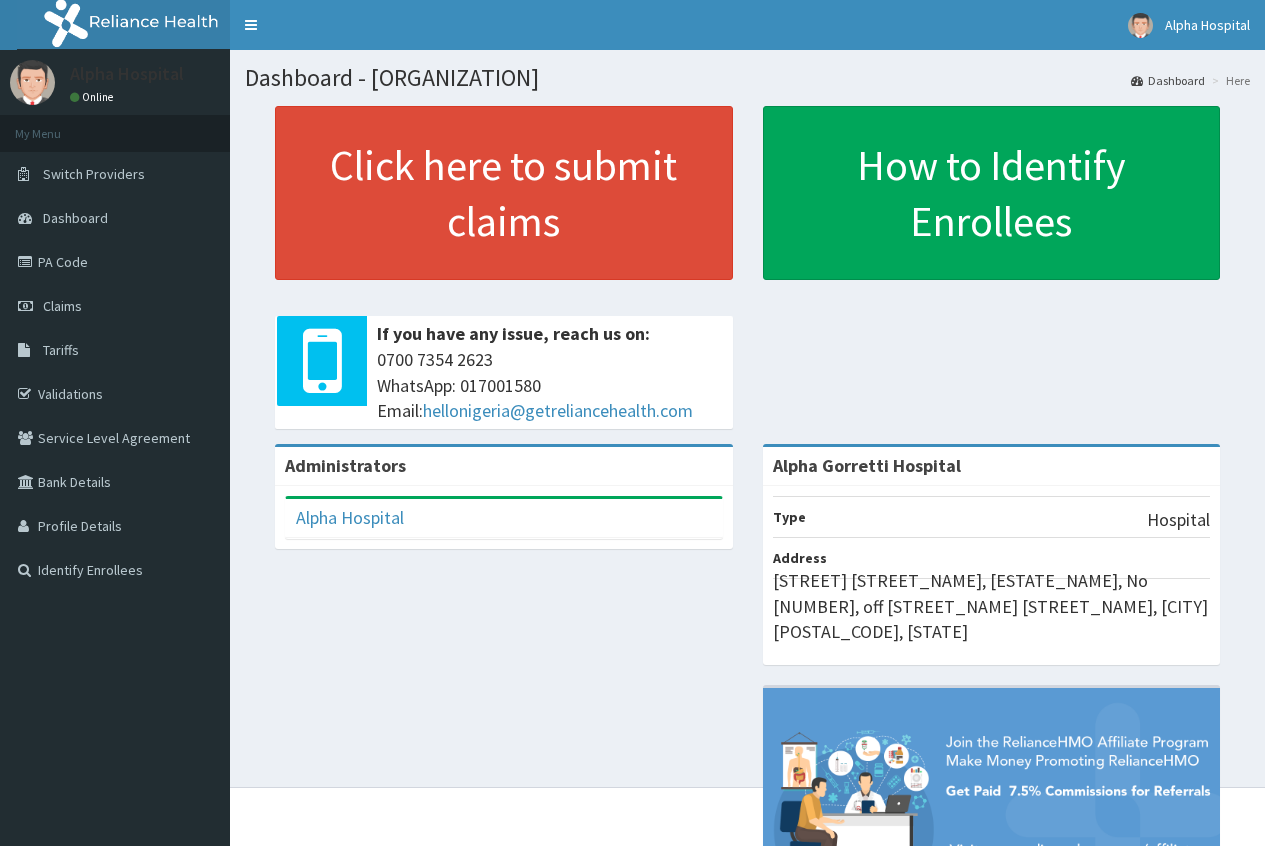 scroll, scrollTop: 0, scrollLeft: 0, axis: both 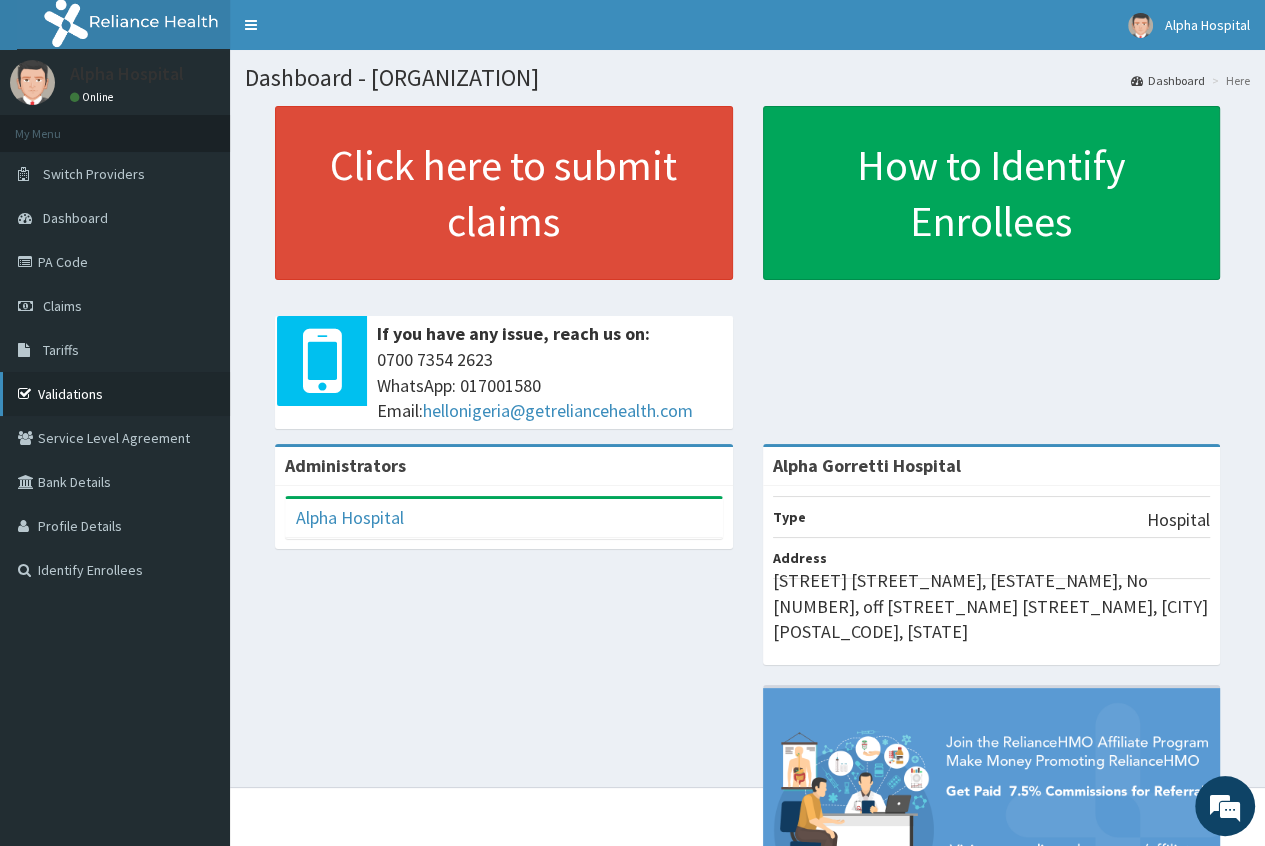 click on "Validations" at bounding box center (115, 394) 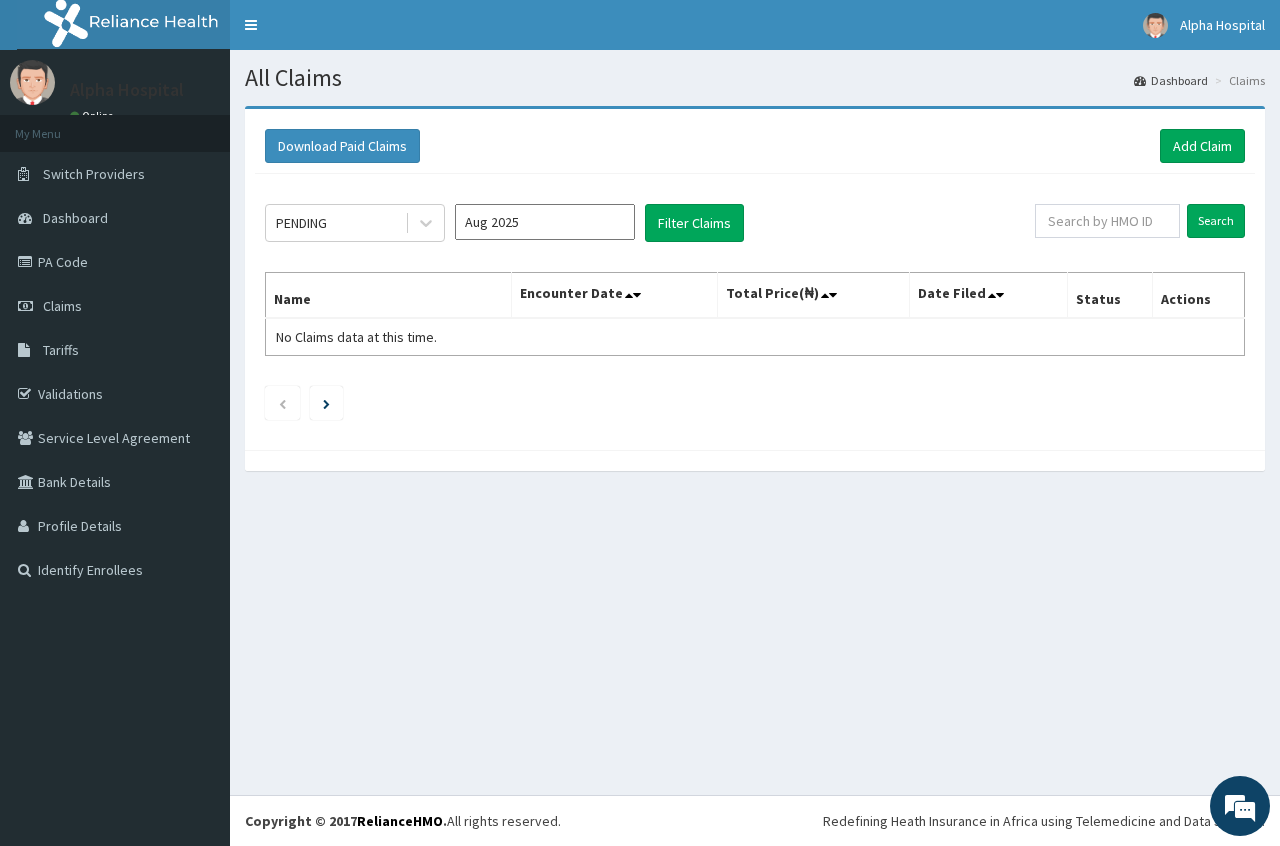 scroll, scrollTop: 0, scrollLeft: 0, axis: both 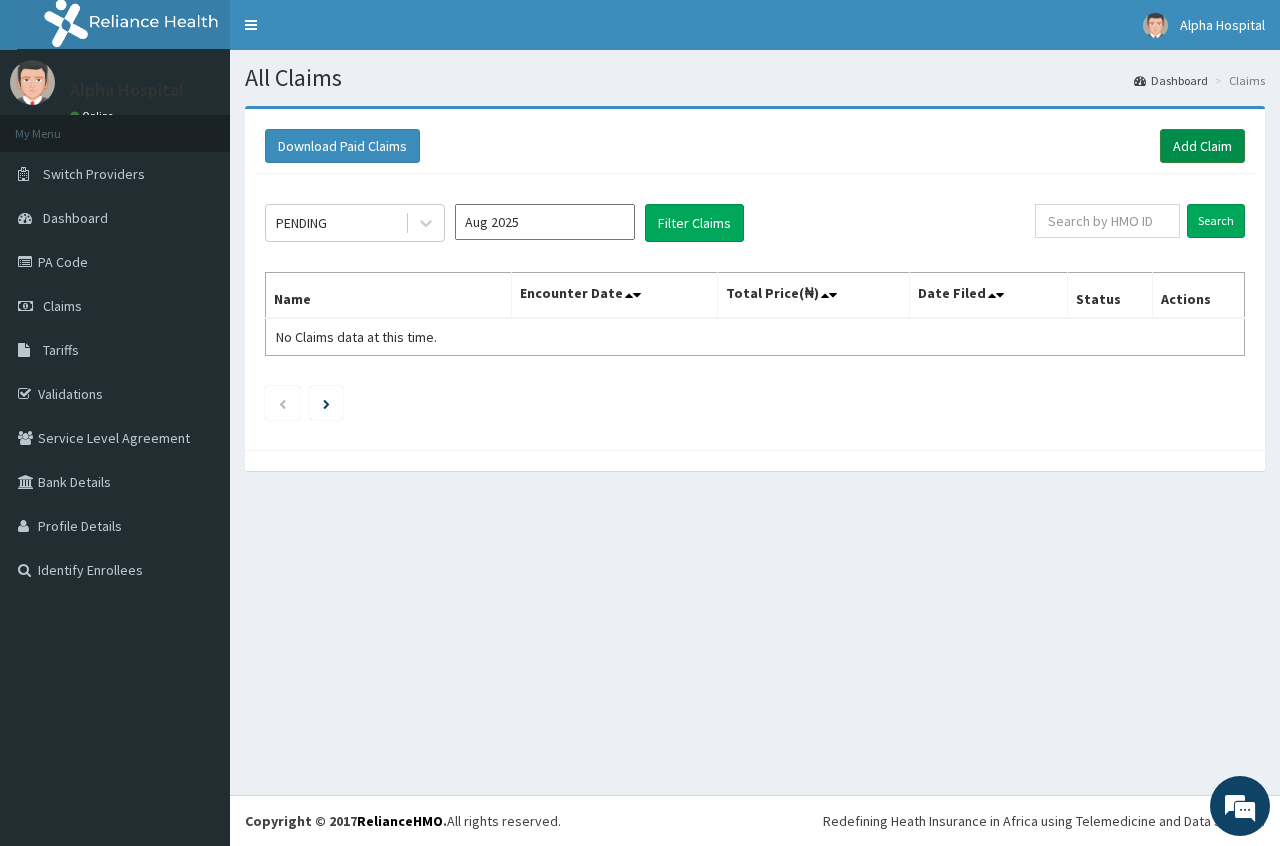 click on "Add Claim" at bounding box center (1202, 146) 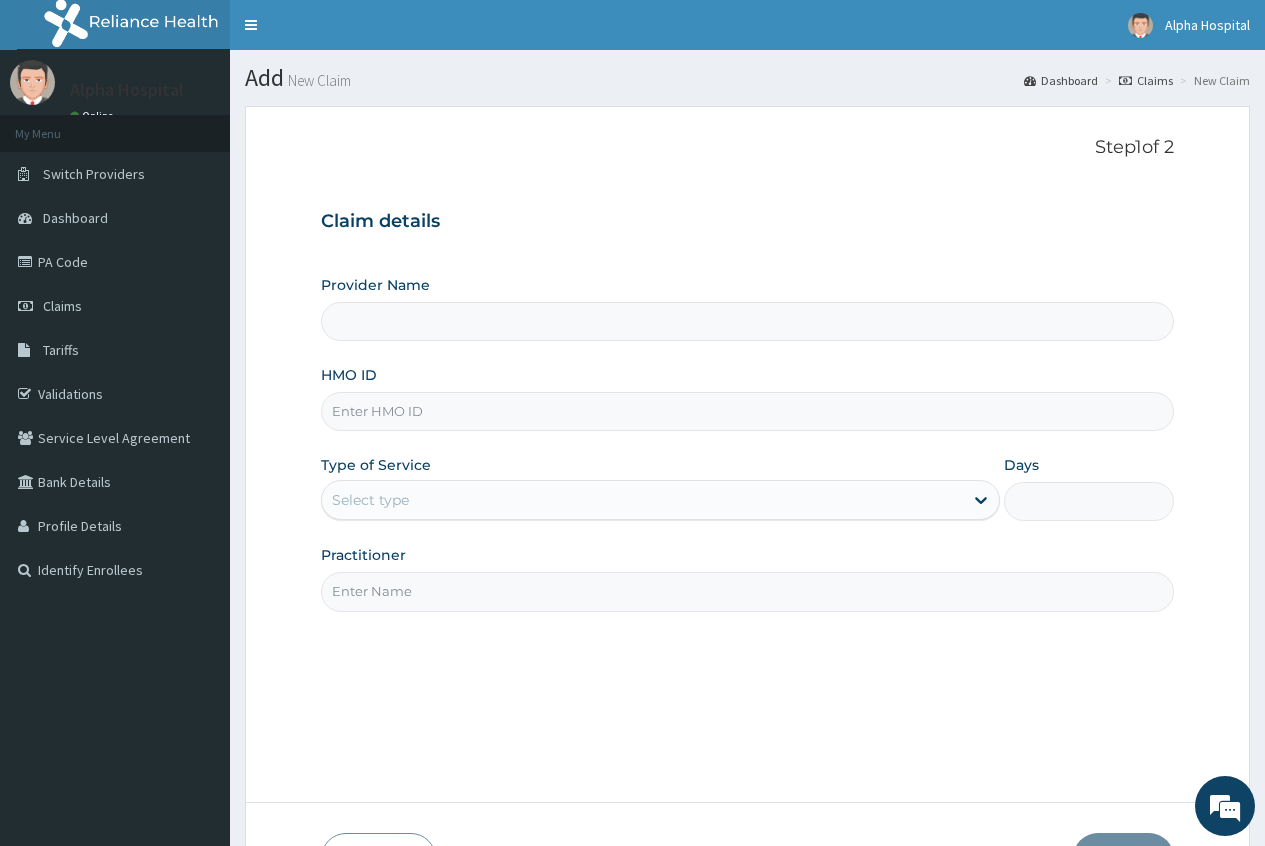 scroll, scrollTop: 0, scrollLeft: 0, axis: both 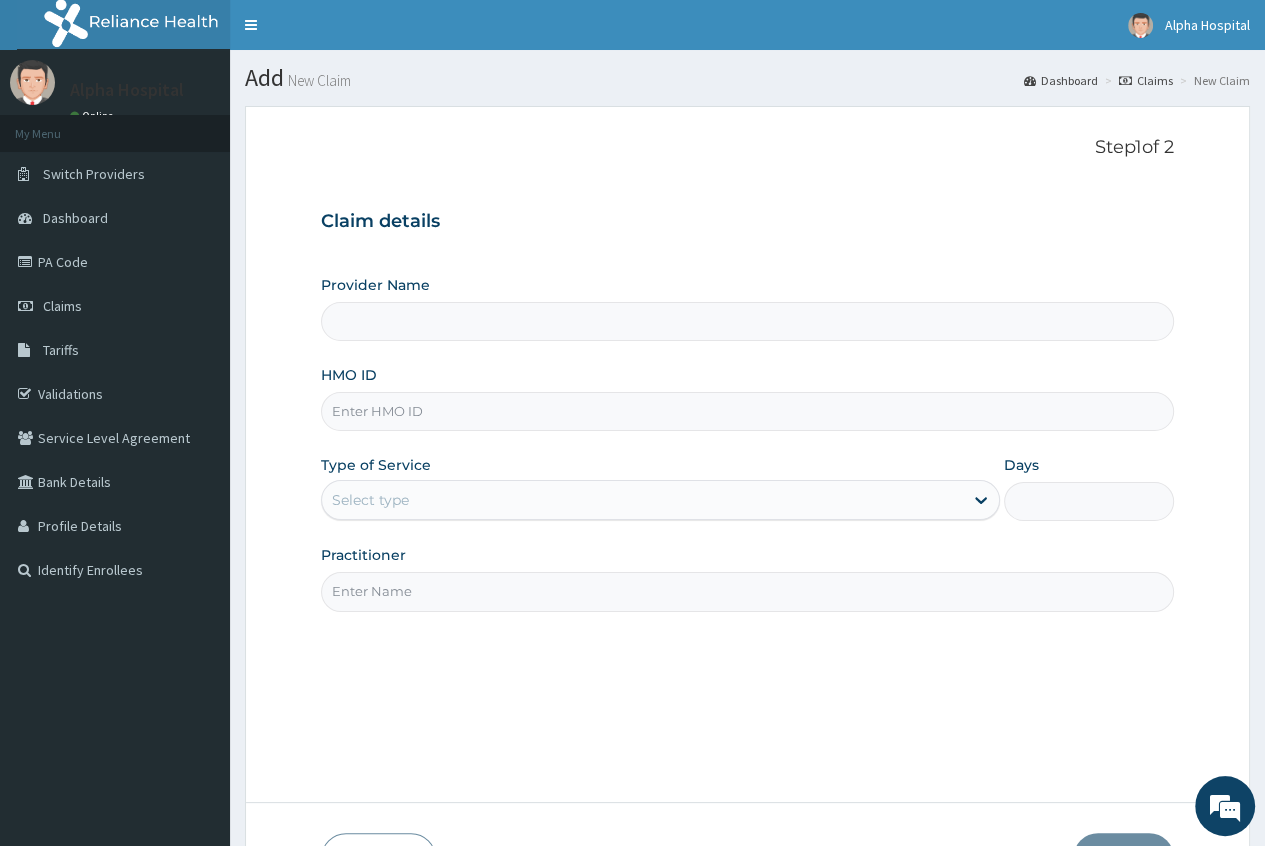 type on "Alpha Gorretti Hospital" 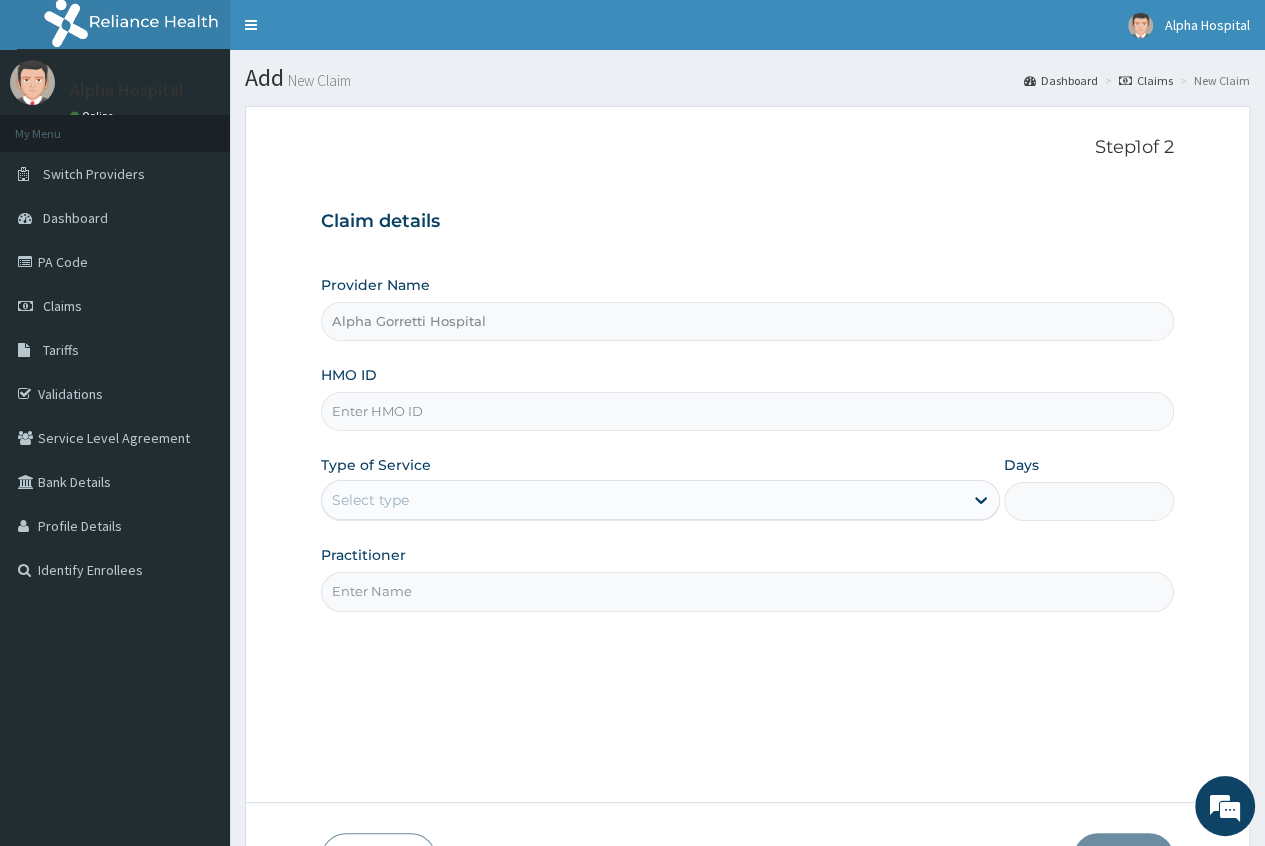 paste on "FCC/12769/A" 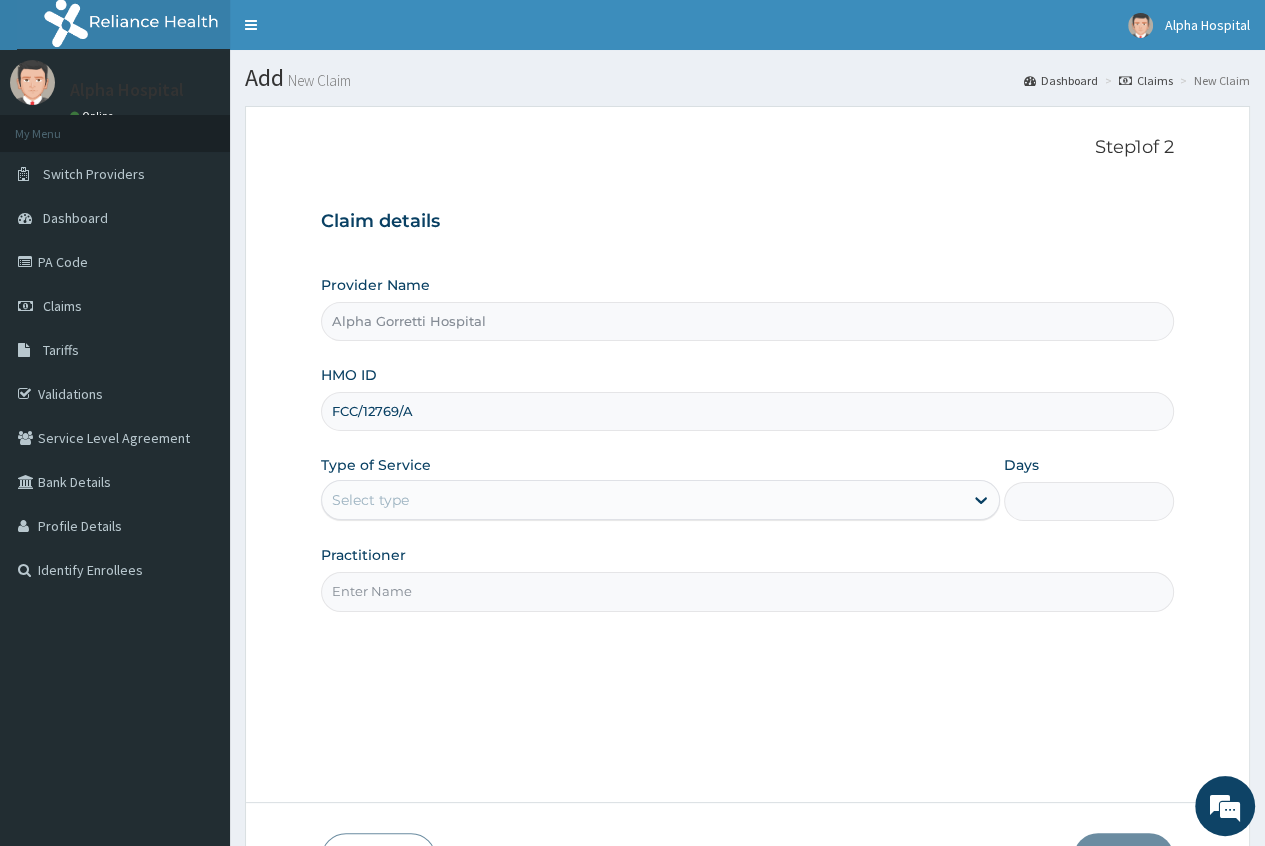 type on "FCC/12769/A" 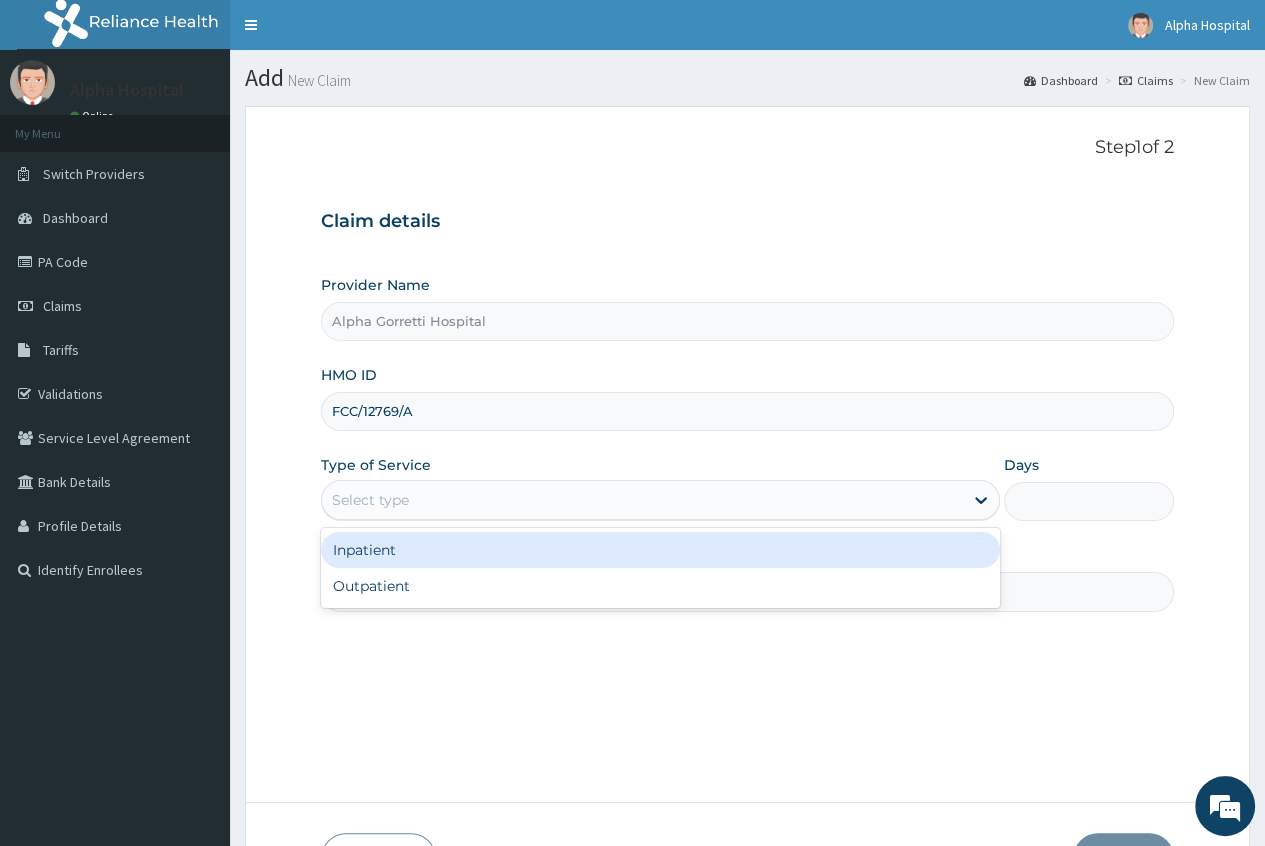scroll, scrollTop: 0, scrollLeft: 0, axis: both 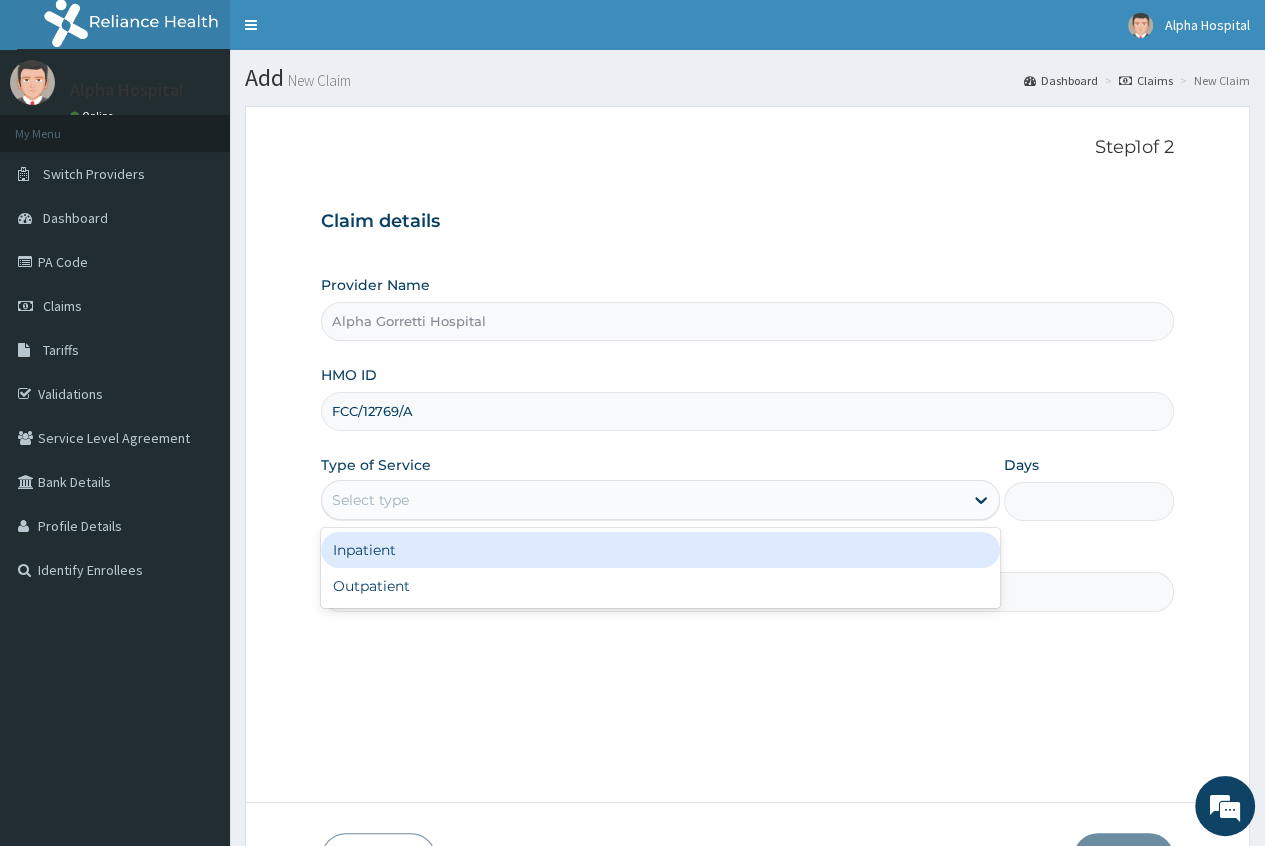 click on "Inpatient" at bounding box center (660, 550) 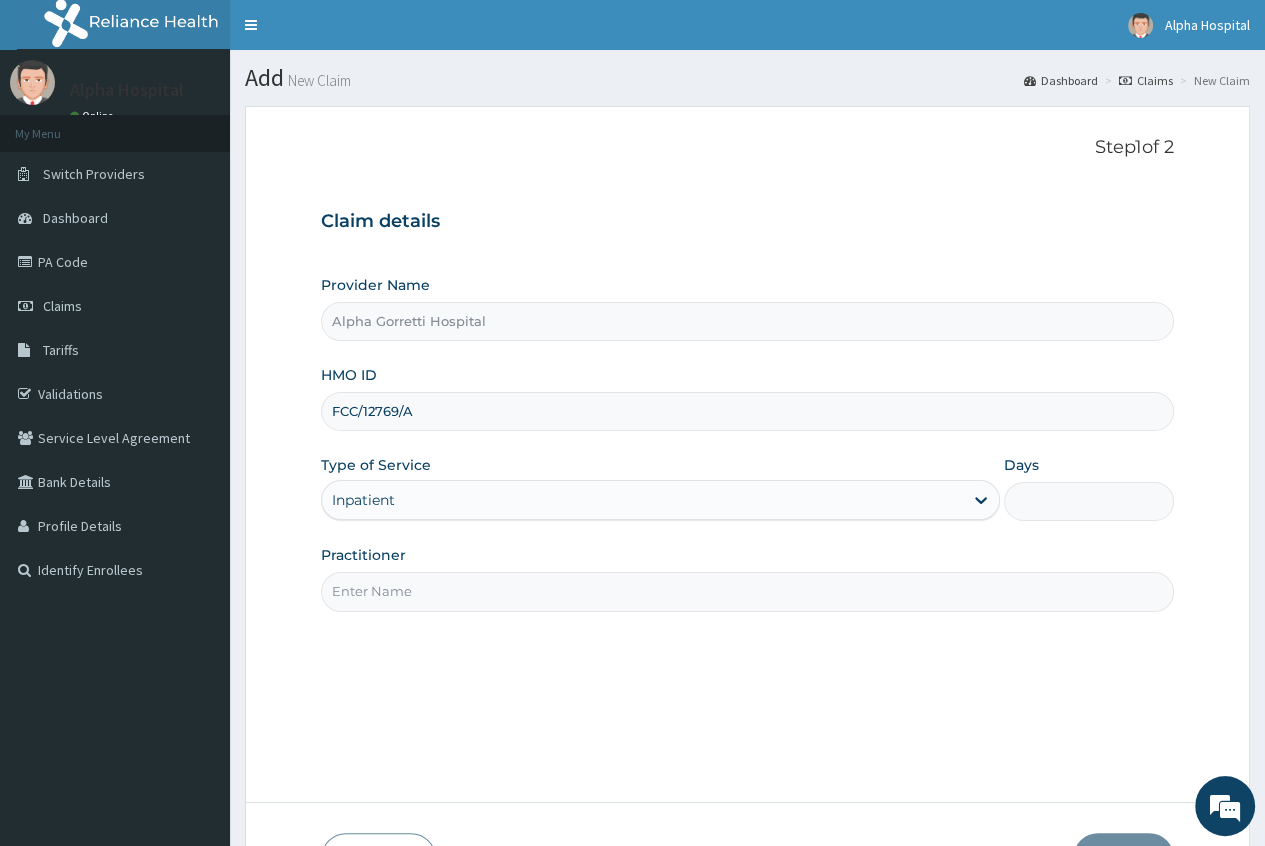 click on "Days" at bounding box center (1089, 501) 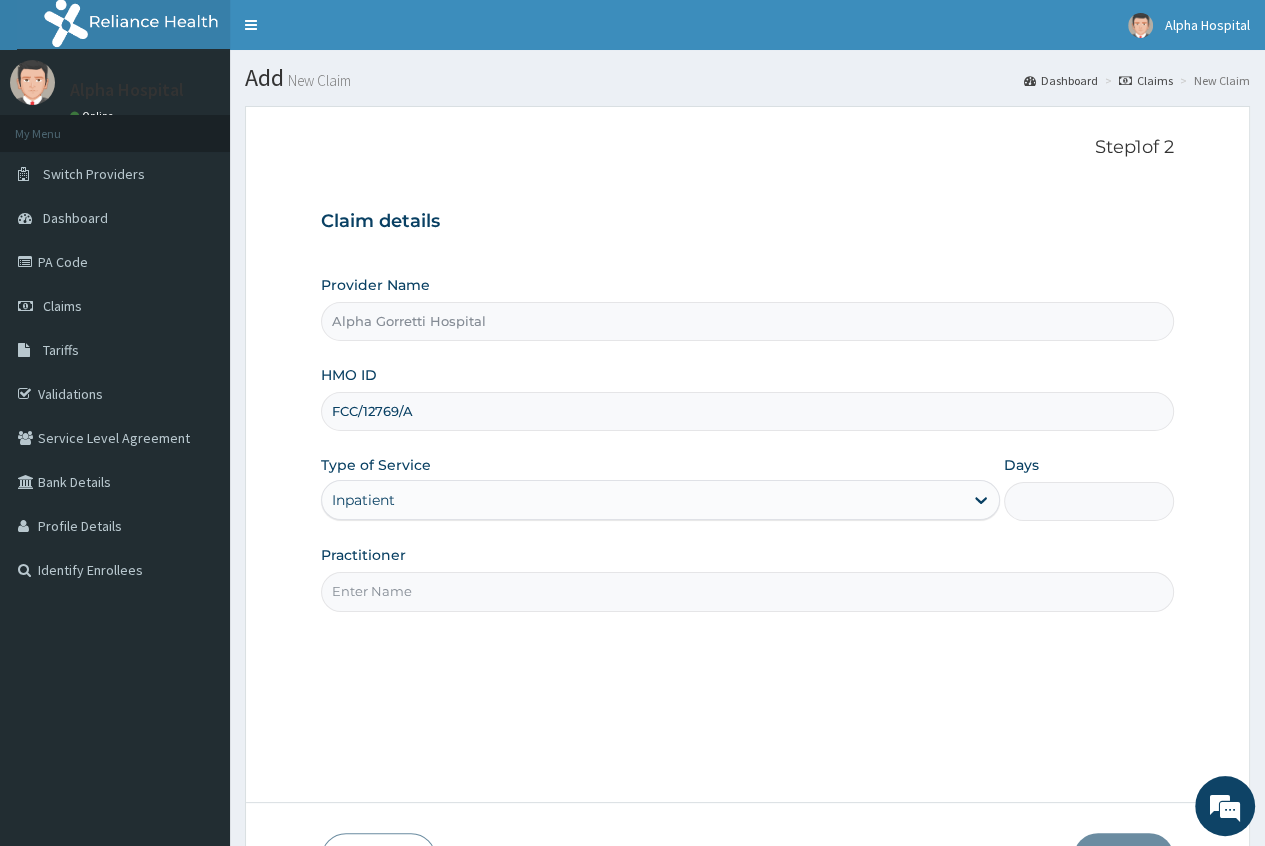 type on "2" 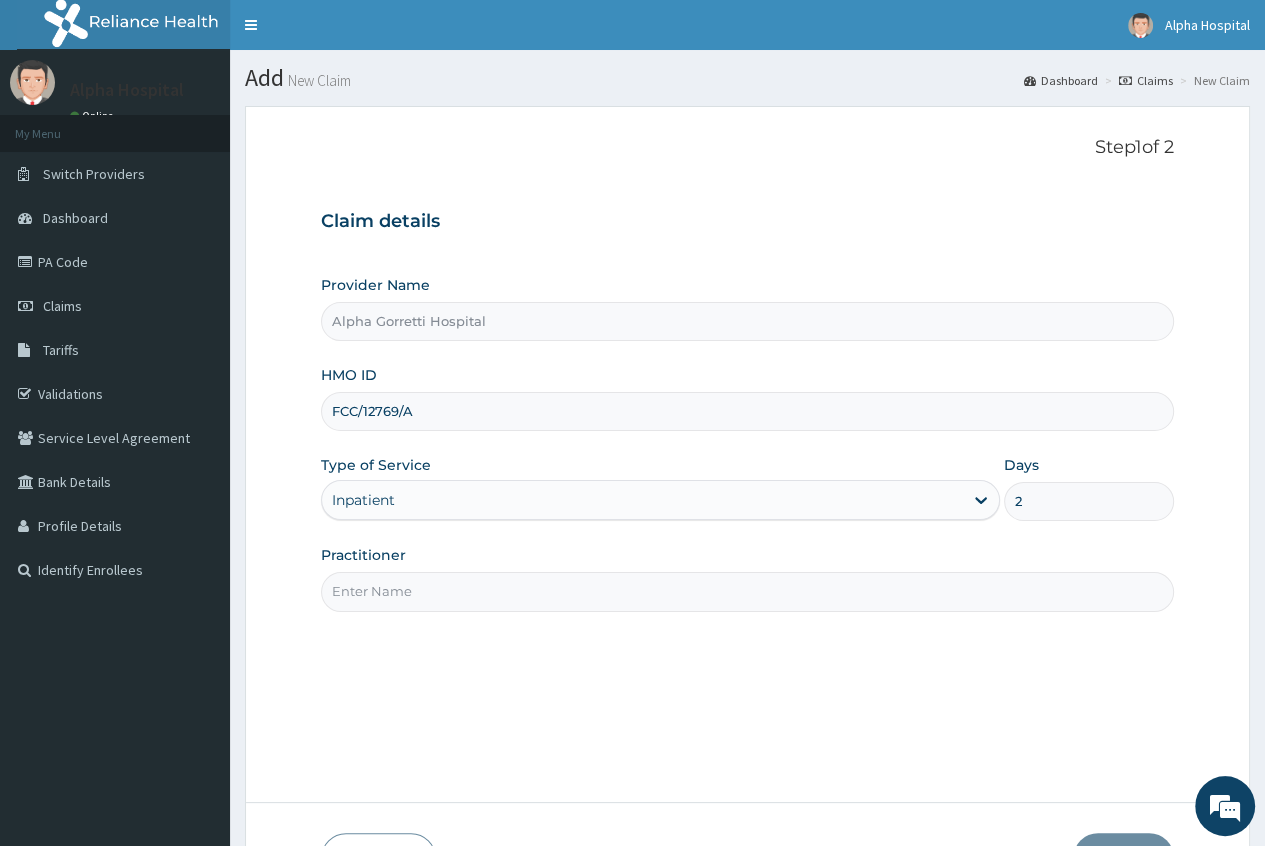 click on "Practitioner" at bounding box center [747, 591] 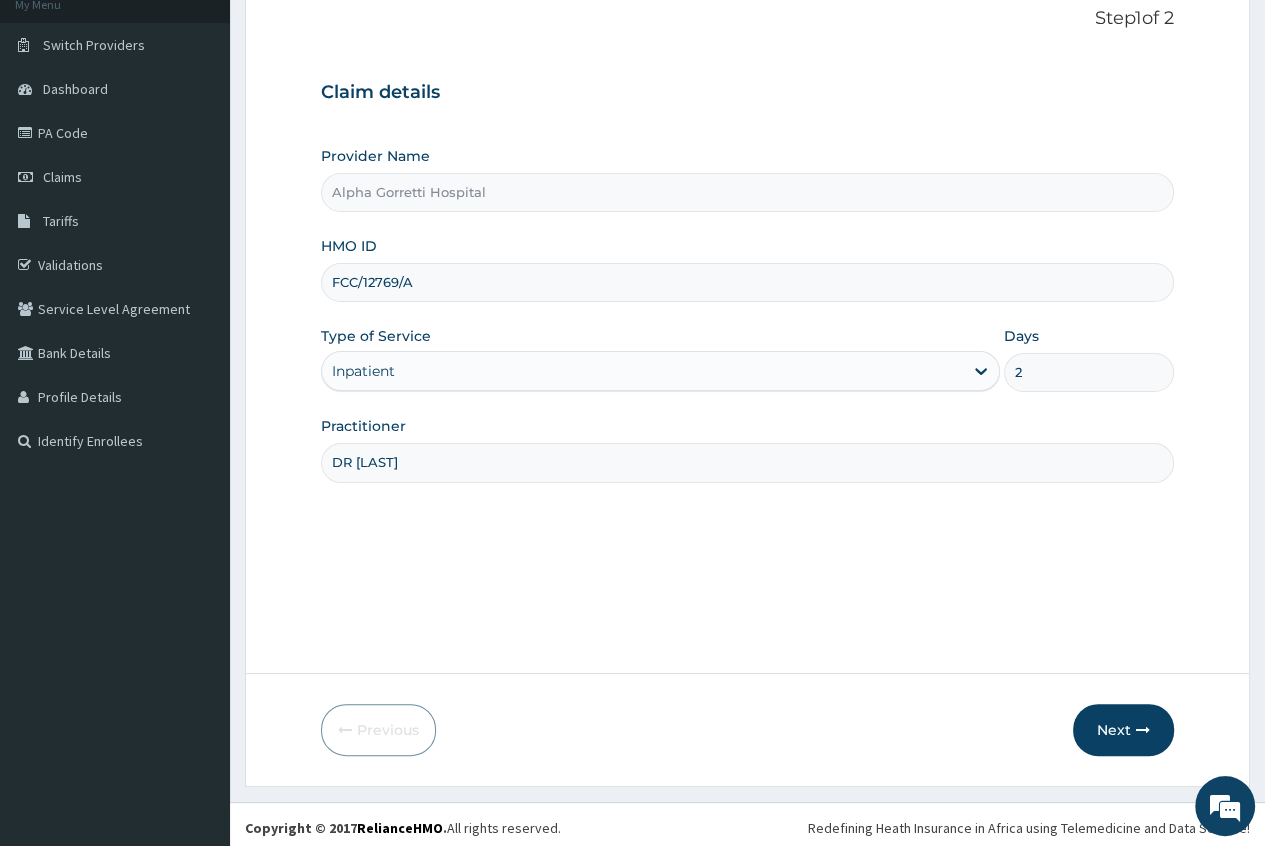scroll, scrollTop: 135, scrollLeft: 0, axis: vertical 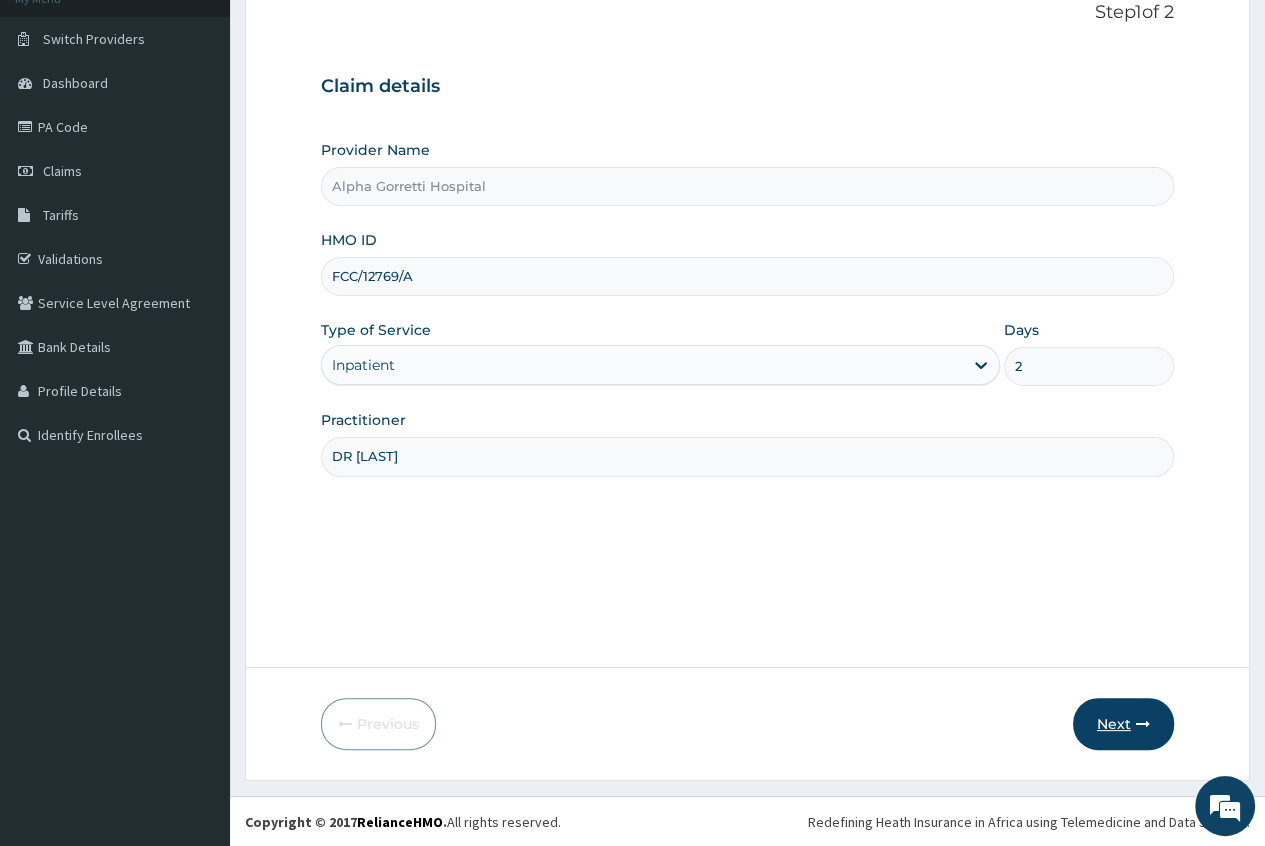 type on "DR CHUKWUMATI" 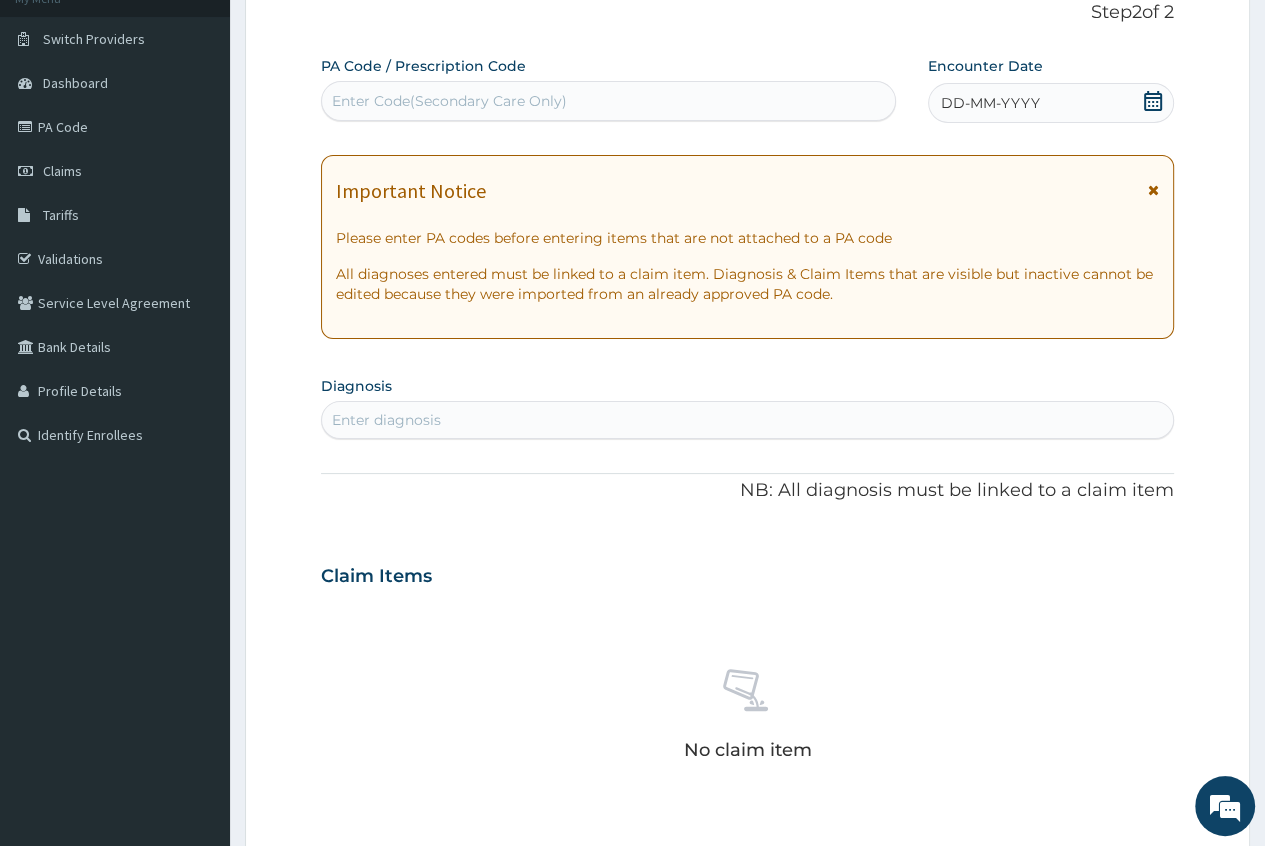 click on "Enter Code(Secondary Care Only)" at bounding box center (608, 101) 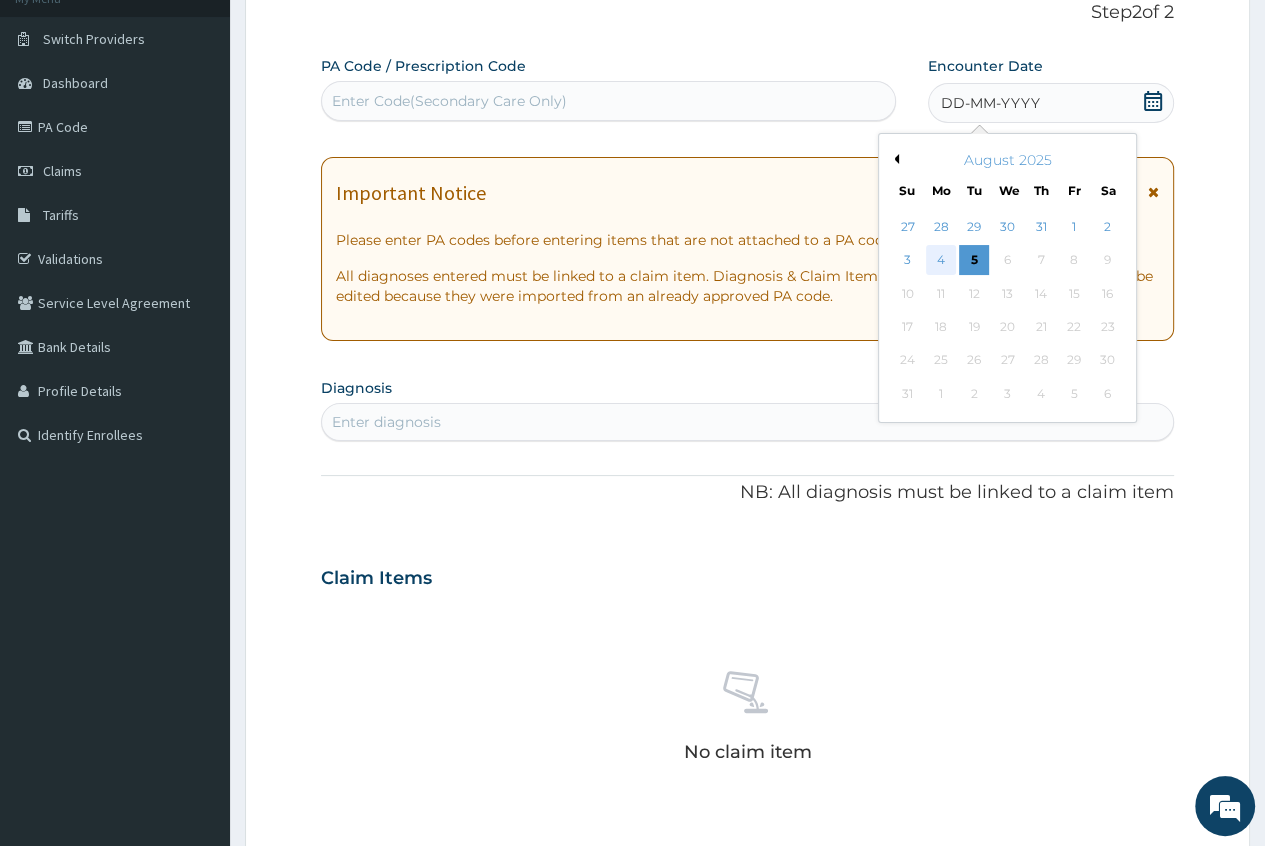 click on "4" at bounding box center (941, 261) 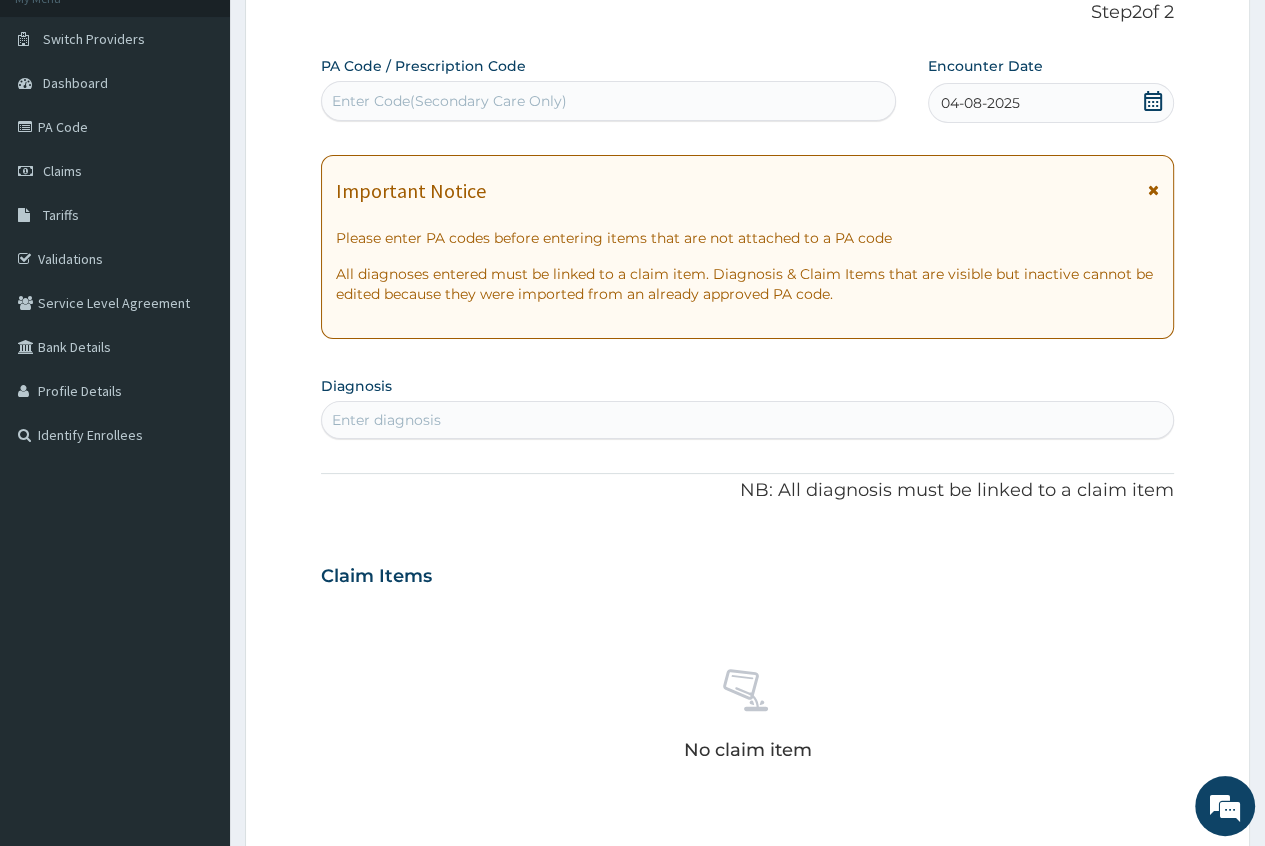 click on "Enter diagnosis" at bounding box center (747, 420) 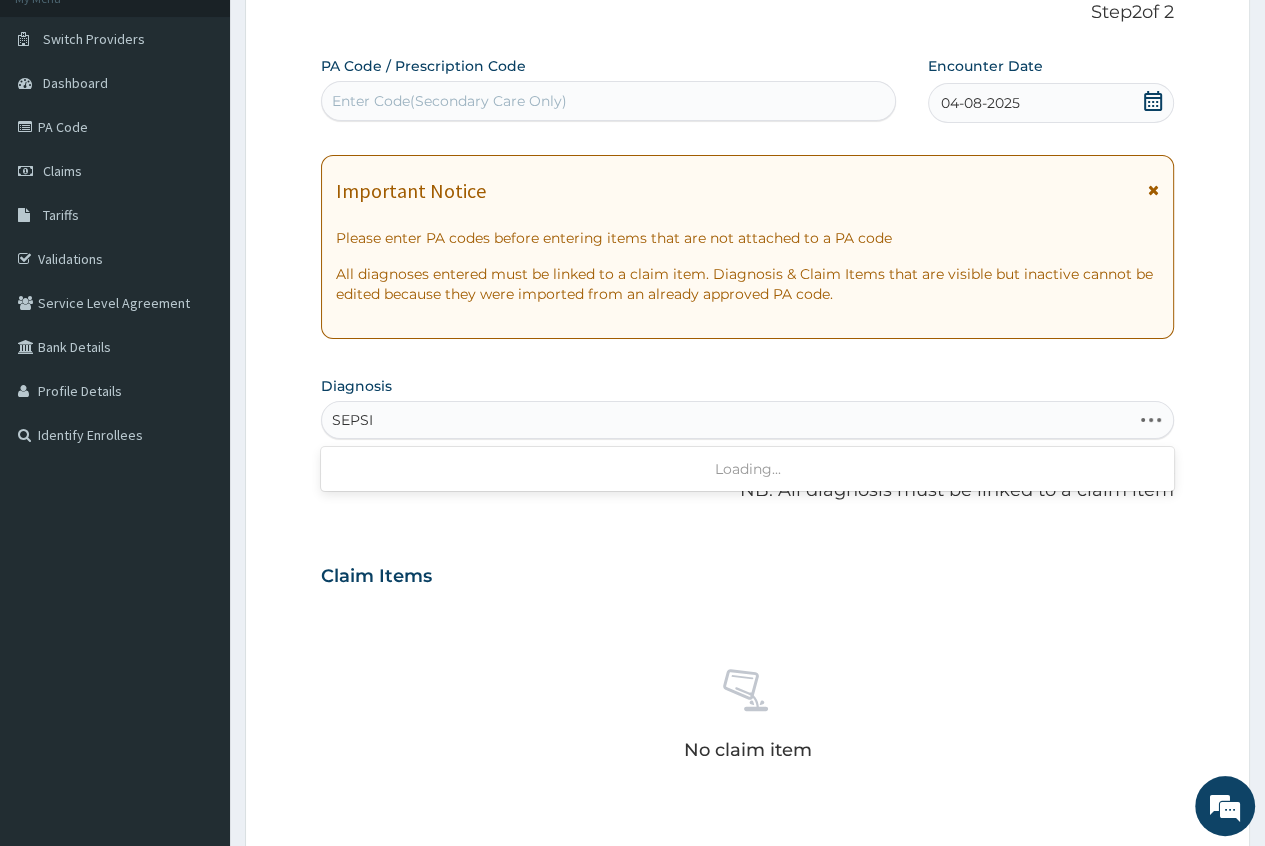 type on "SEPSIS" 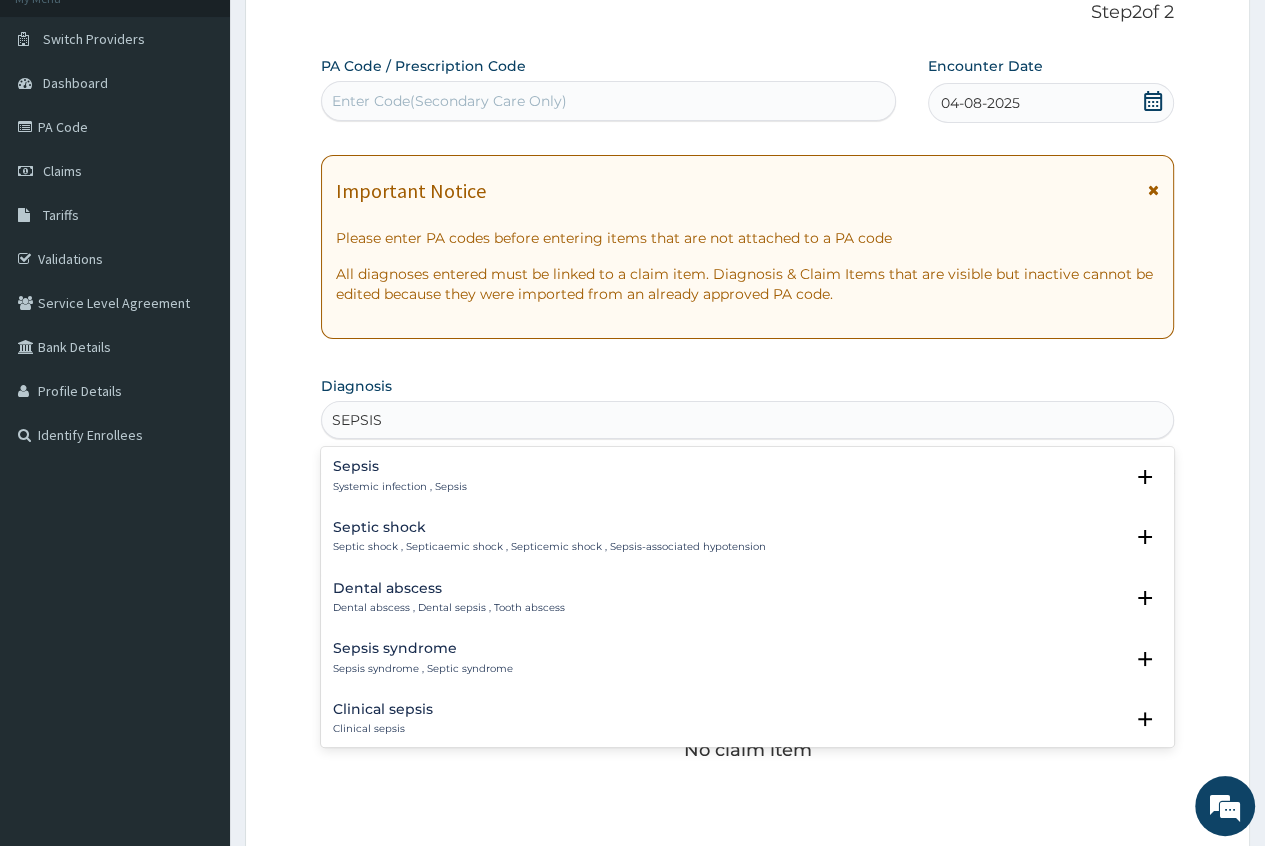 click on "Sepsis Systemic infection , Sepsis" at bounding box center (747, 476) 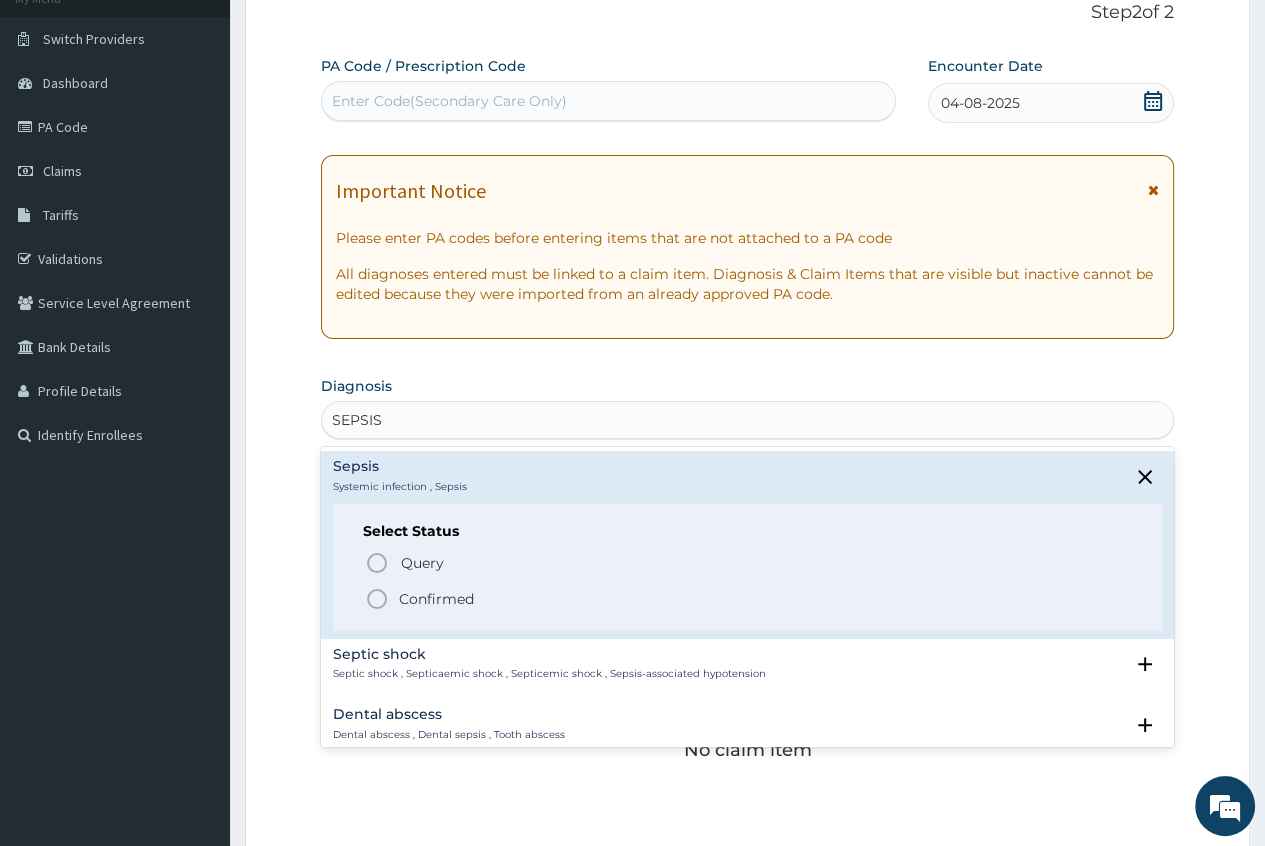 click 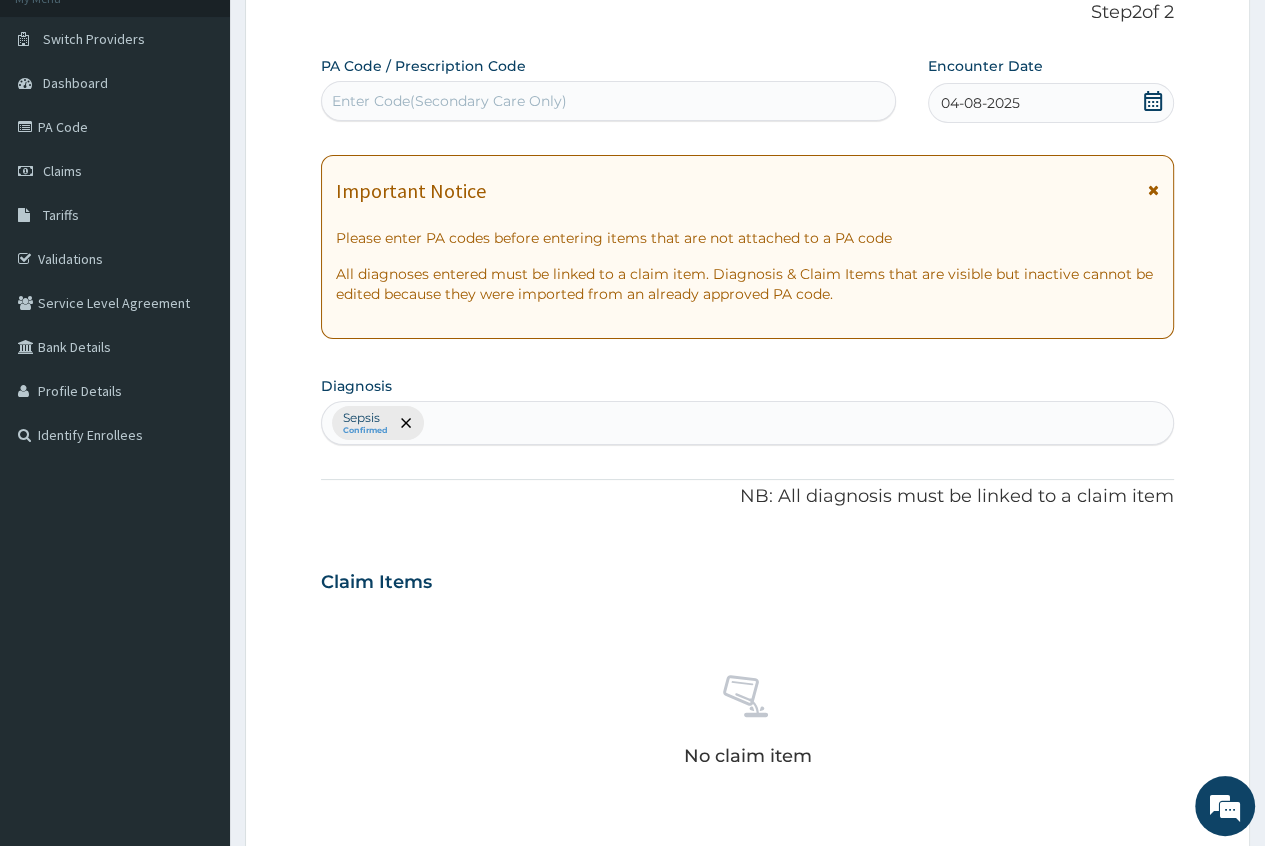 click on "Sepsis Confirmed" at bounding box center [747, 423] 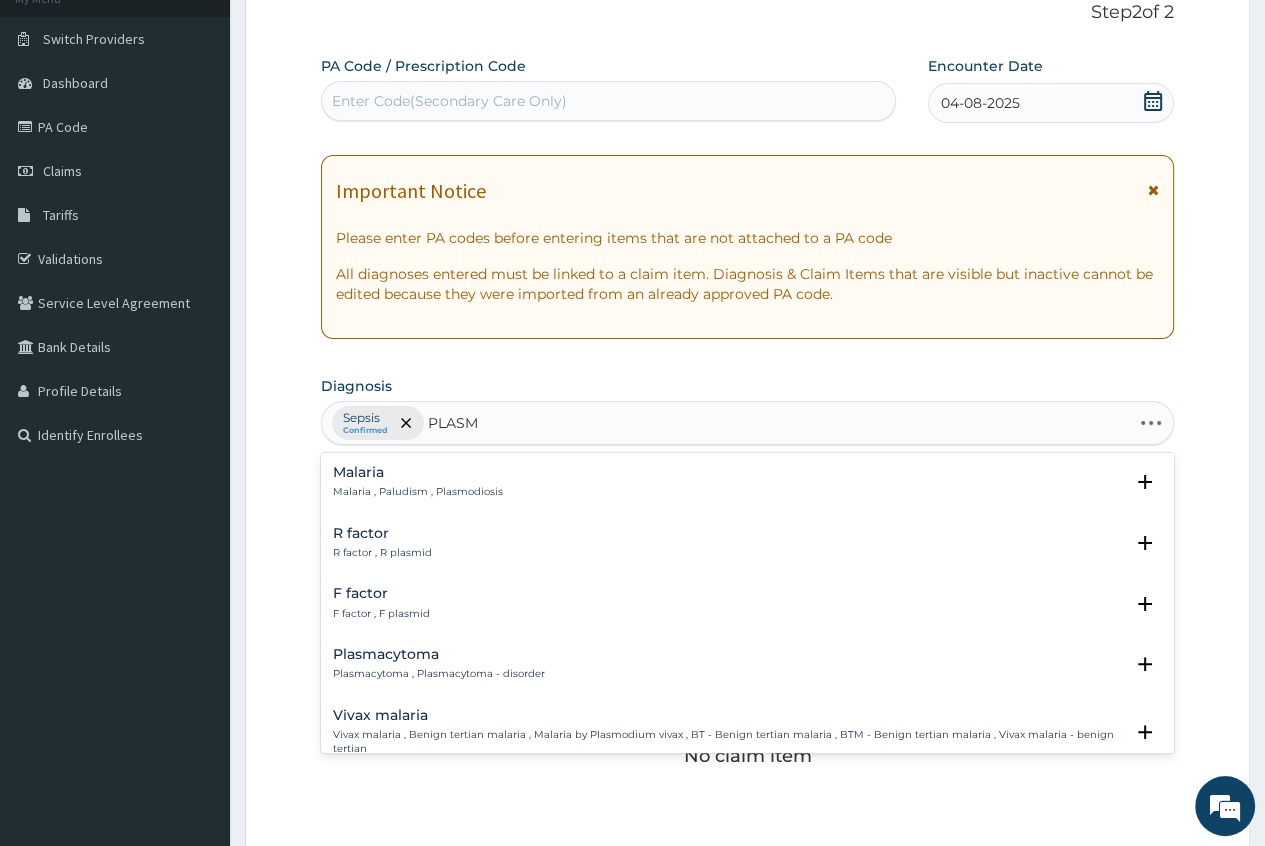type on "PLASMO" 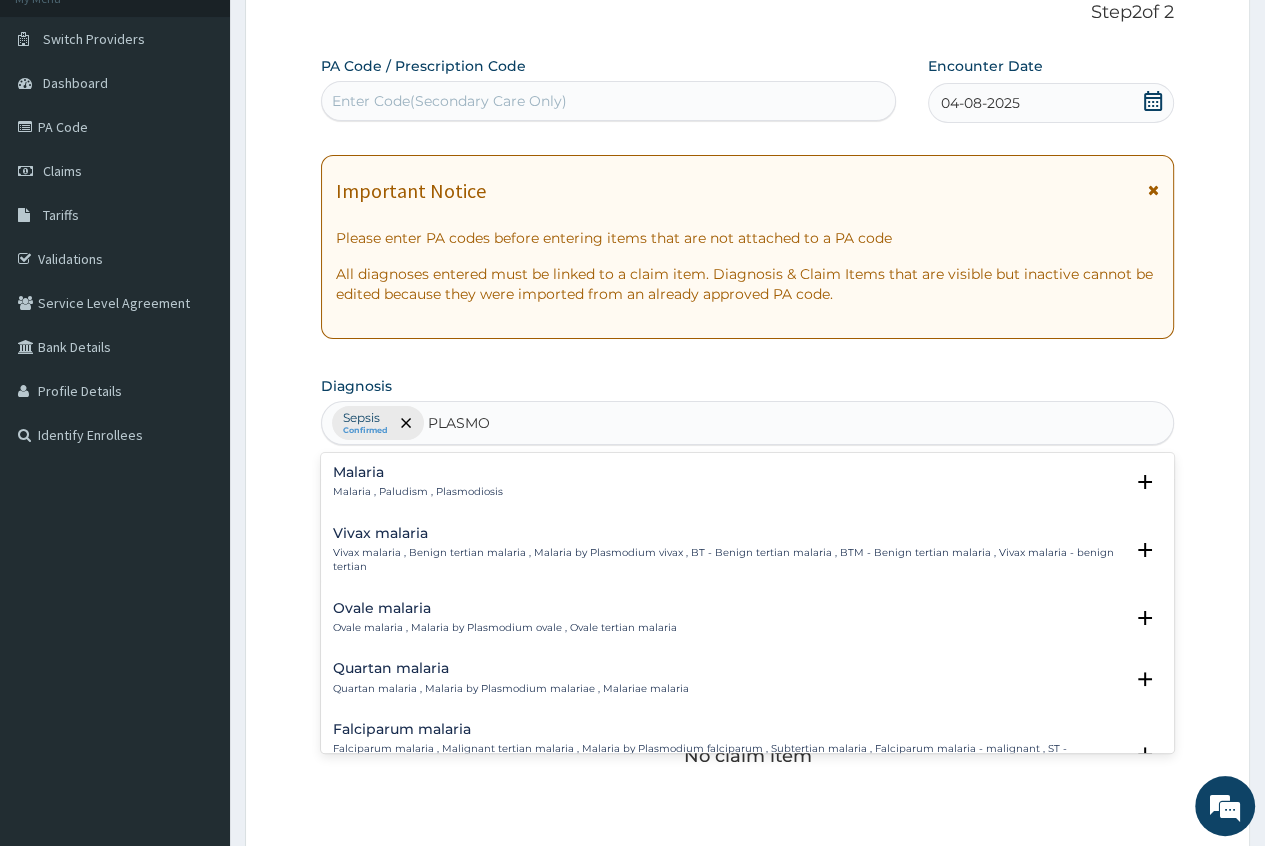 click on "Falciparum malaria" at bounding box center (728, 729) 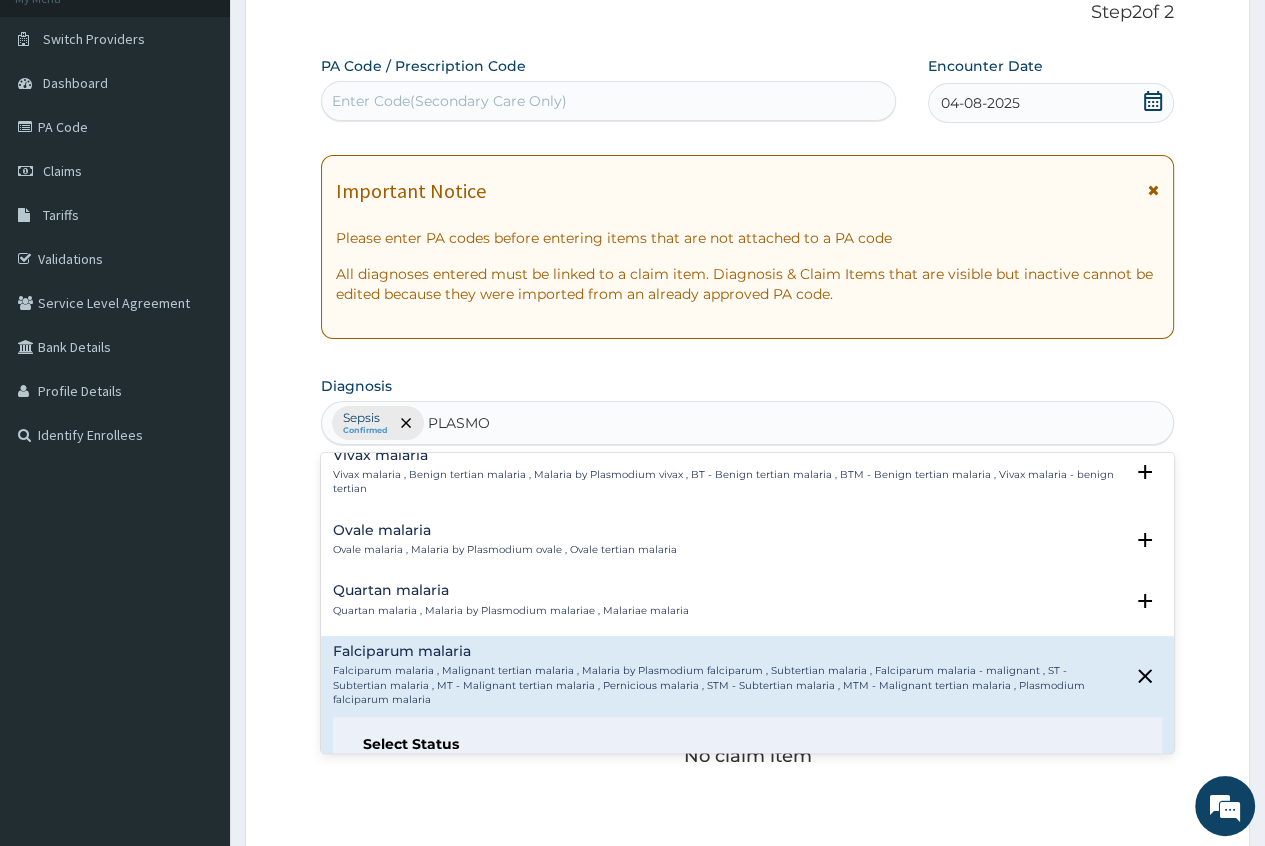 scroll, scrollTop: 200, scrollLeft: 0, axis: vertical 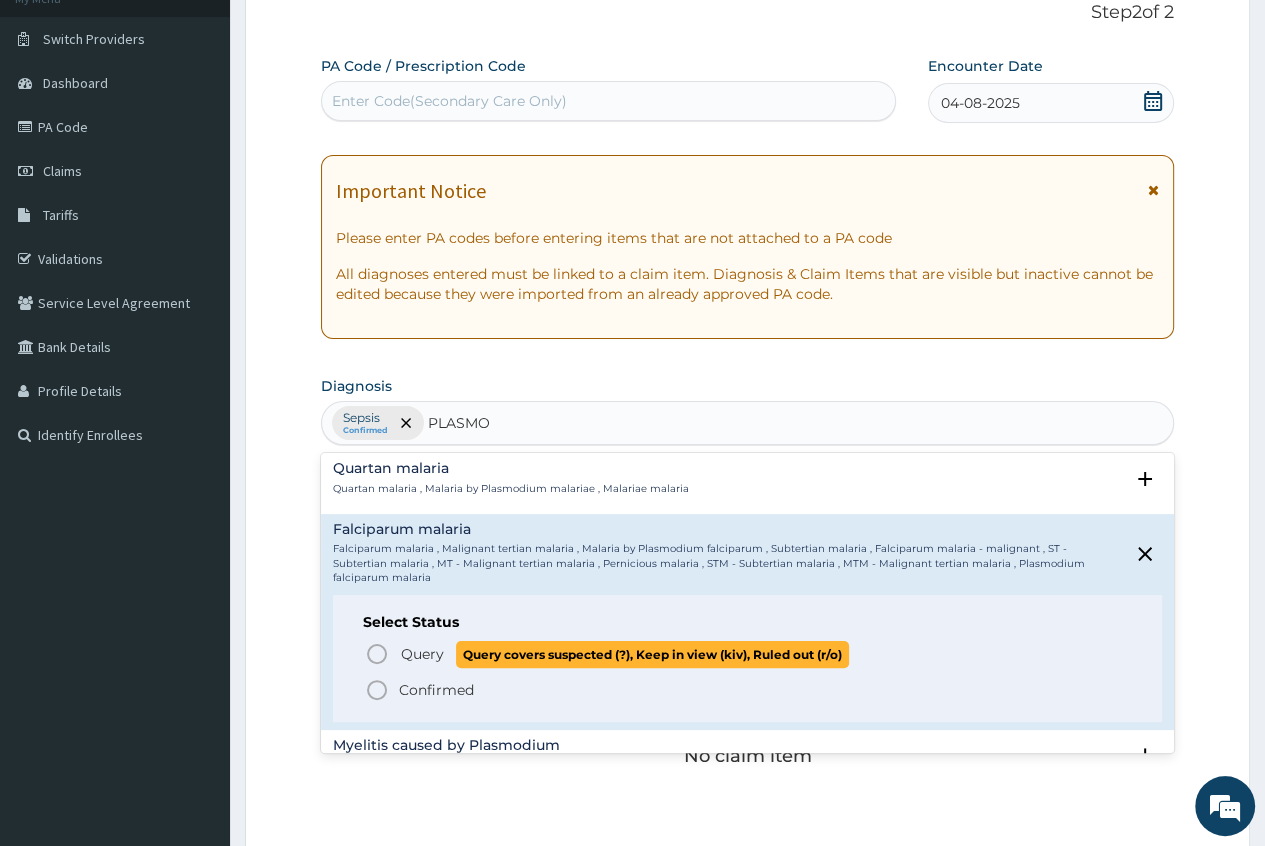 click 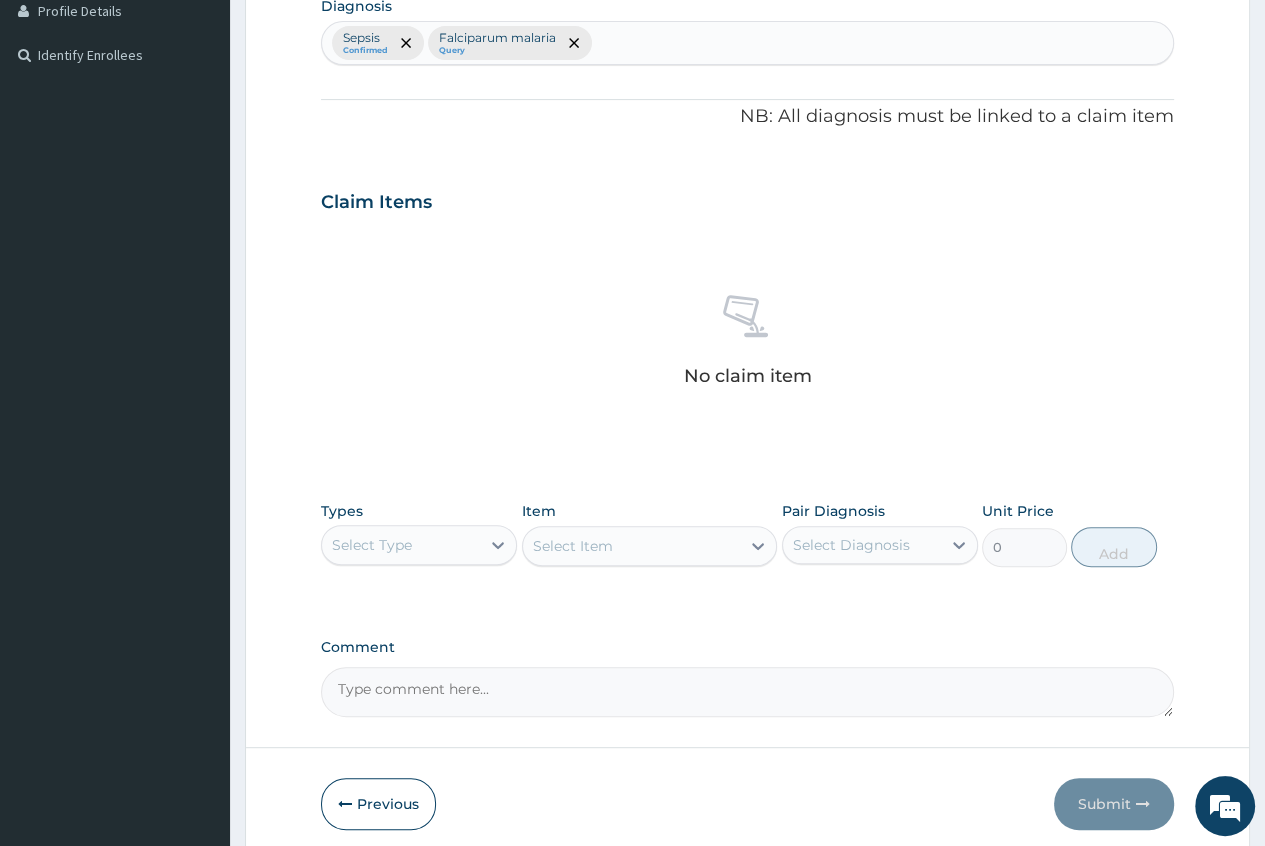 scroll, scrollTop: 535, scrollLeft: 0, axis: vertical 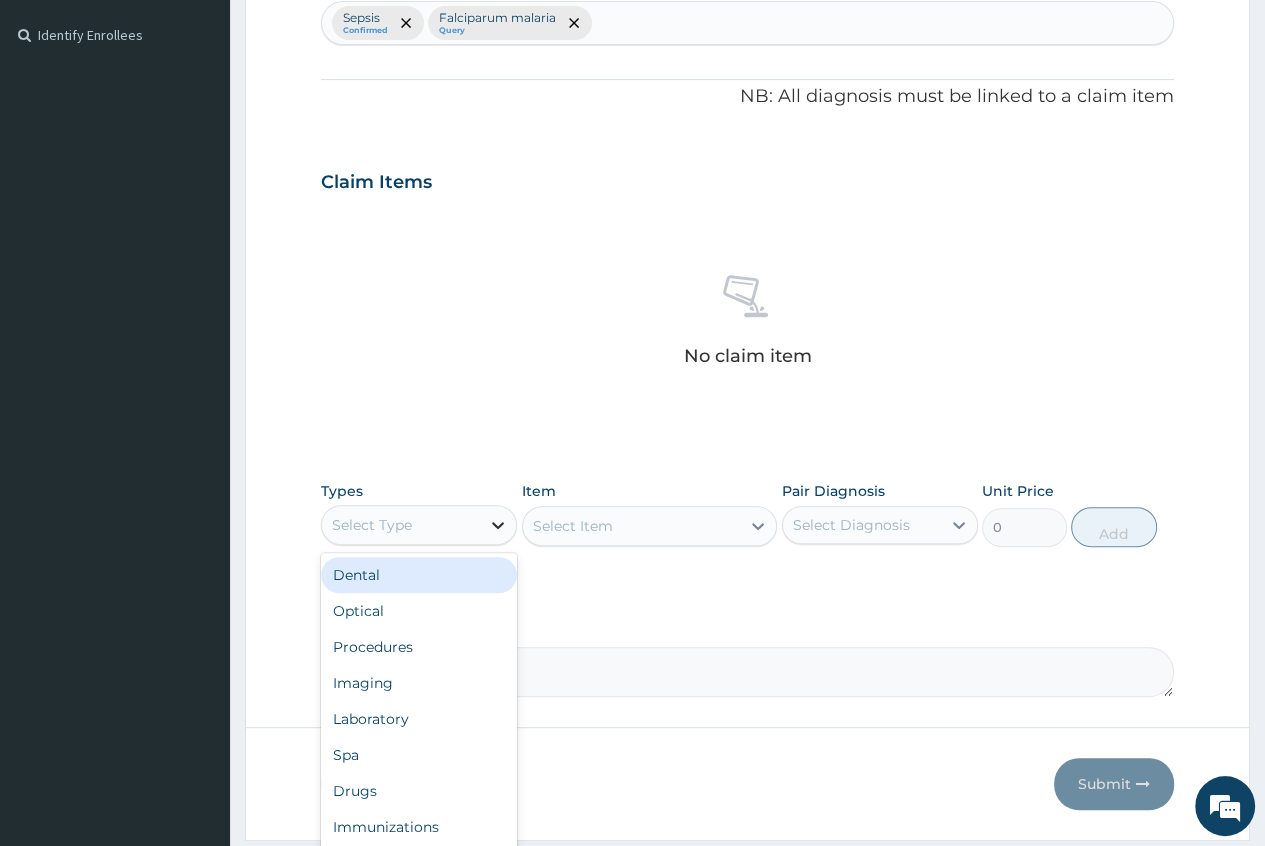 click at bounding box center [498, 525] 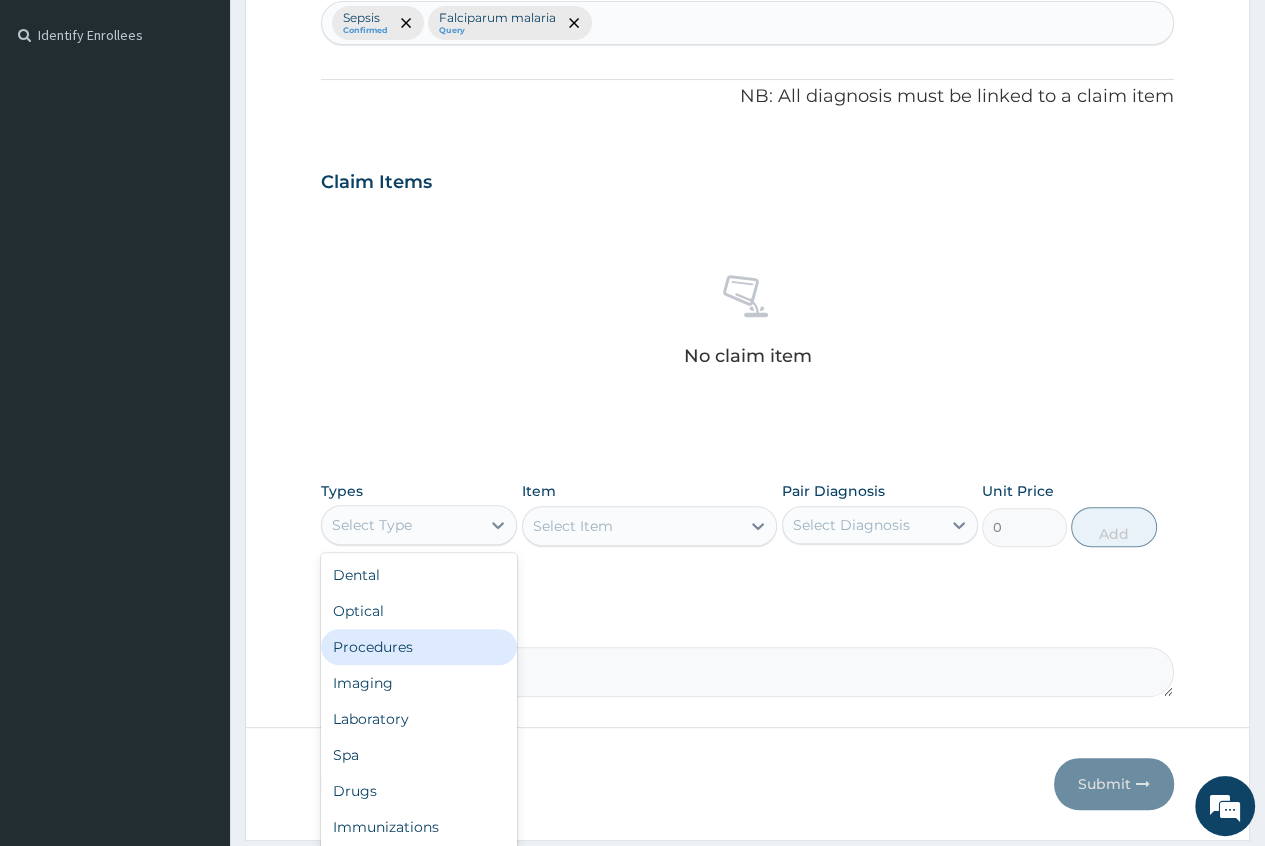drag, startPoint x: 441, startPoint y: 646, endPoint x: 475, endPoint y: 668, distance: 40.496914 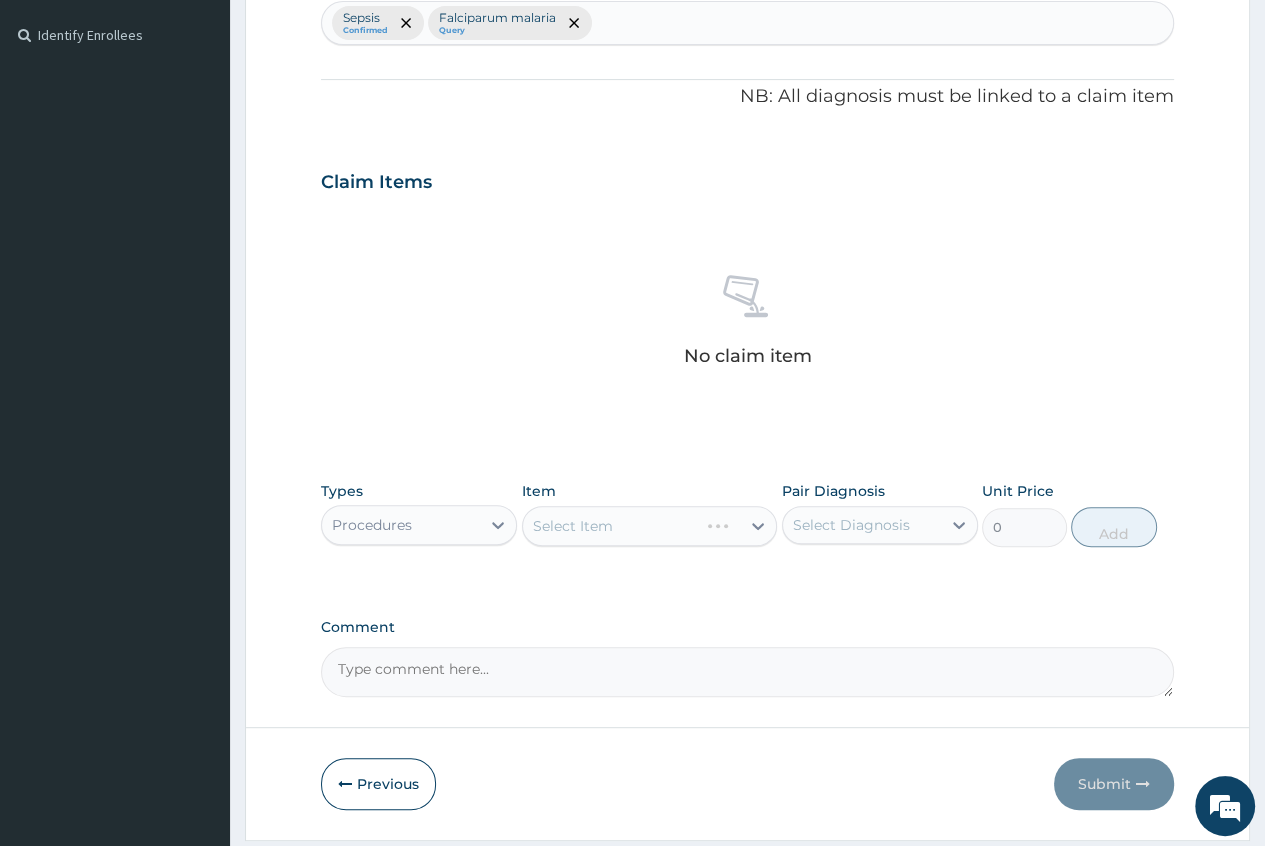 click on "Select Item" at bounding box center [650, 526] 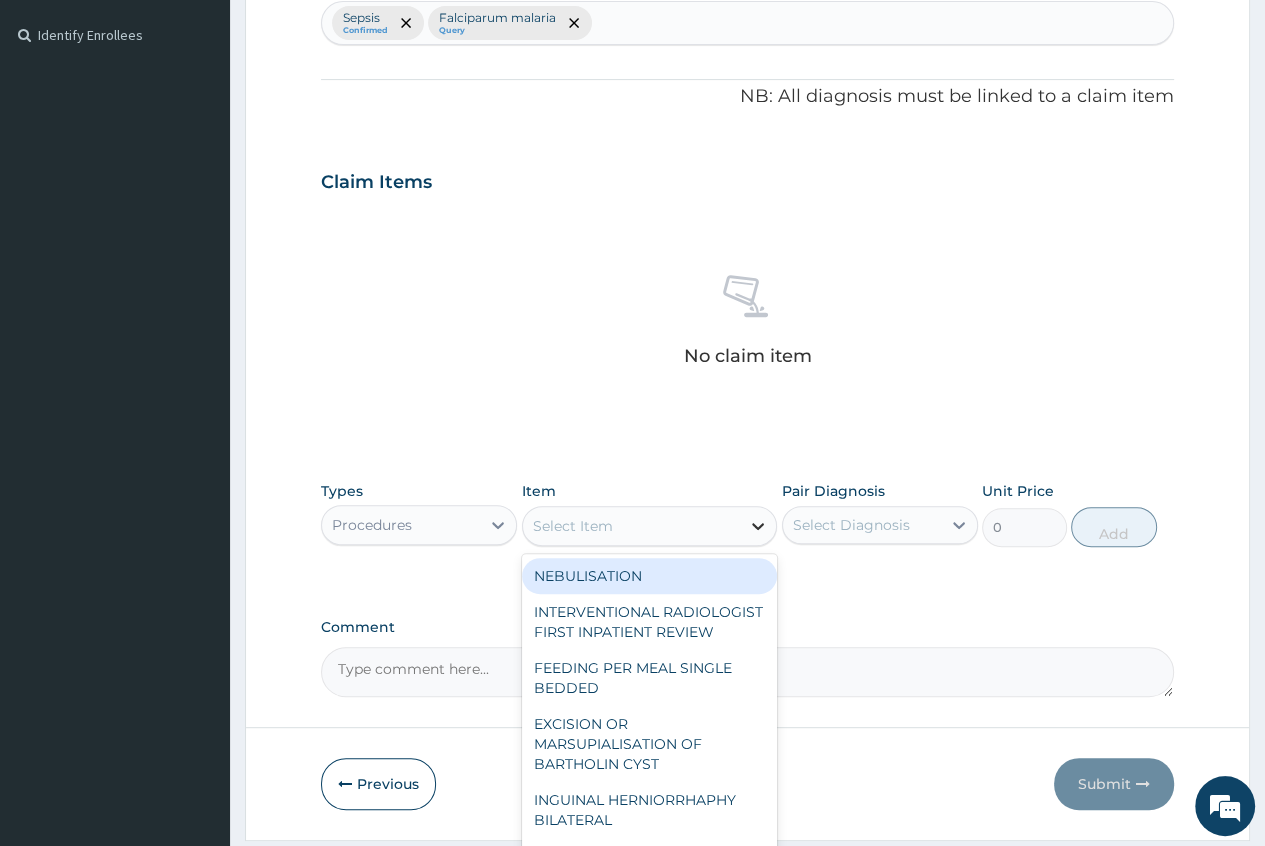 click 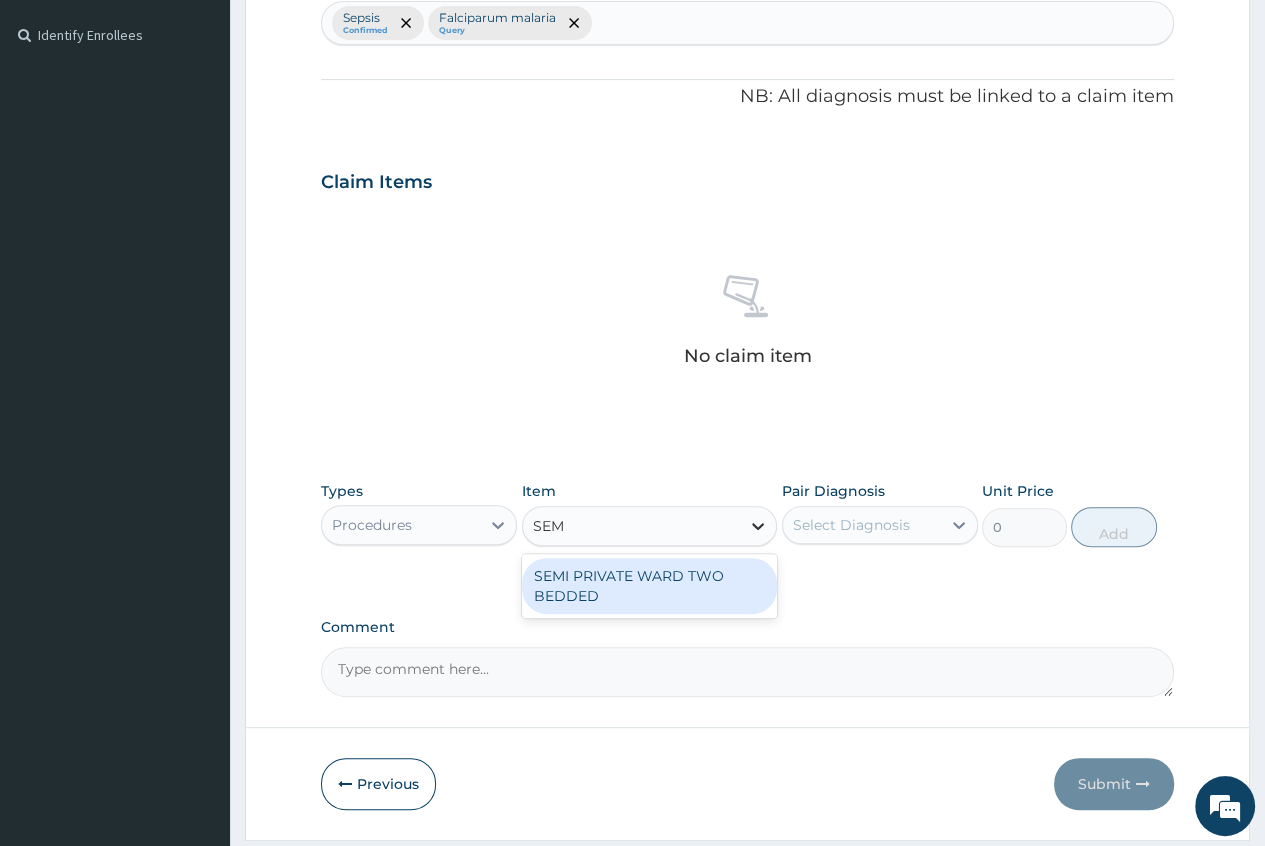 type on "SEMI" 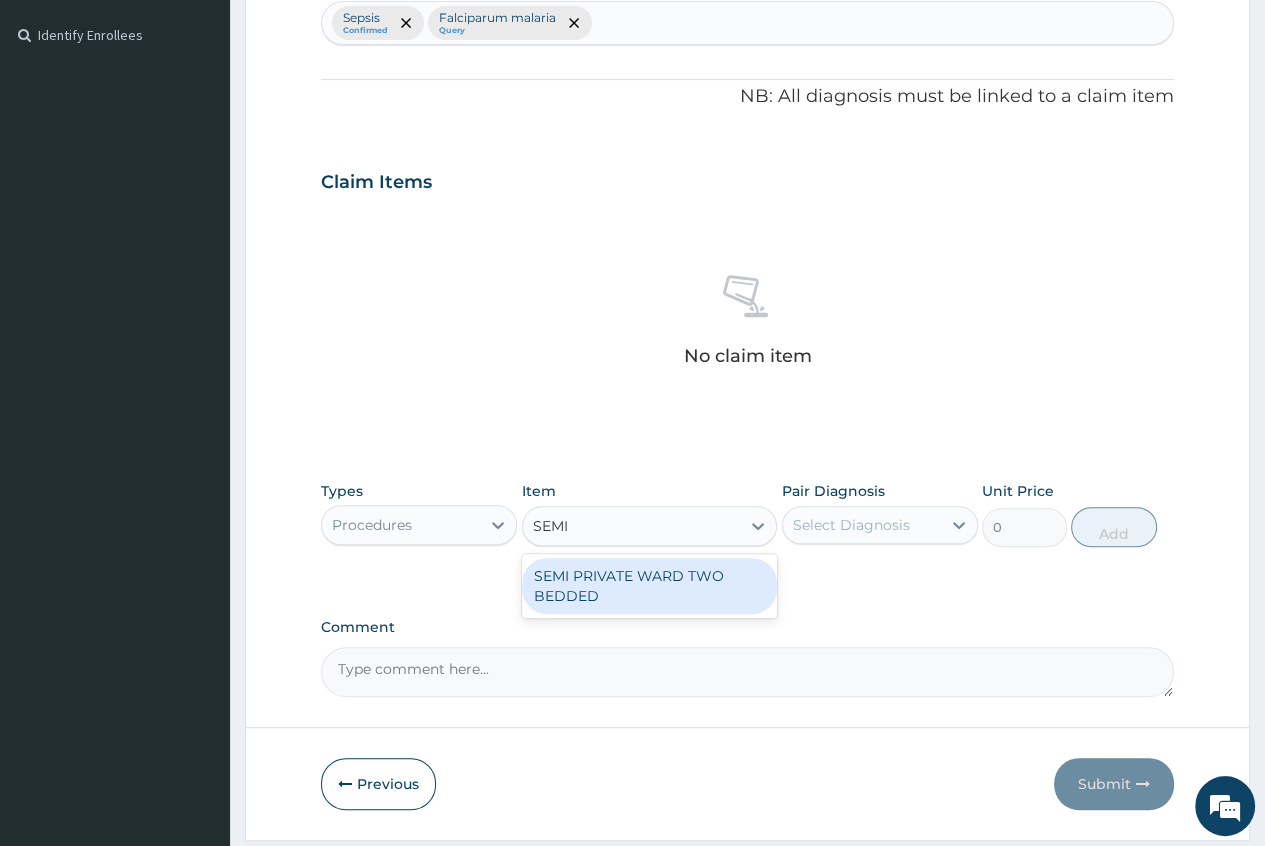 click on "SEMI PRIVATE WARD TWO BEDDED" at bounding box center [650, 586] 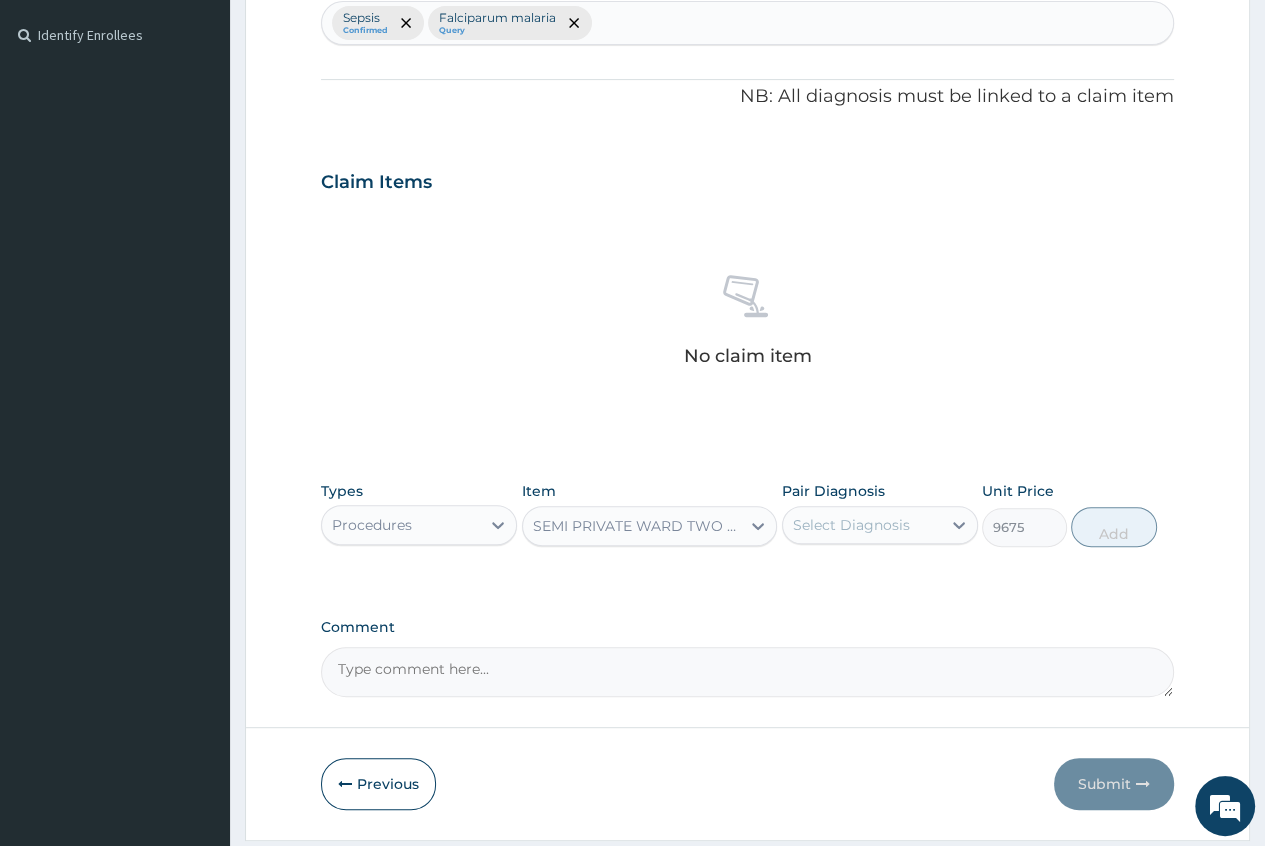click on "Select Diagnosis" at bounding box center [862, 525] 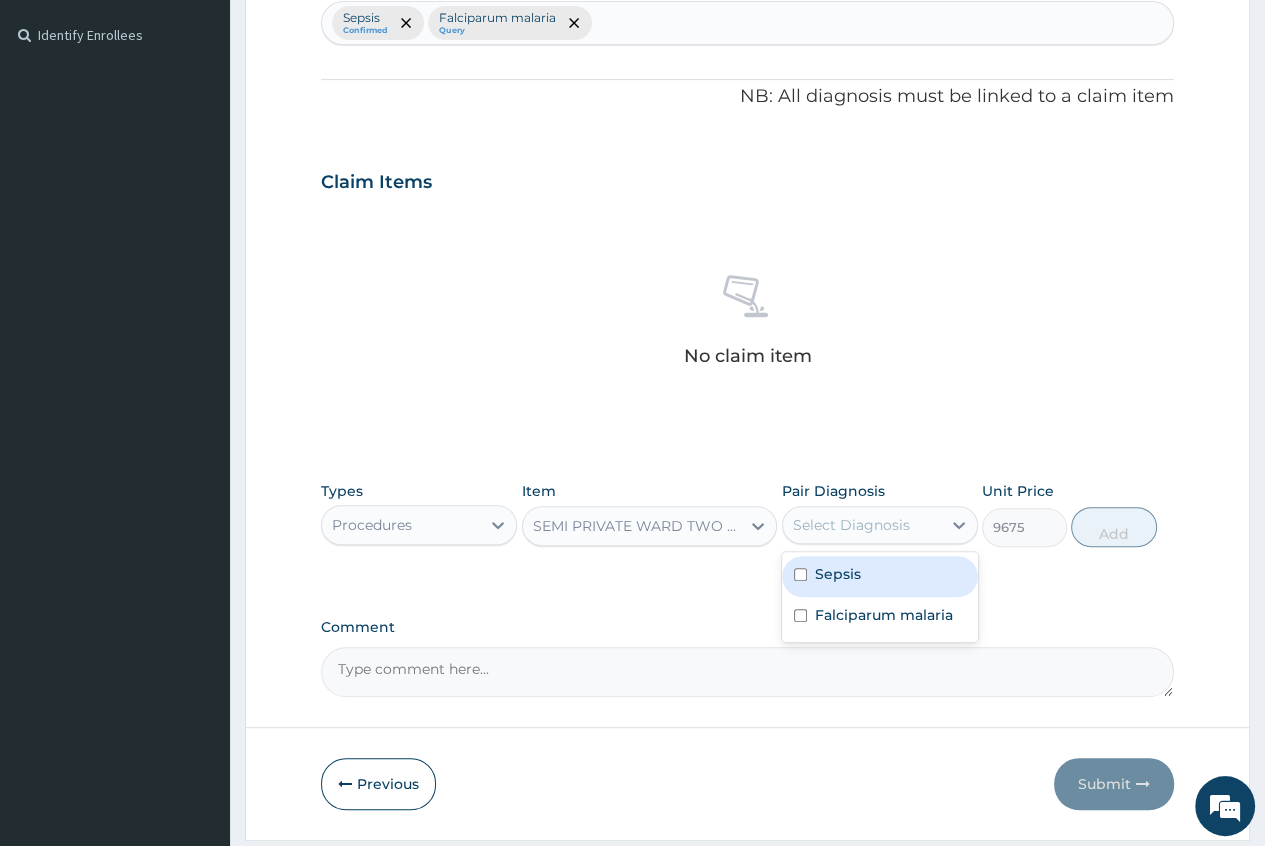 click on "Sepsis" at bounding box center [880, 576] 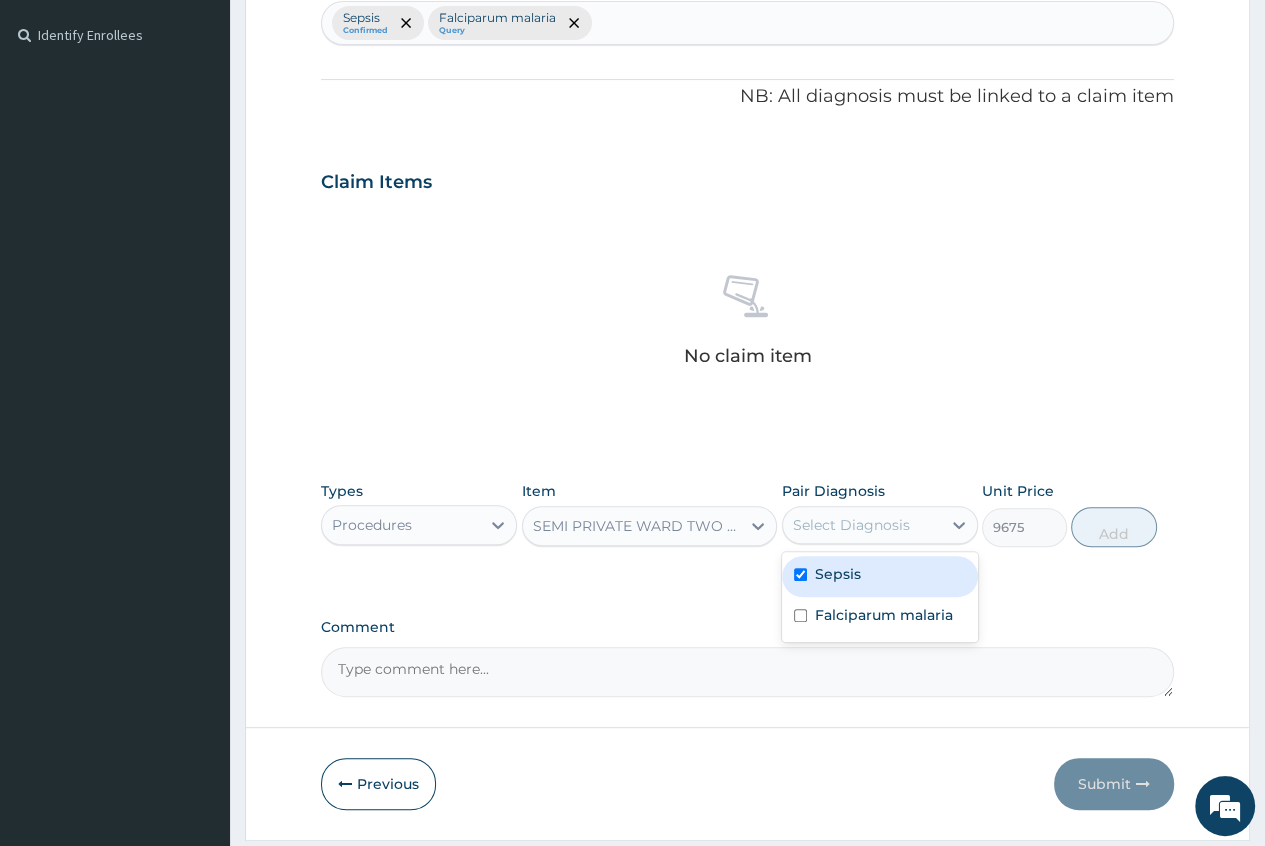 checkbox on "true" 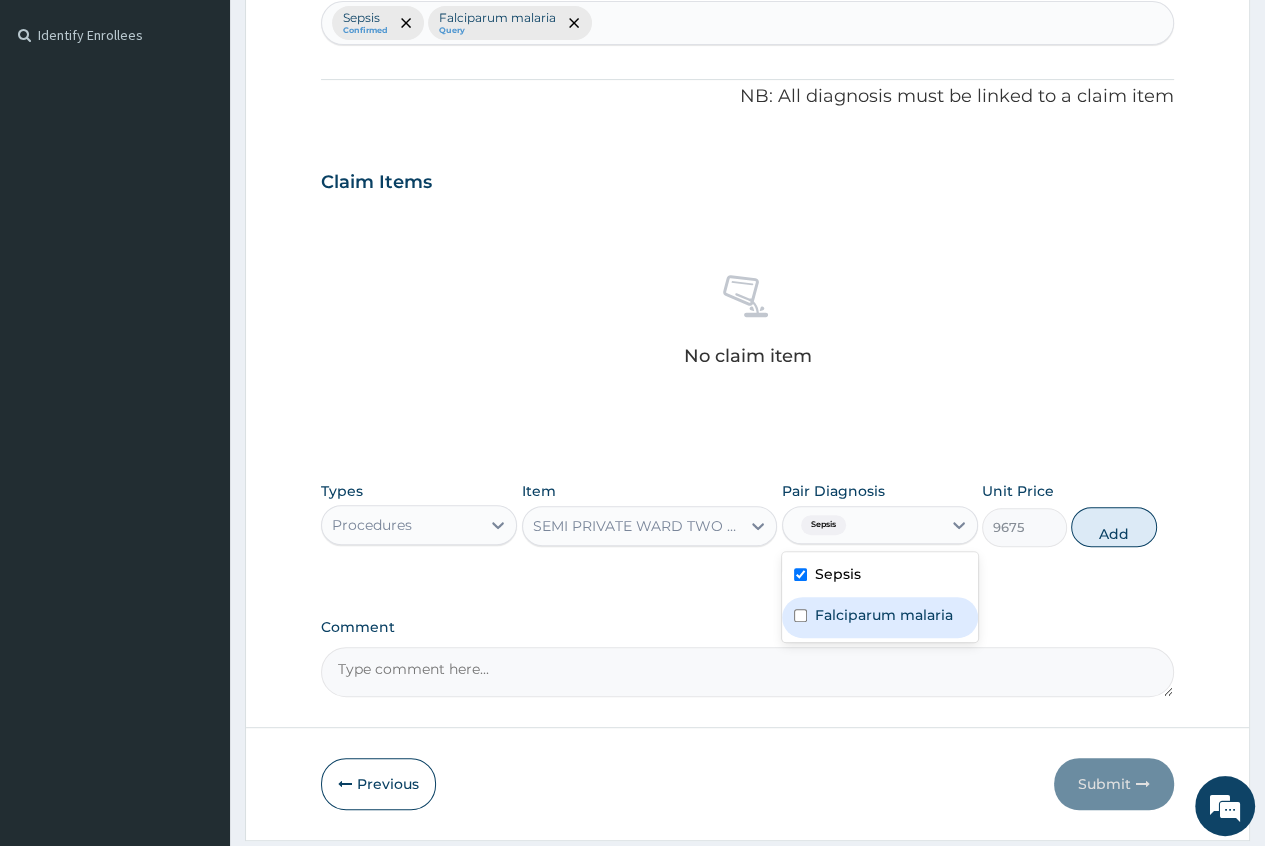 click on "Falciparum malaria" at bounding box center (884, 615) 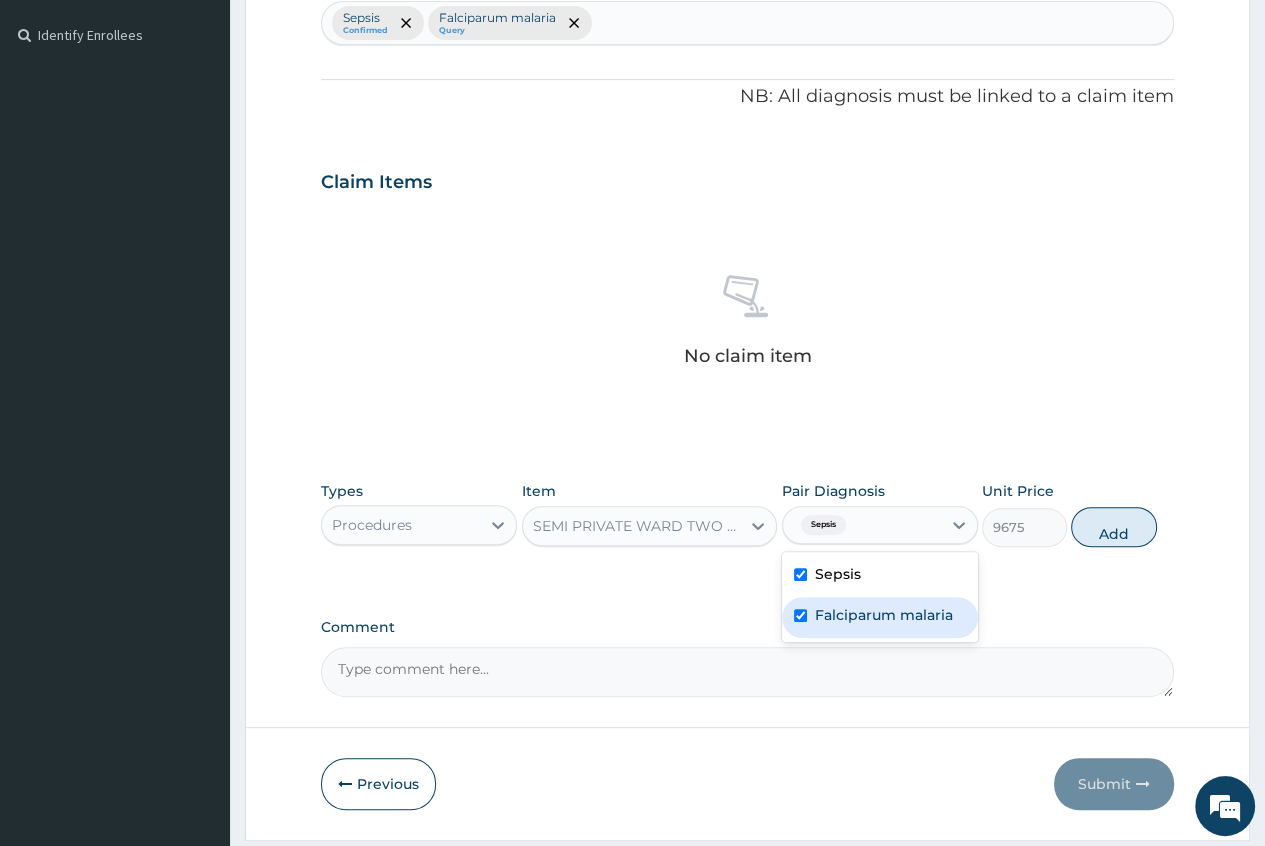 checkbox on "true" 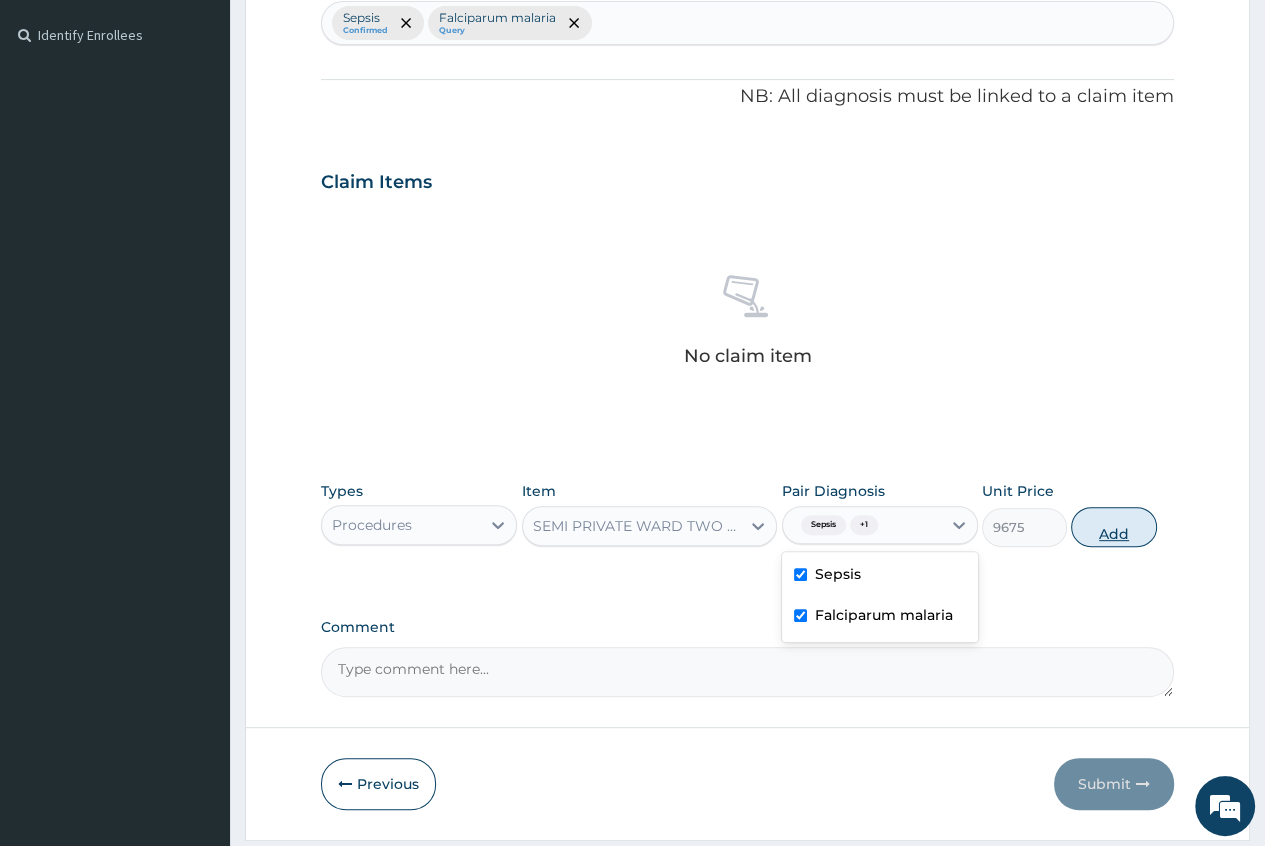 click on "Add" at bounding box center (1113, 527) 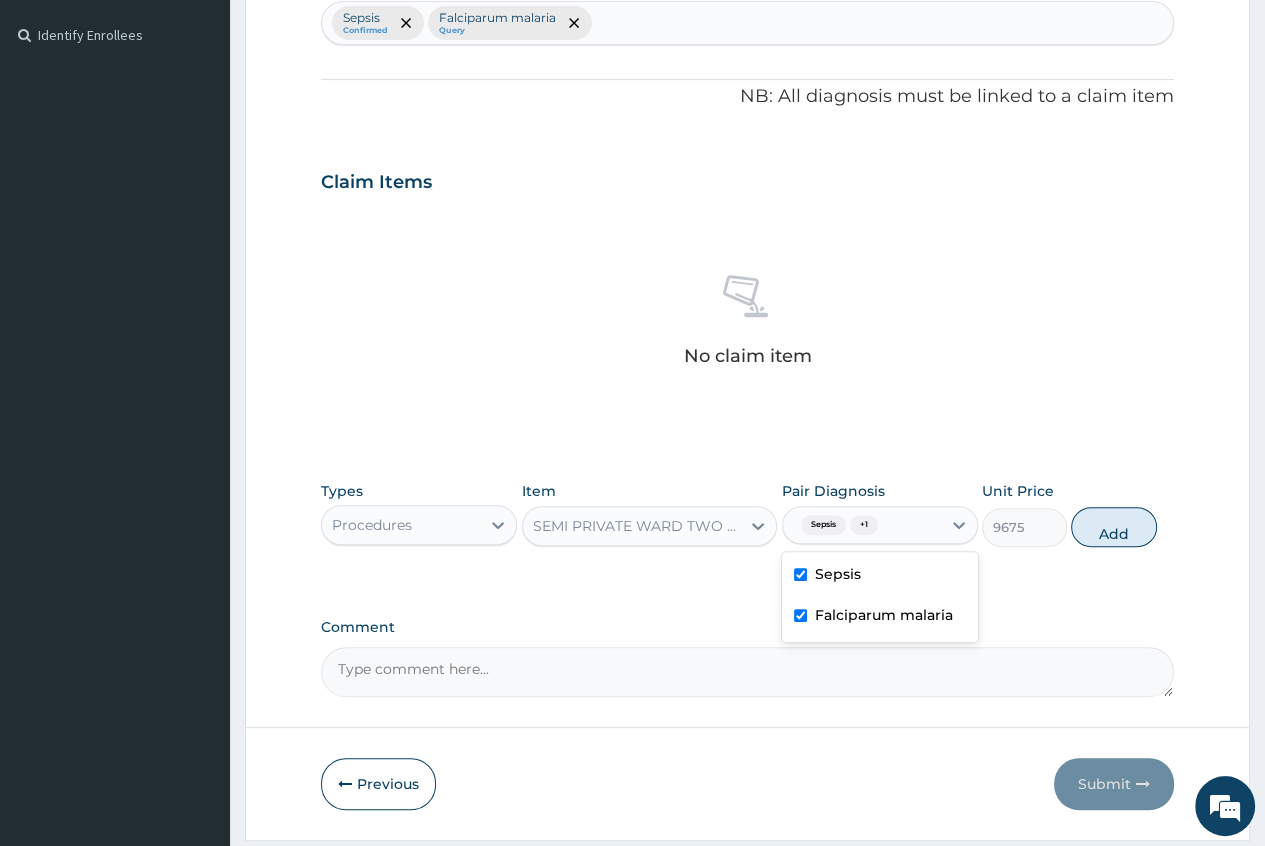 type on "0" 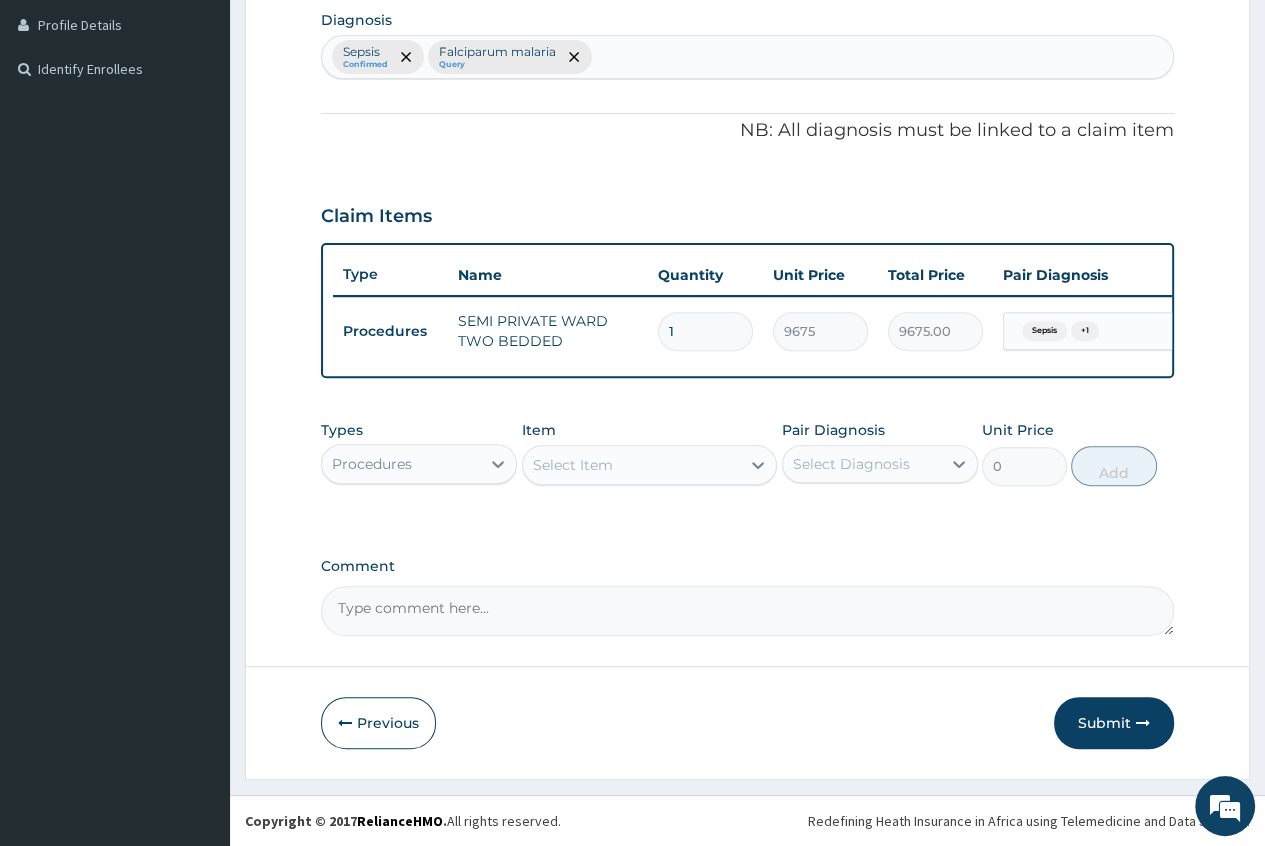 scroll, scrollTop: 513, scrollLeft: 0, axis: vertical 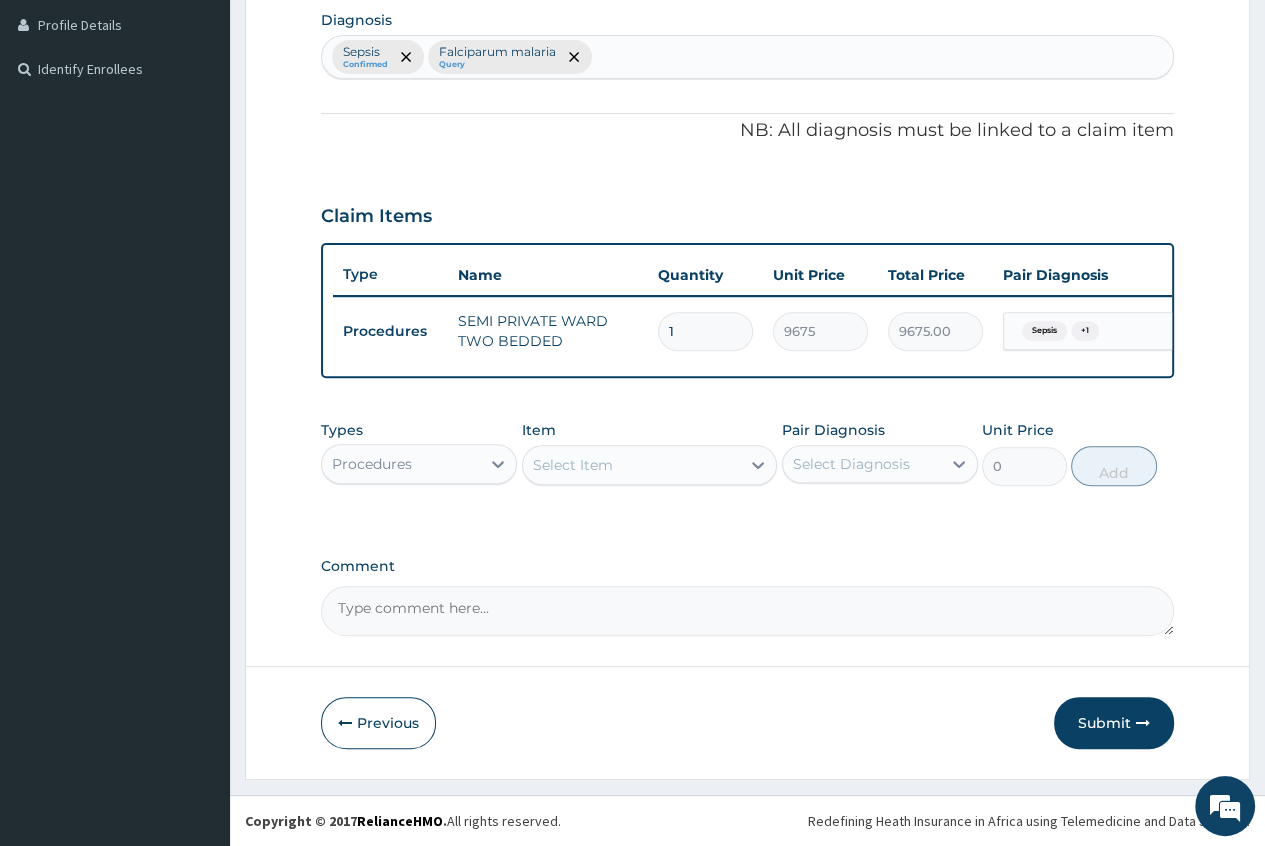 type on "0.00" 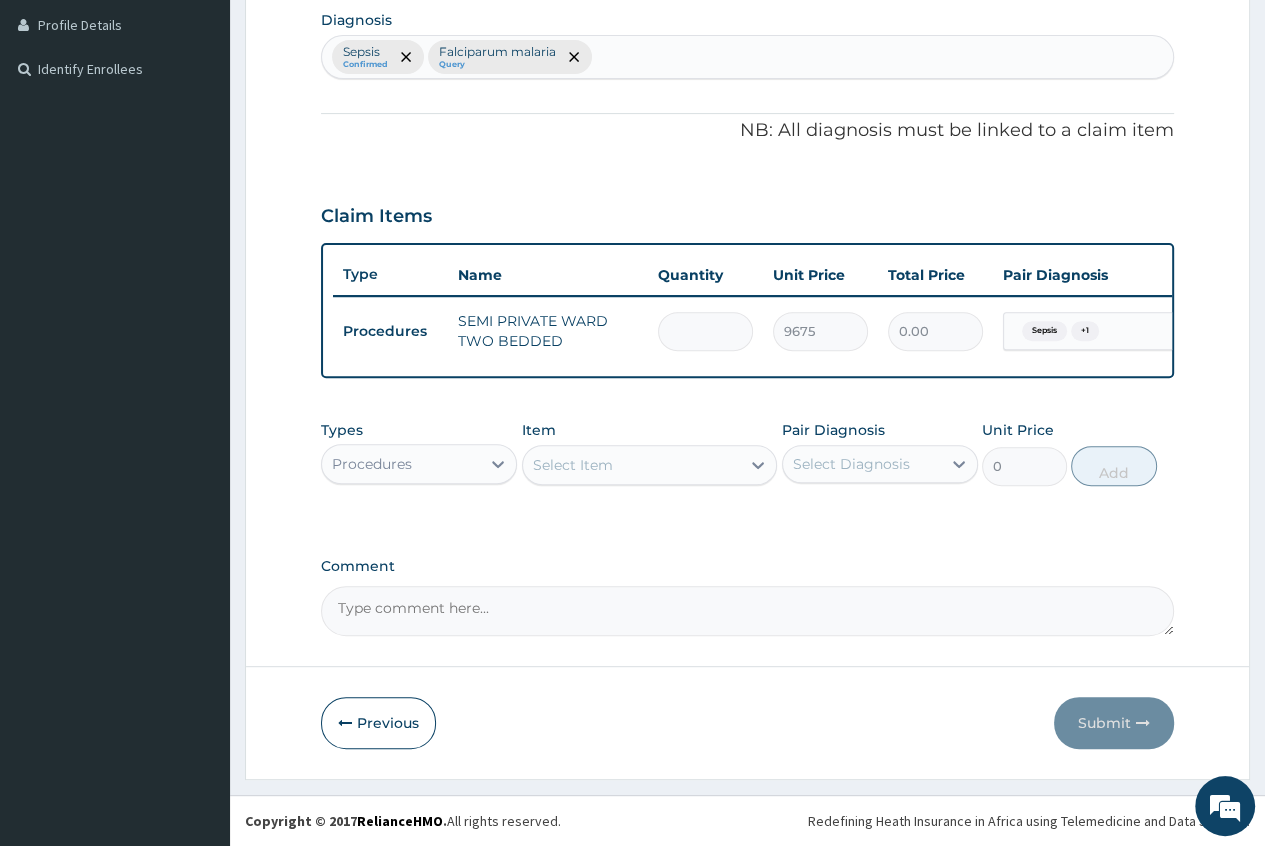 type on "2" 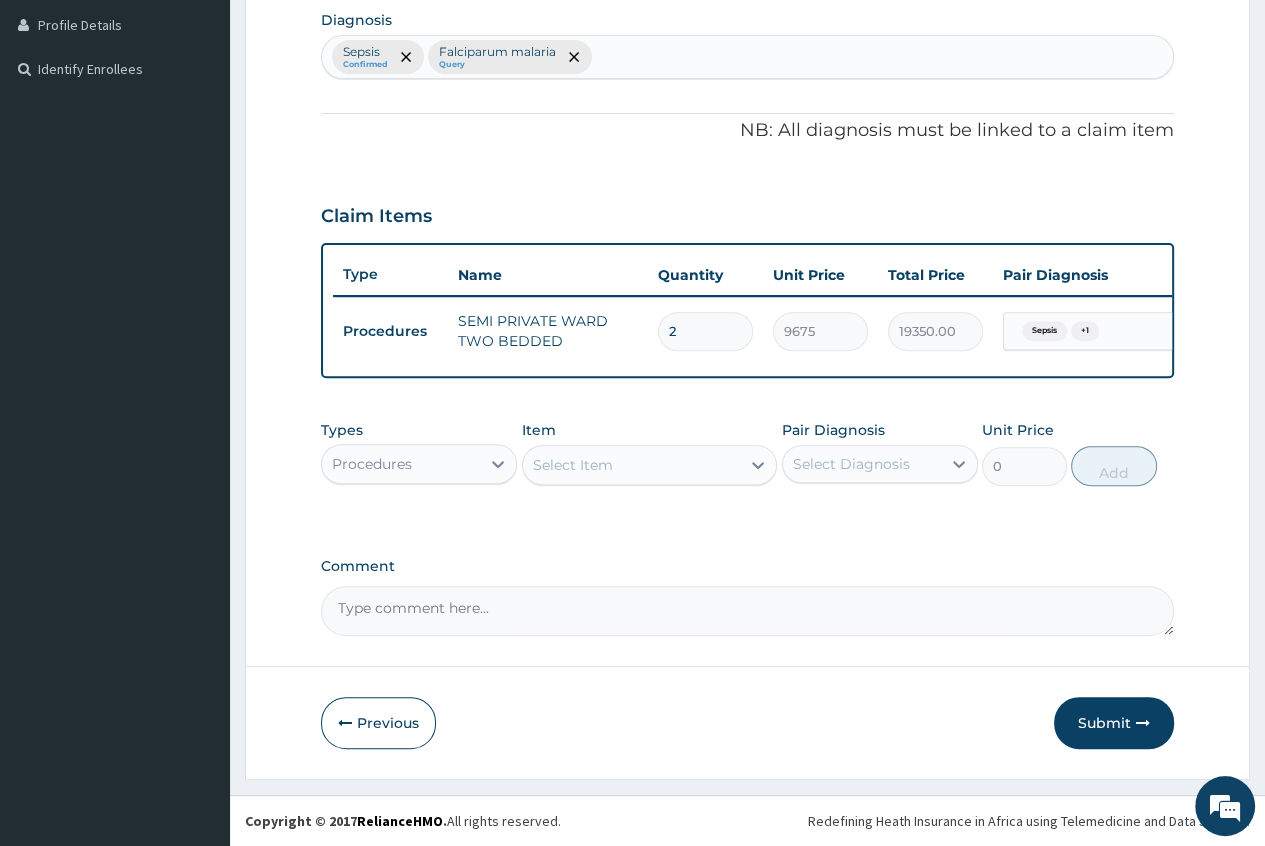 type on "2" 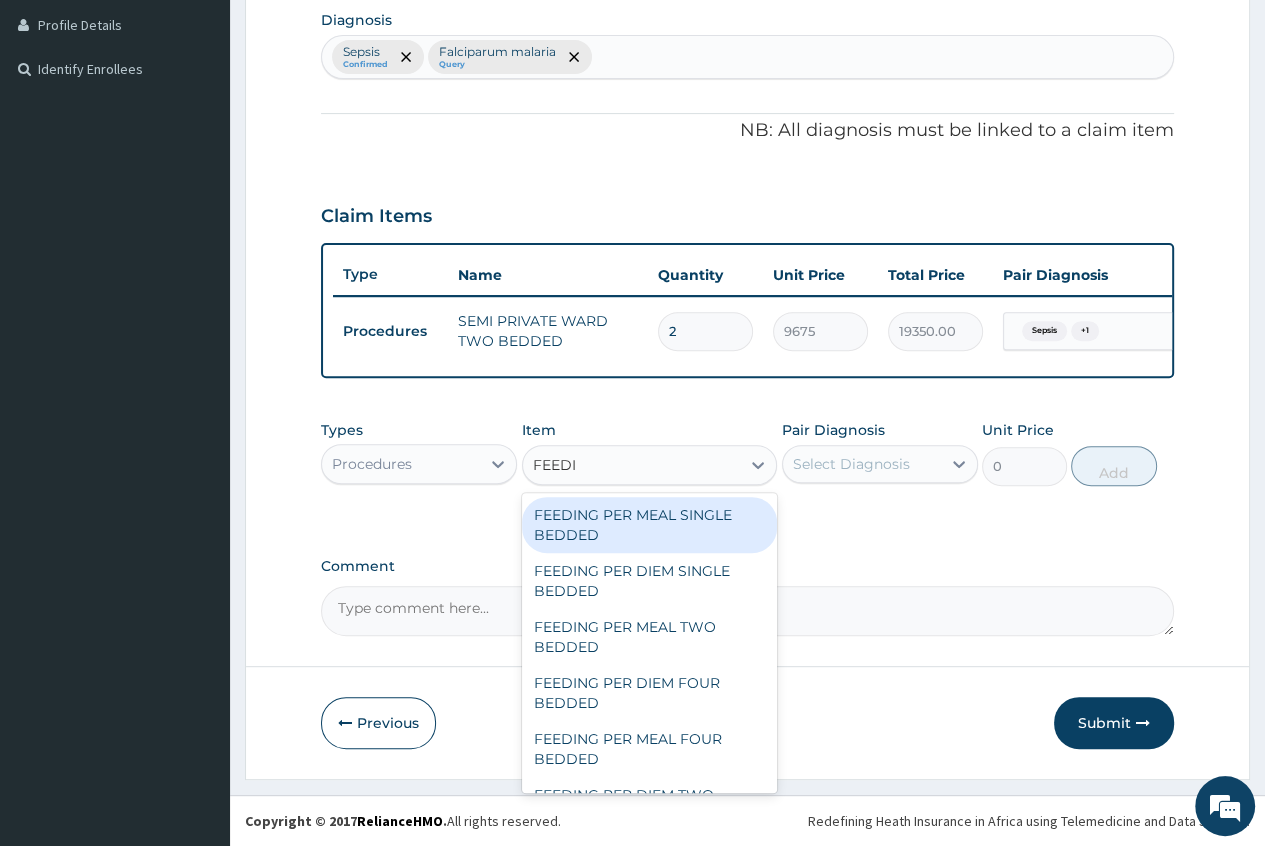 type on "FEEDIN" 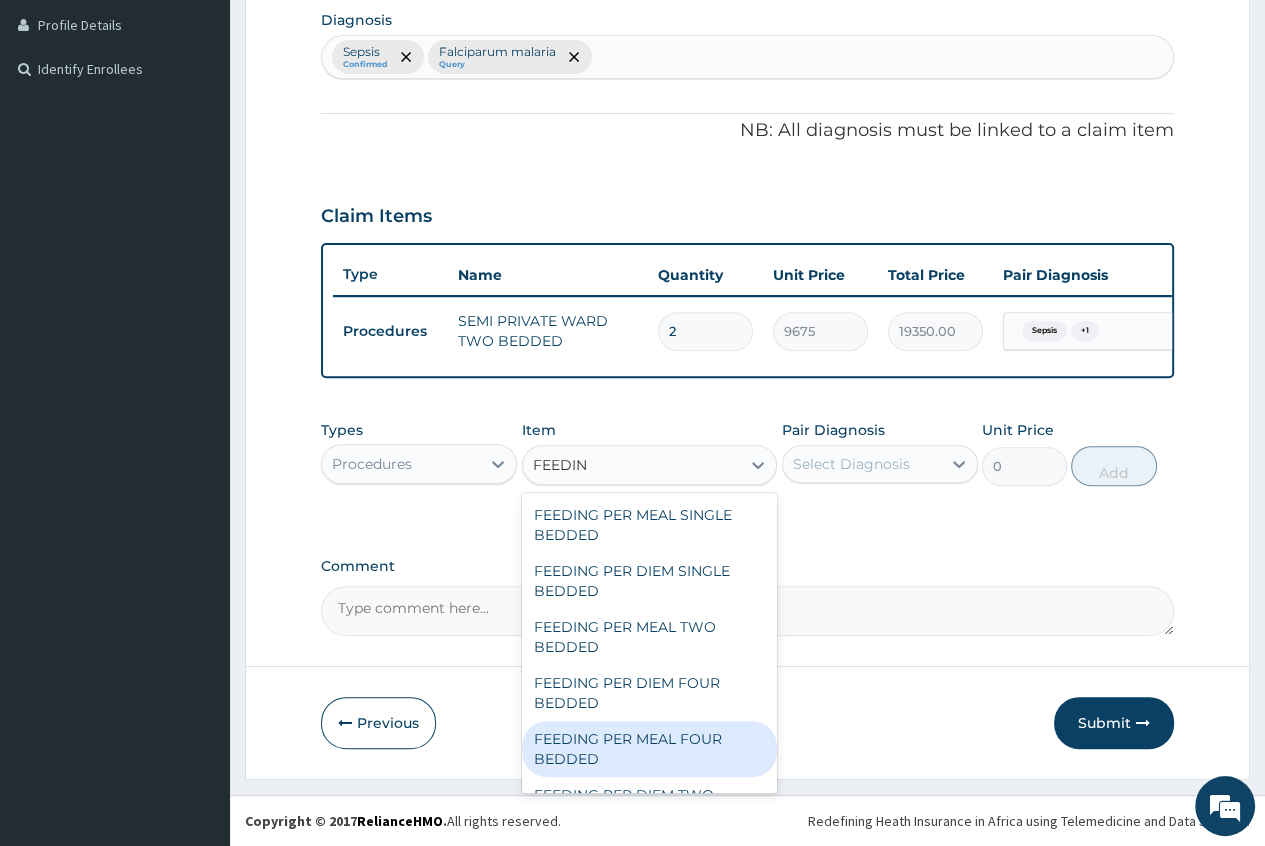 scroll, scrollTop: 44, scrollLeft: 0, axis: vertical 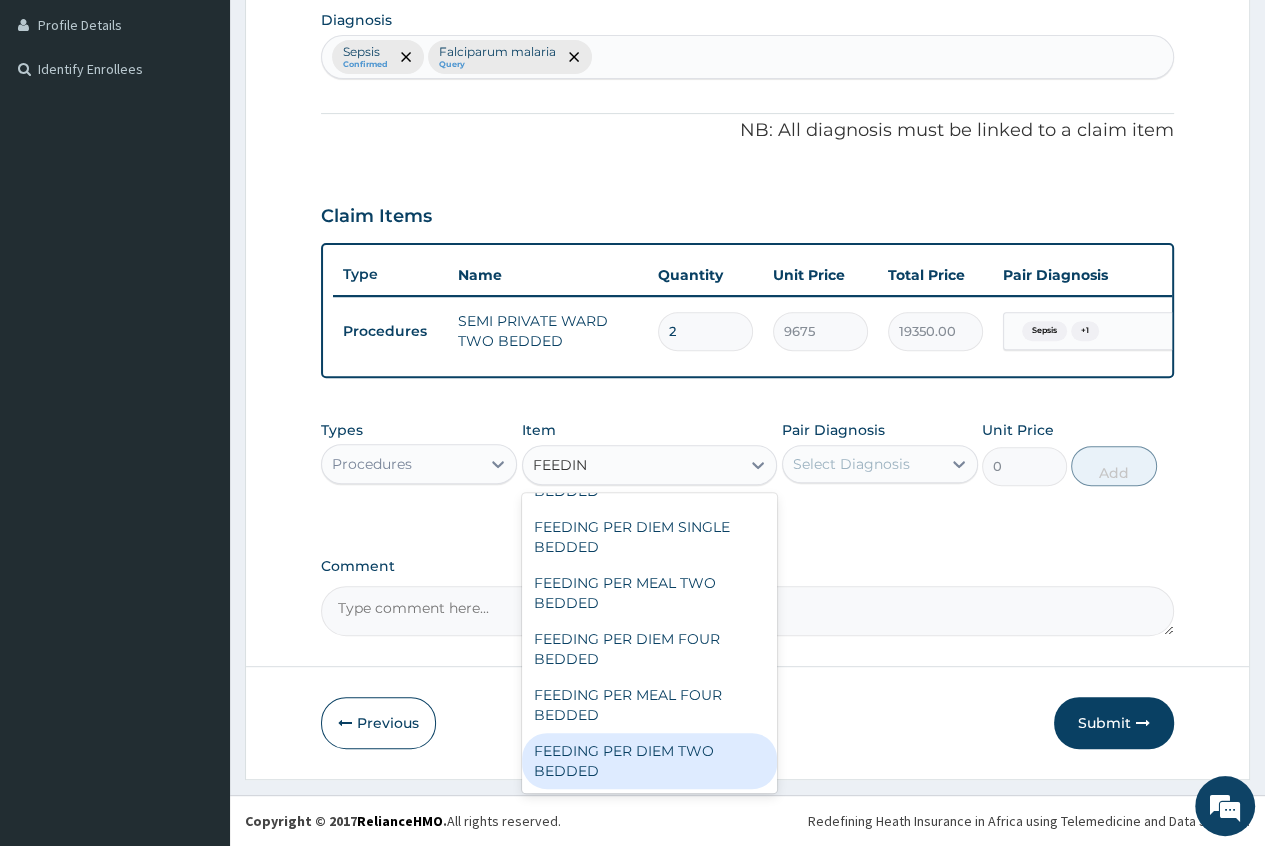 click on "FEEDING PER DIEM TWO BEDDED" at bounding box center (650, 761) 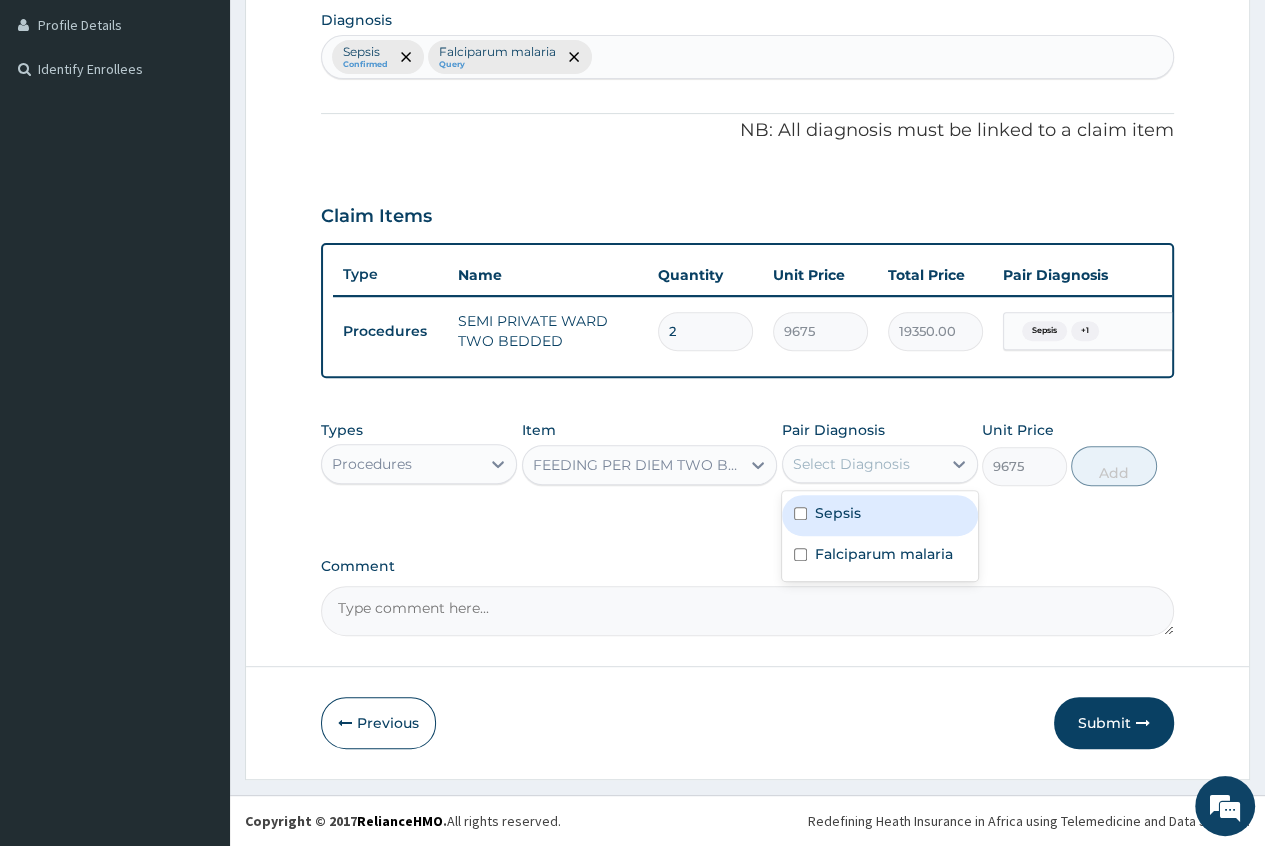 click on "Select Diagnosis" at bounding box center (862, 464) 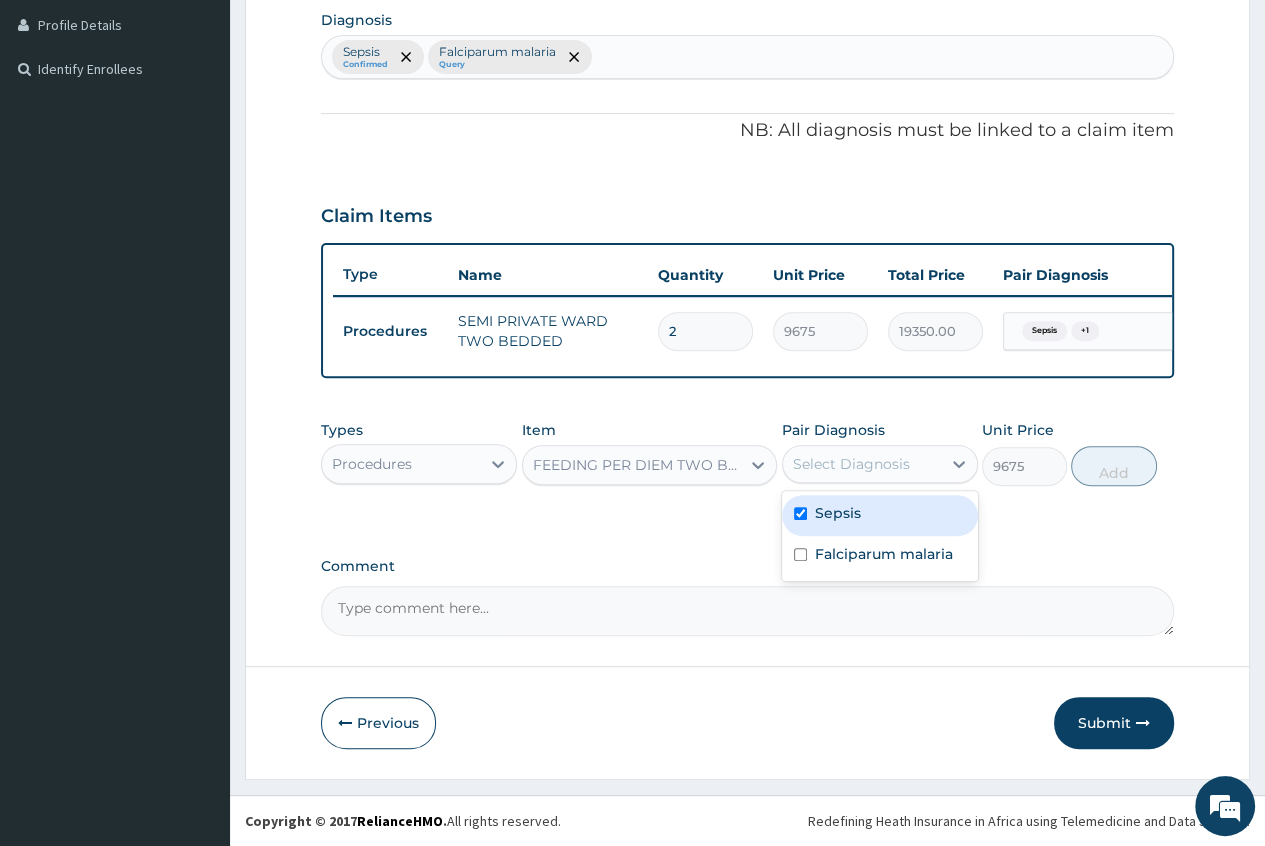 checkbox on "true" 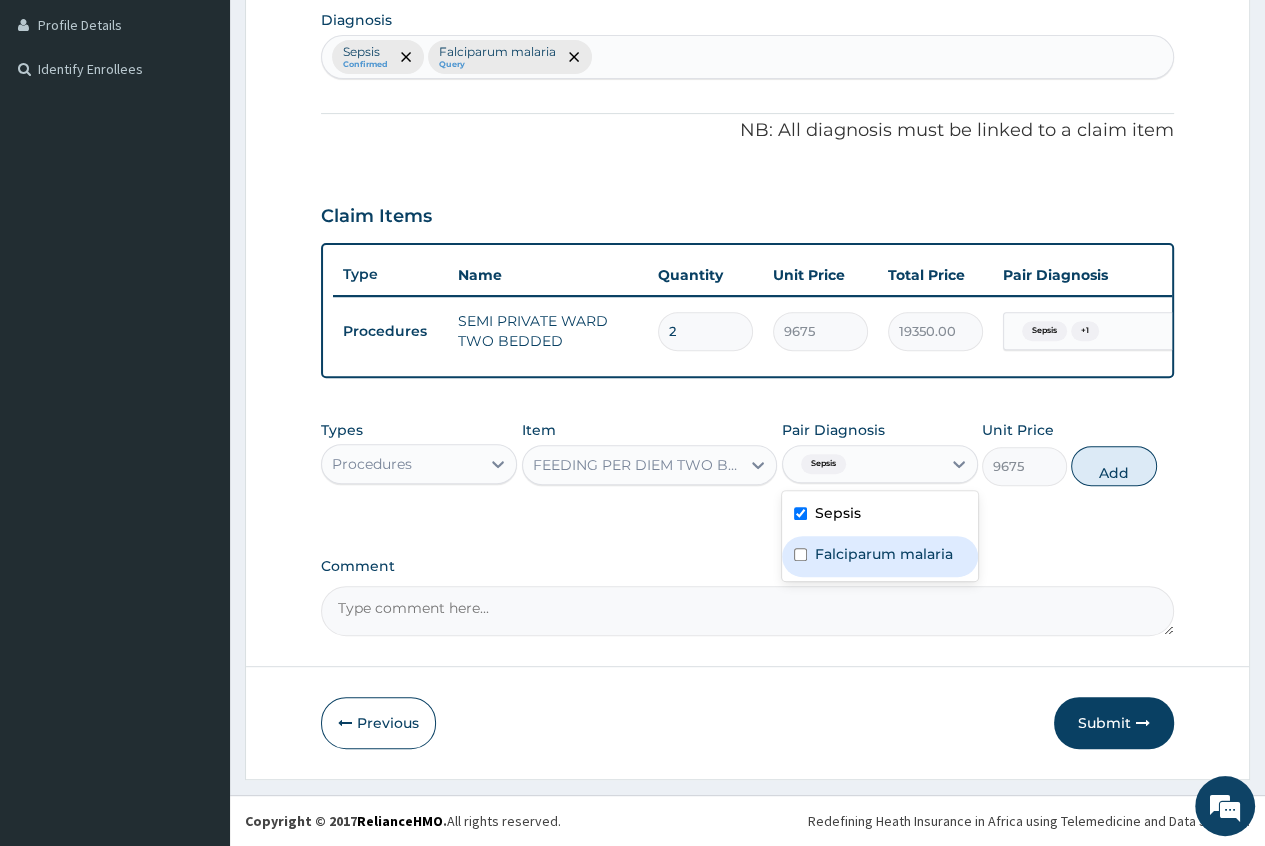 click on "Falciparum malaria" at bounding box center [884, 554] 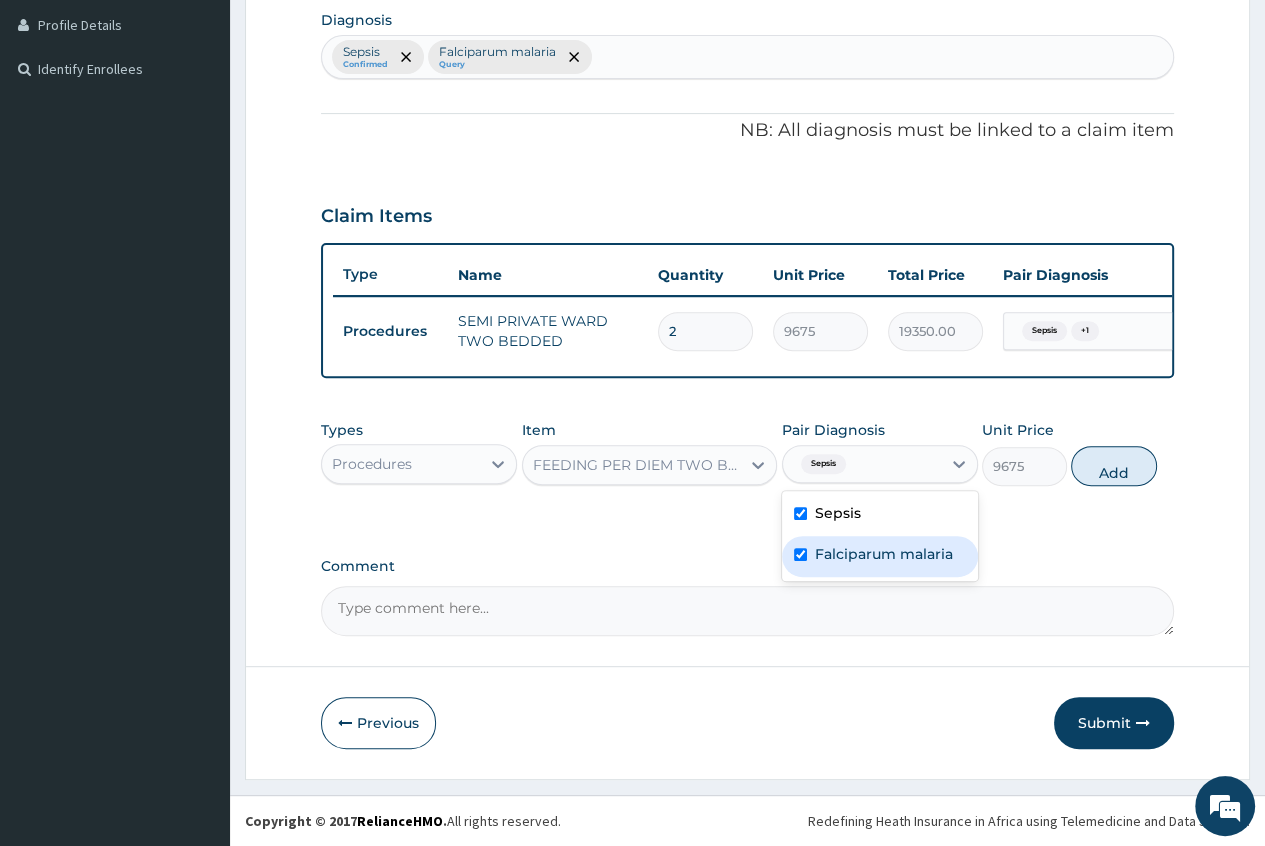checkbox on "true" 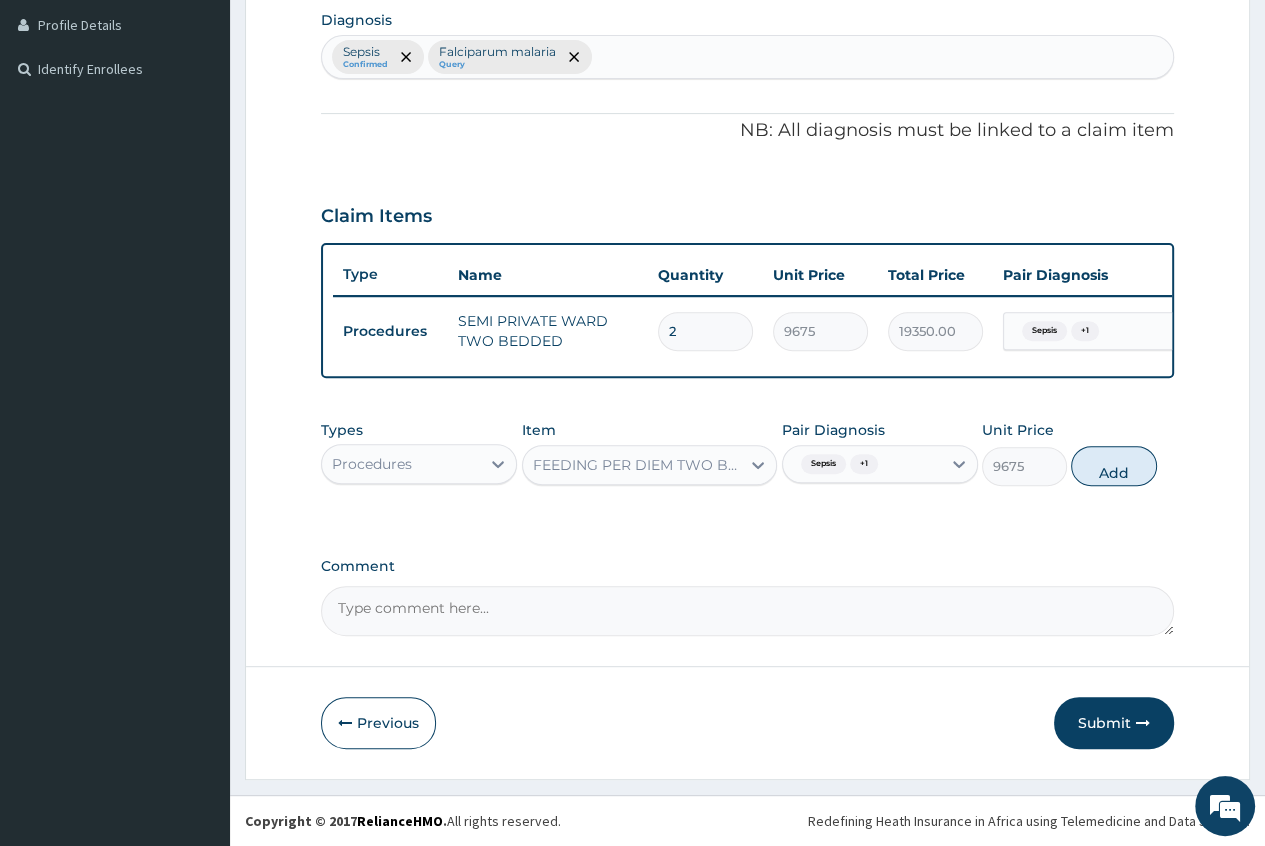 click on "Add" at bounding box center (1113, 466) 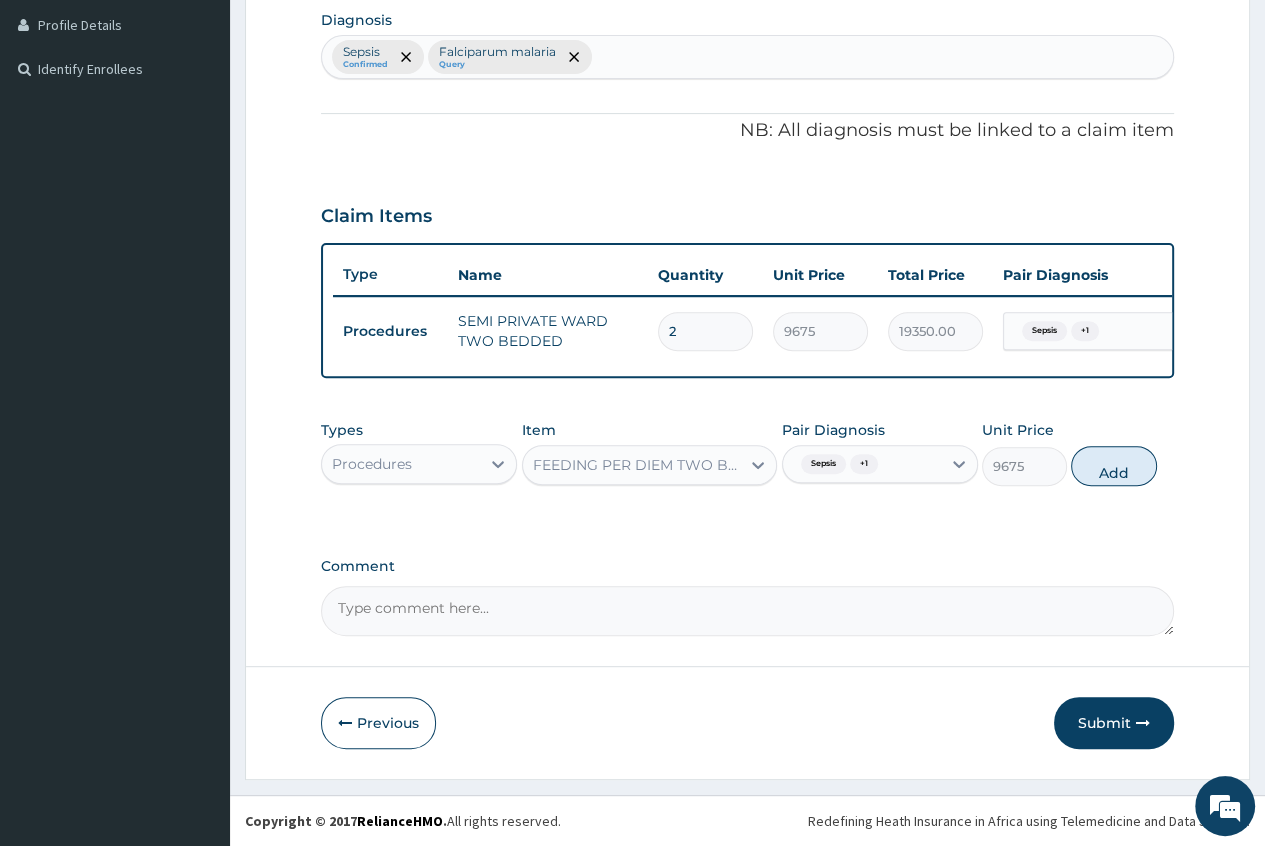 type on "0" 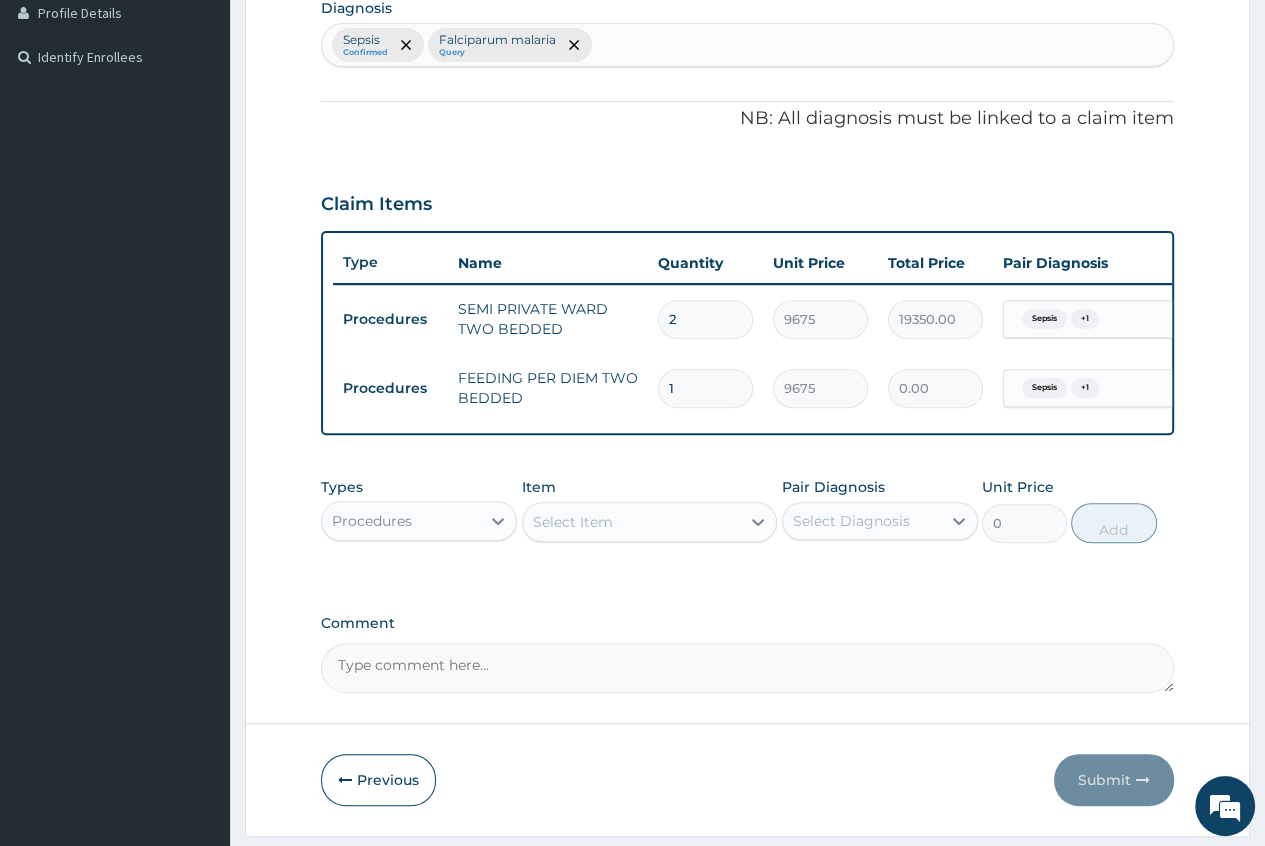 type 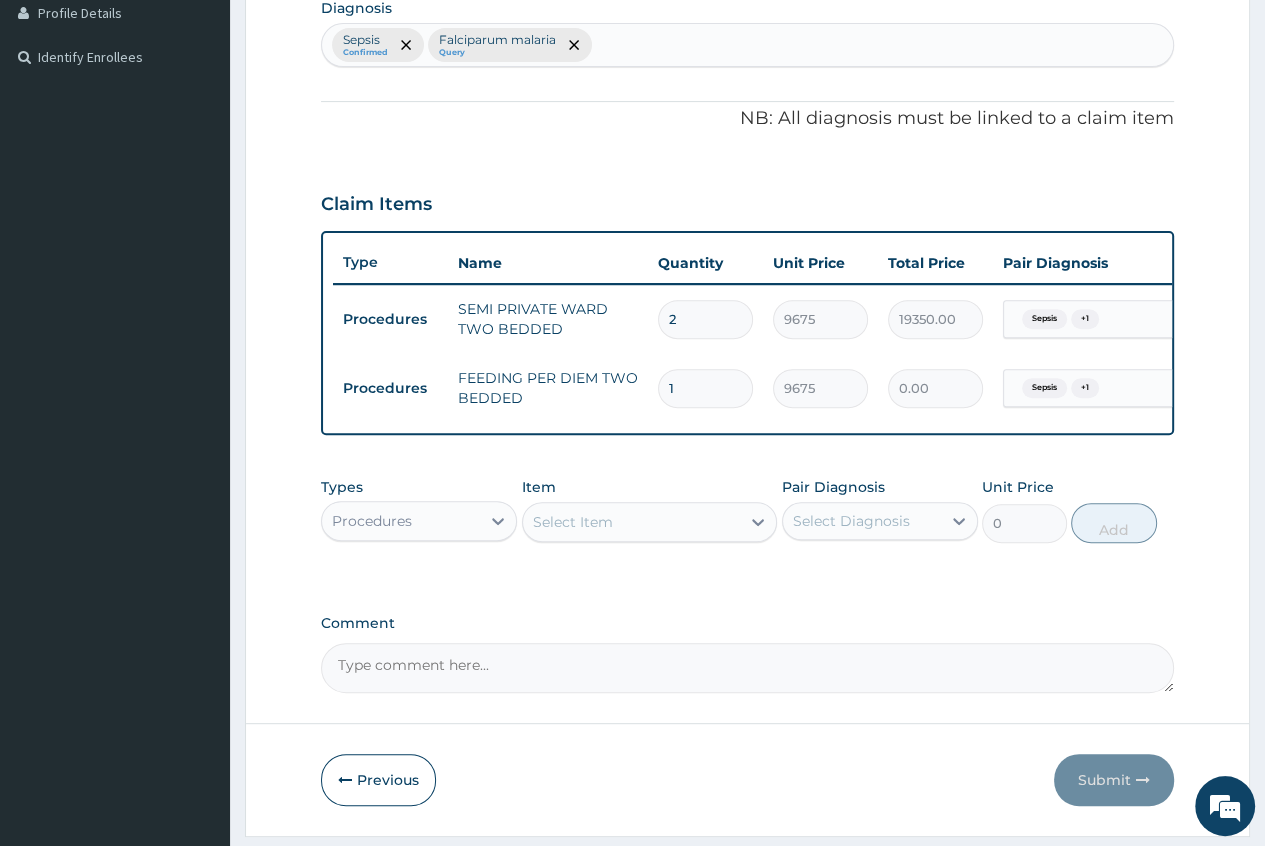 type on "0.00" 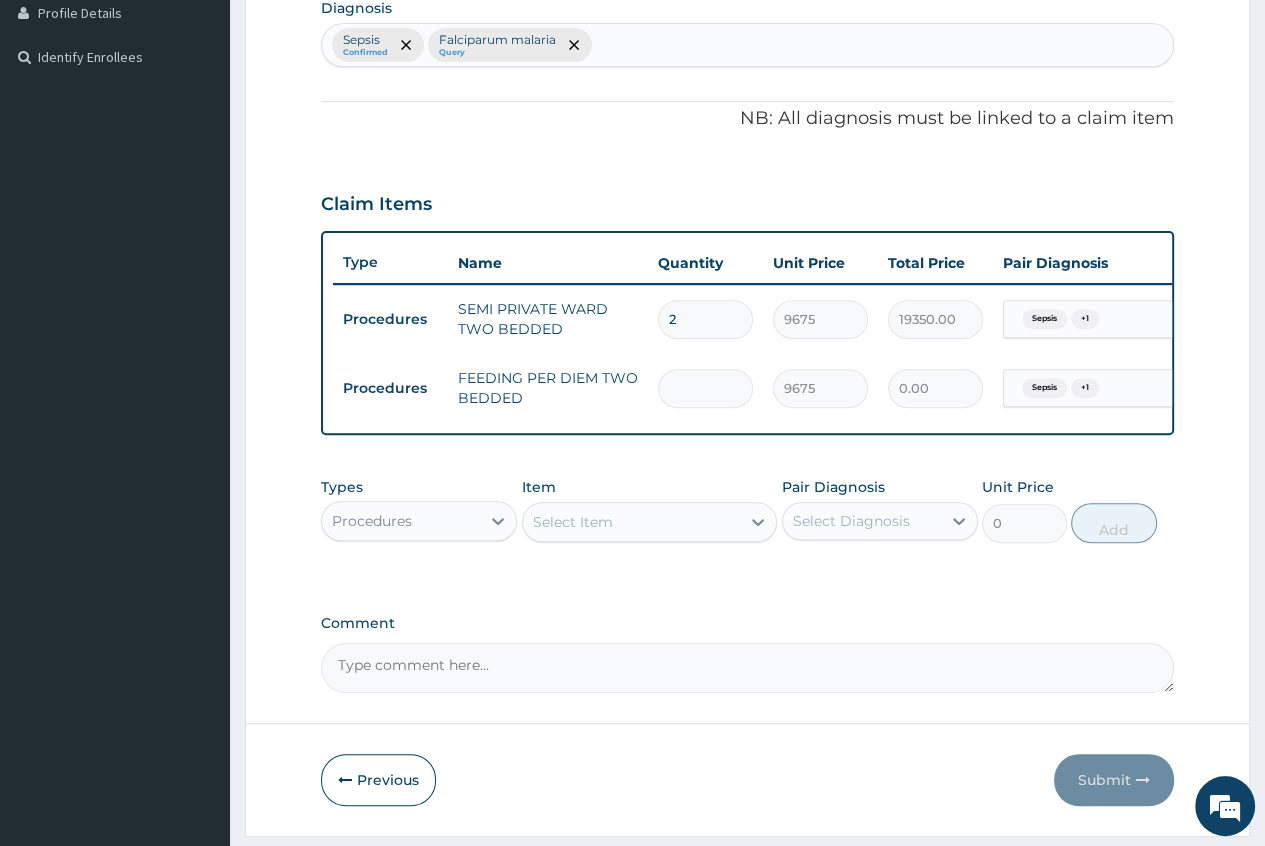 type on "2" 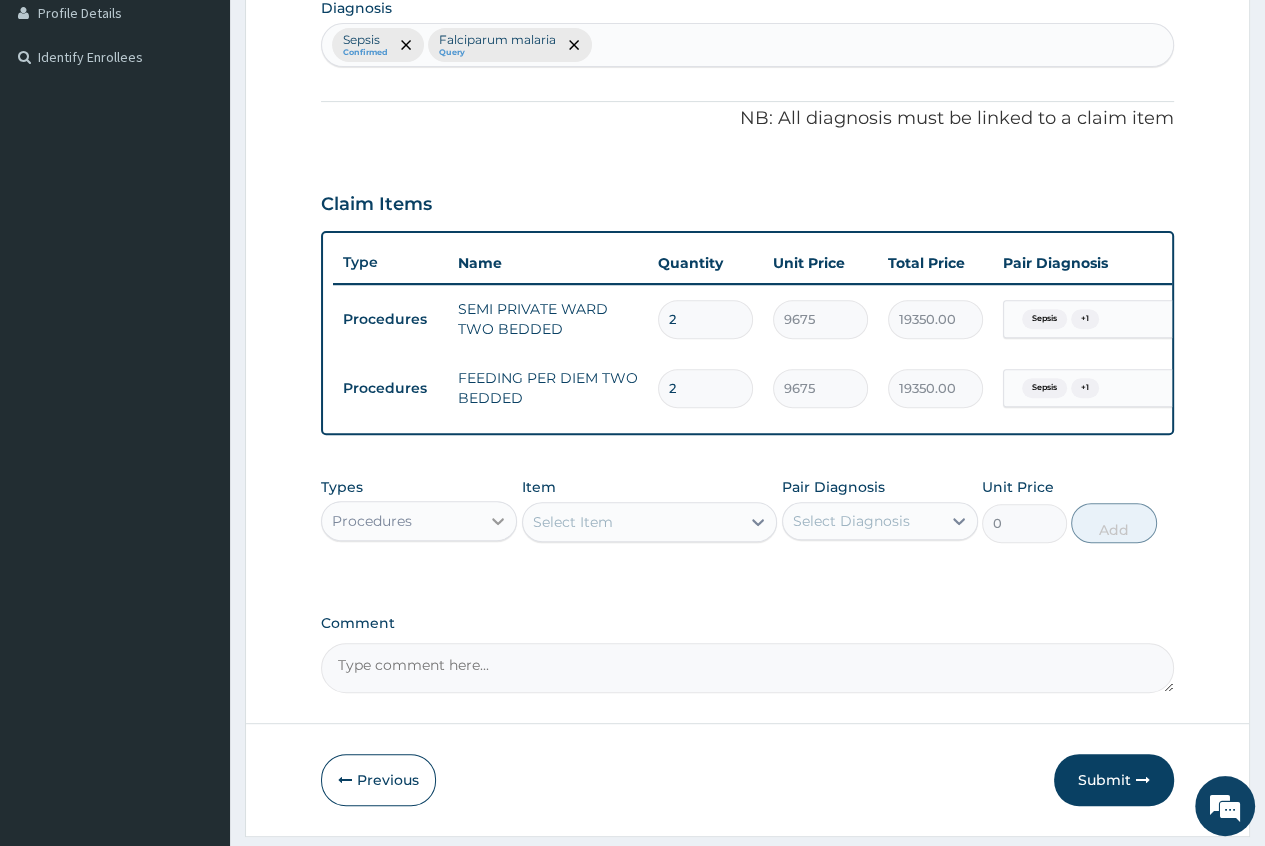 type on "2" 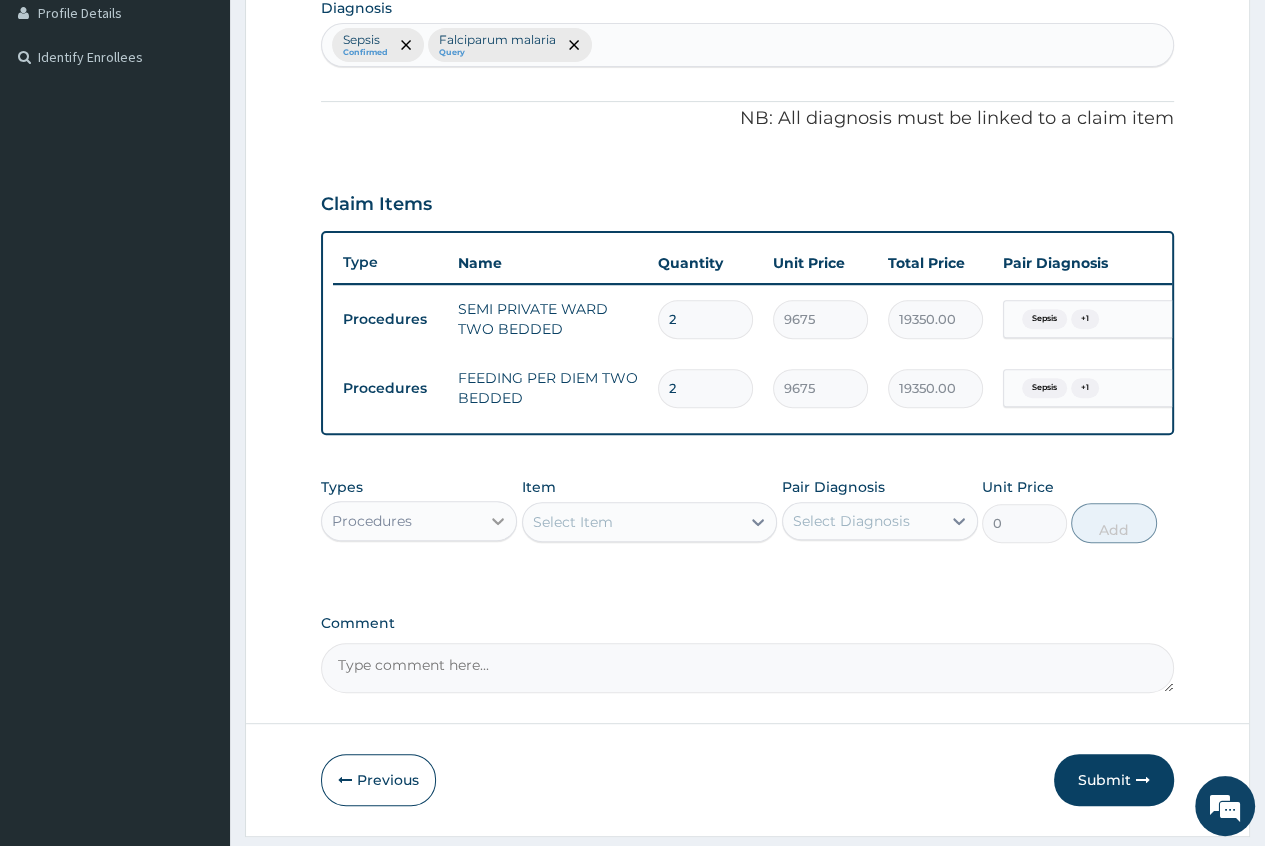 click 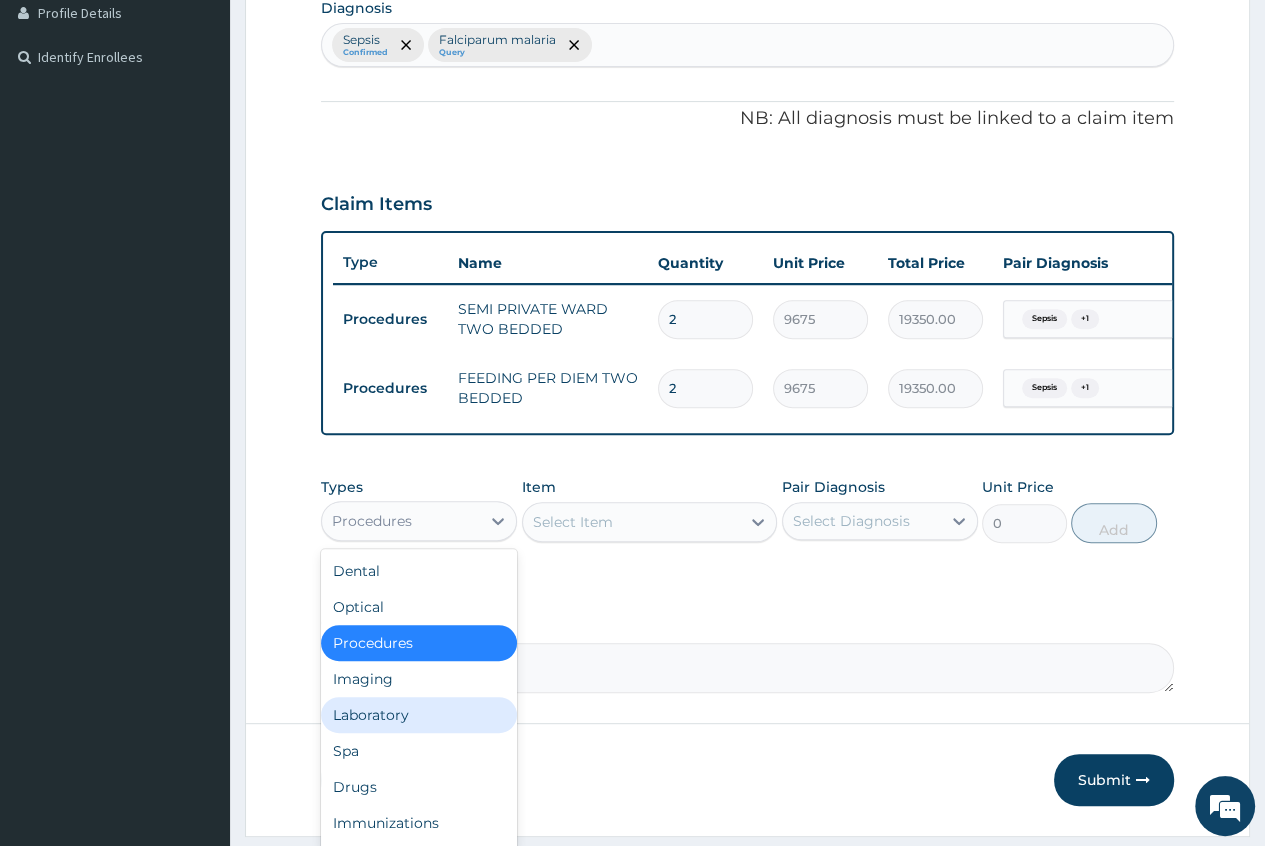 click on "Laboratory" at bounding box center (419, 715) 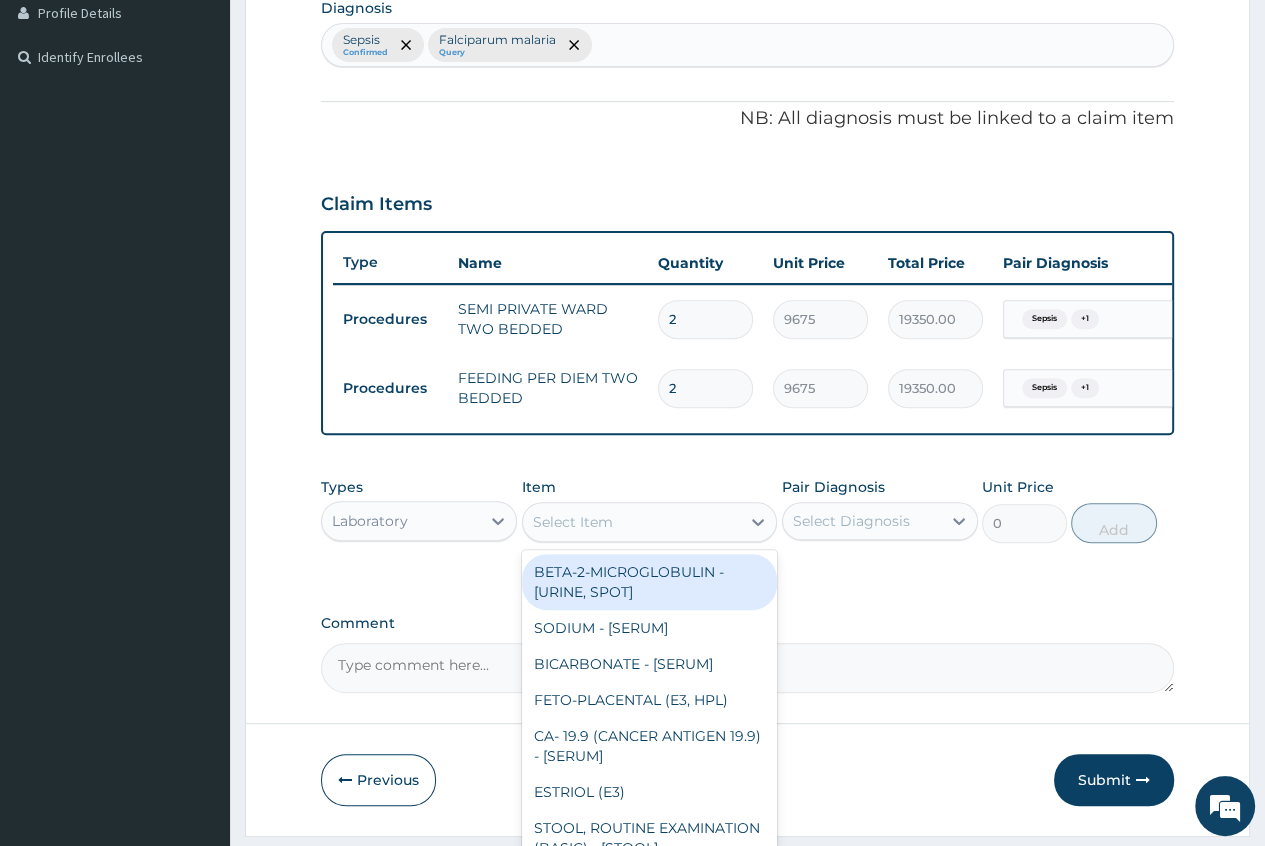 click 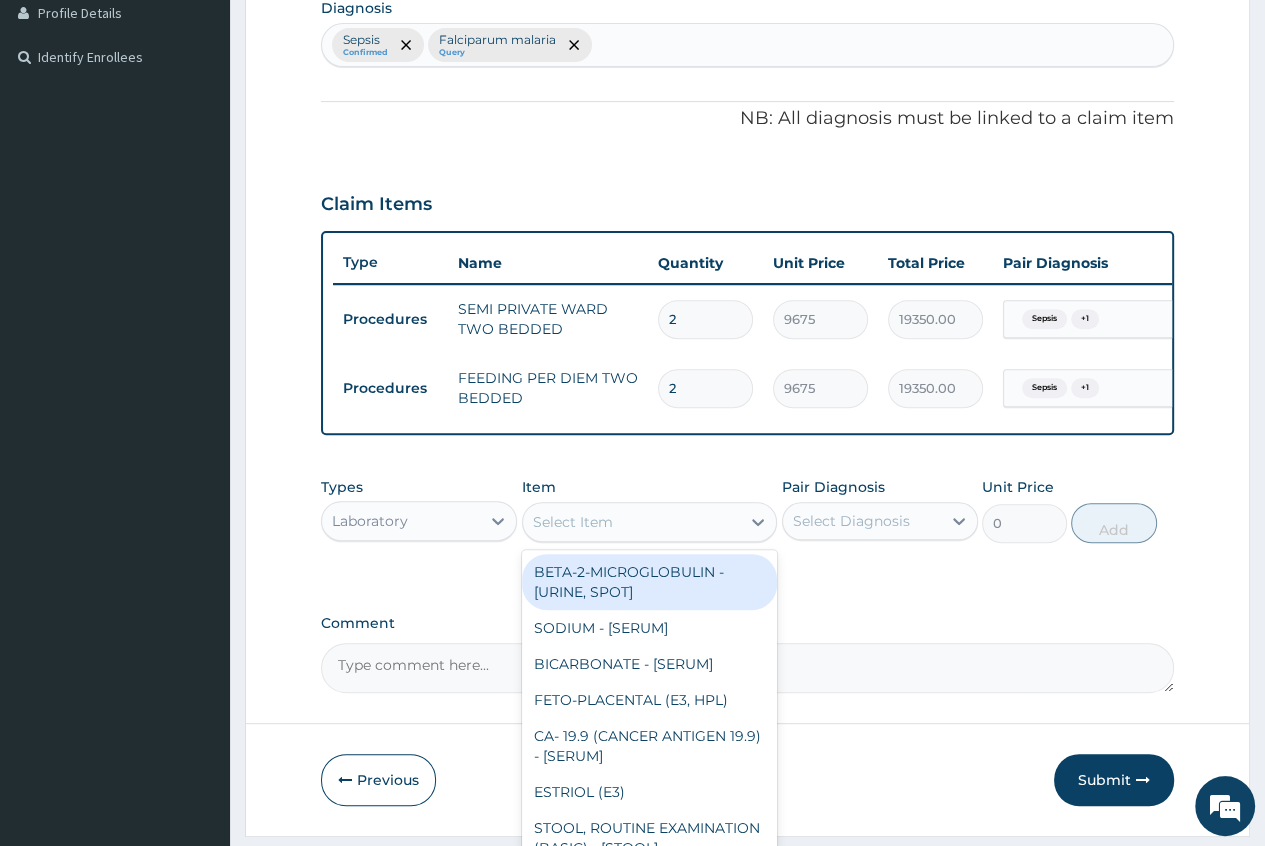 drag, startPoint x: 441, startPoint y: 524, endPoint x: 441, endPoint y: 535, distance: 11 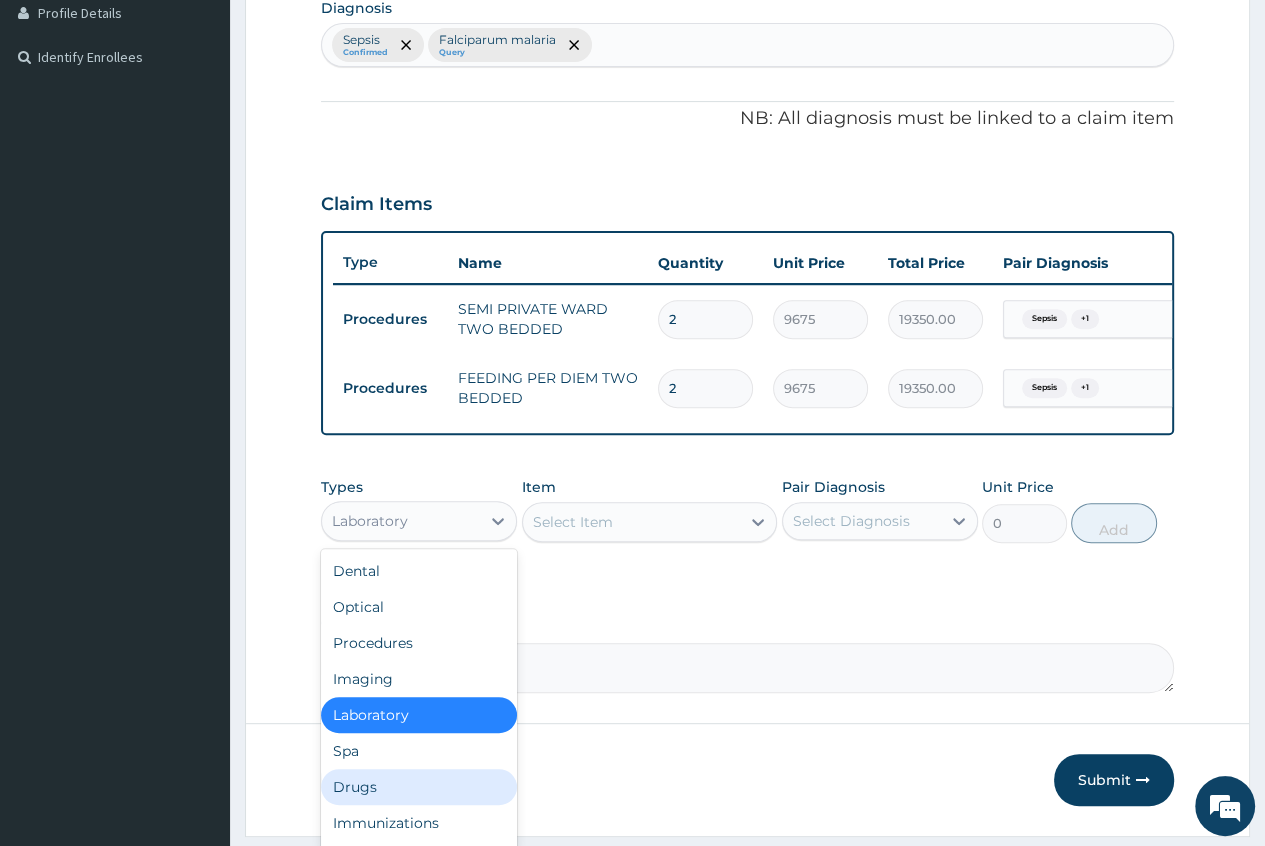 click on "Drugs" at bounding box center [419, 787] 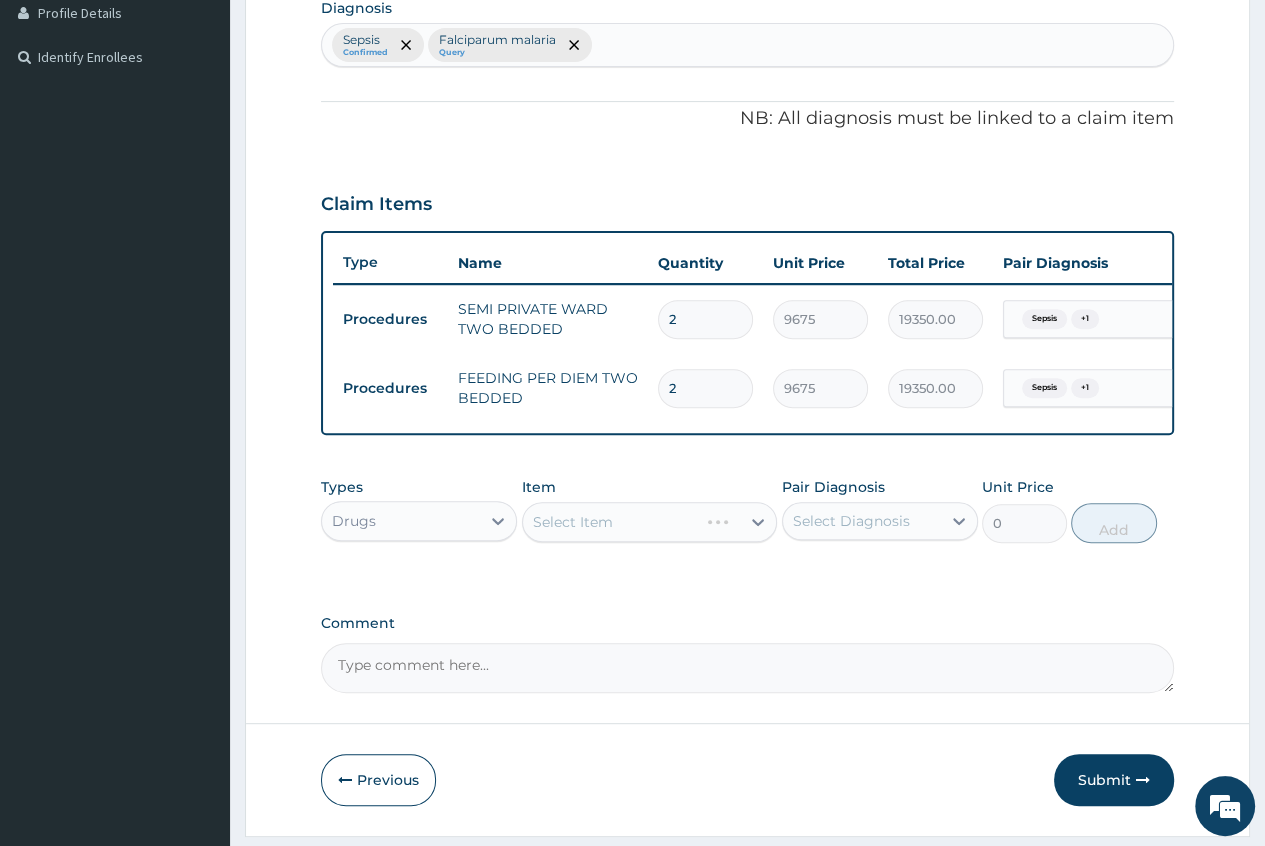 click on "Select Item" at bounding box center [650, 522] 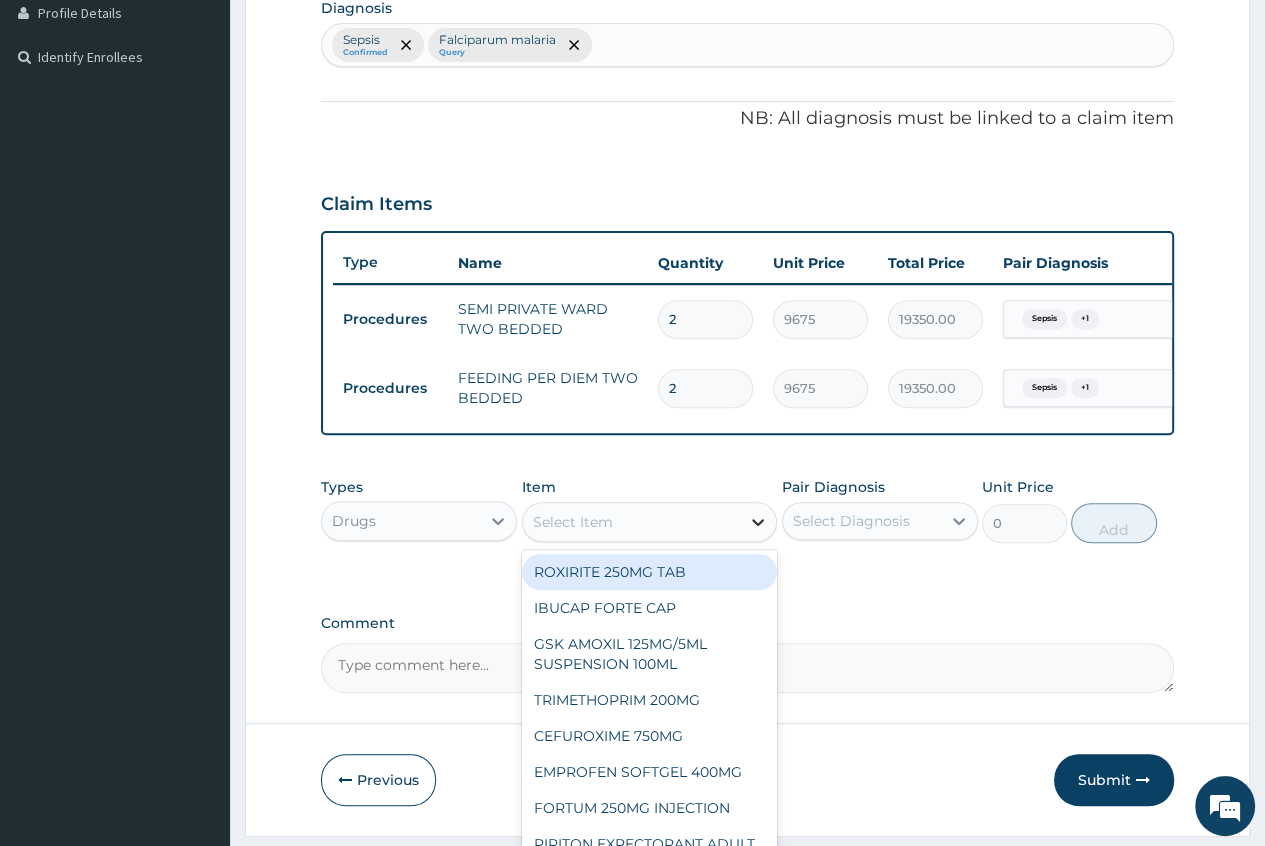 click 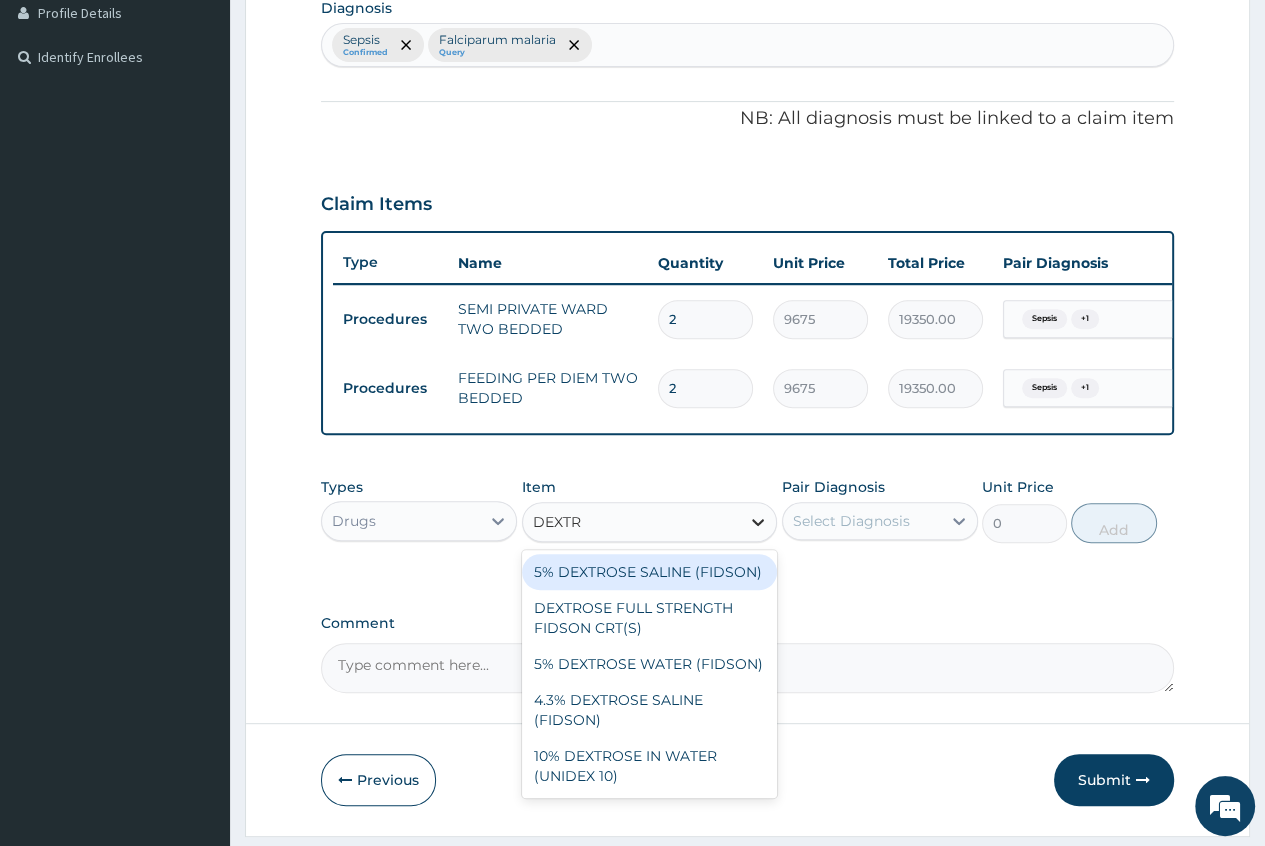 type on "DEXTRO" 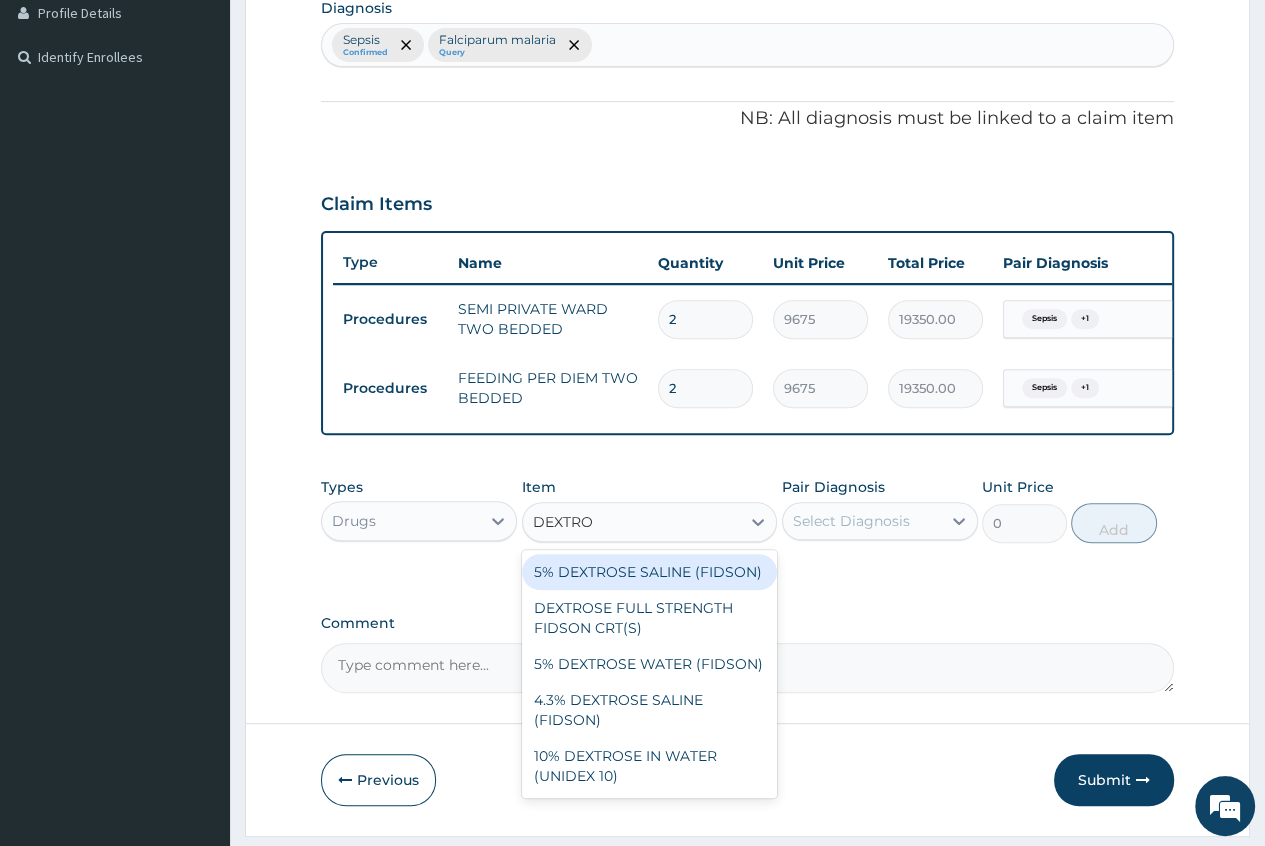 click on "5% DEXTROSE SALINE (FIDSON)" at bounding box center (650, 572) 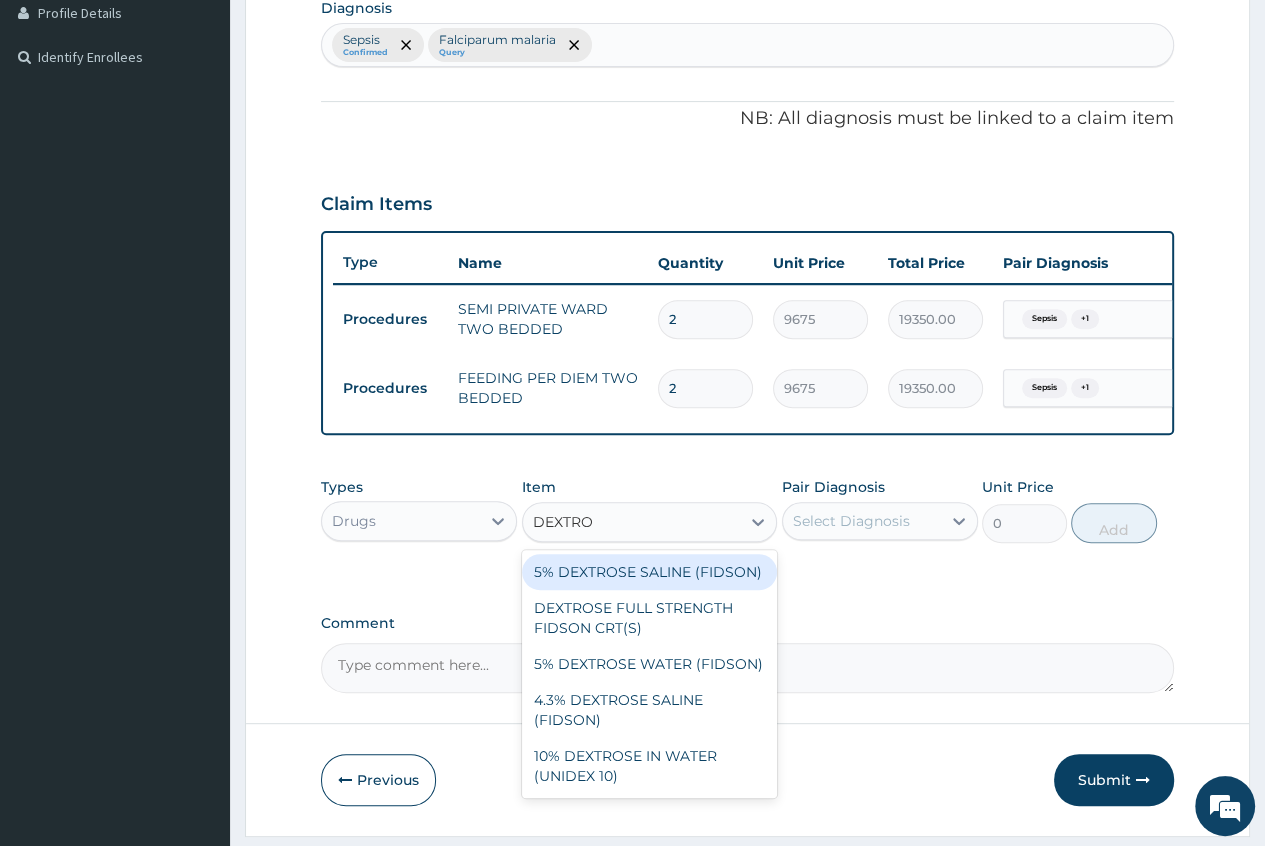 type 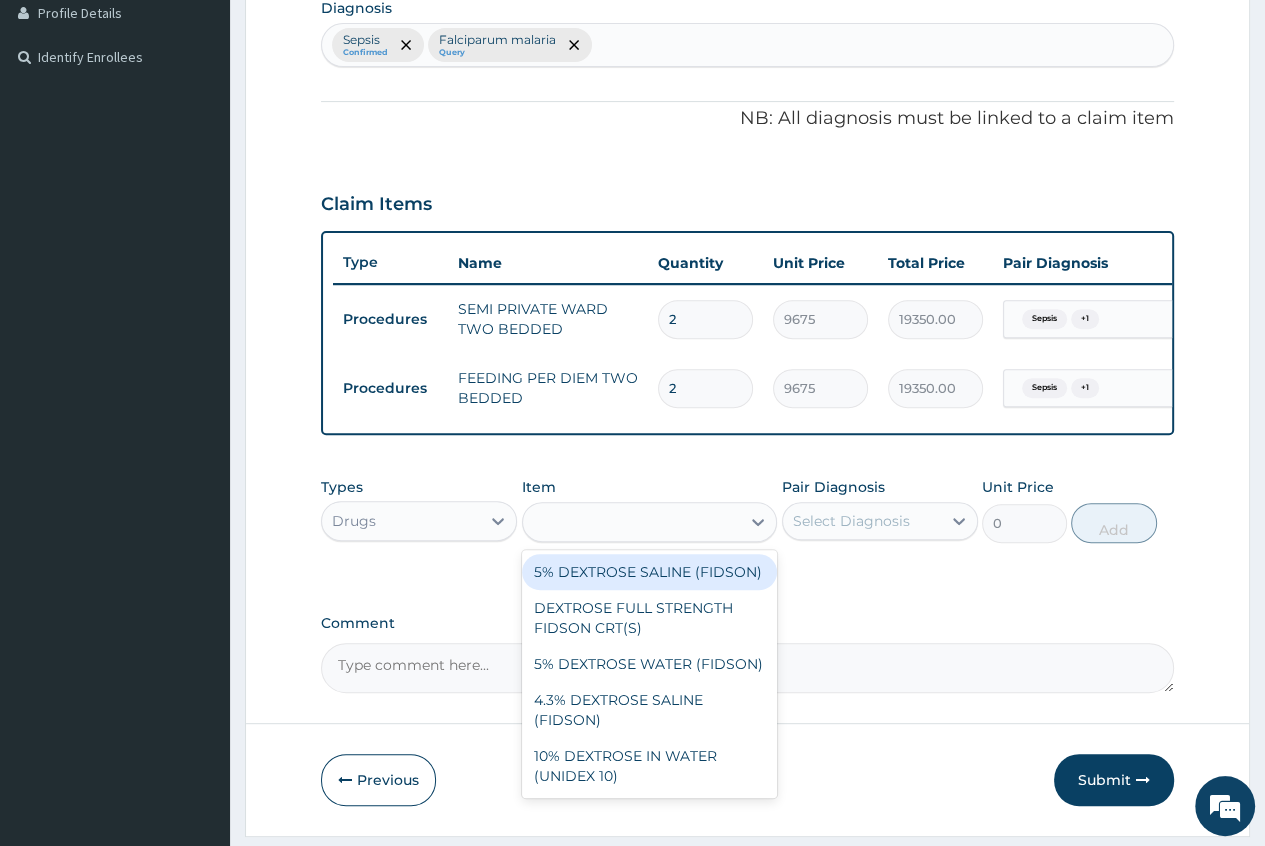 type on "1773.7500000000002" 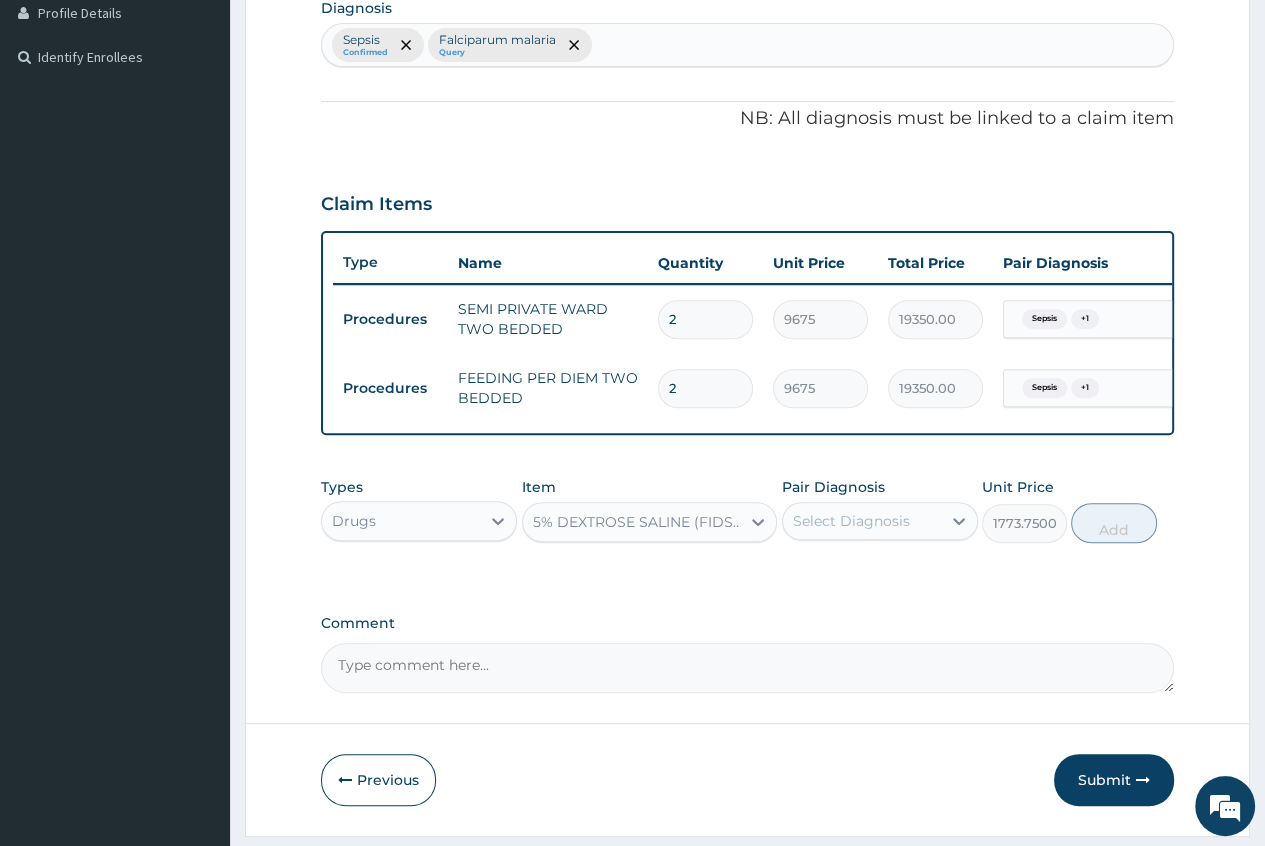 click on "Select Diagnosis" at bounding box center [851, 521] 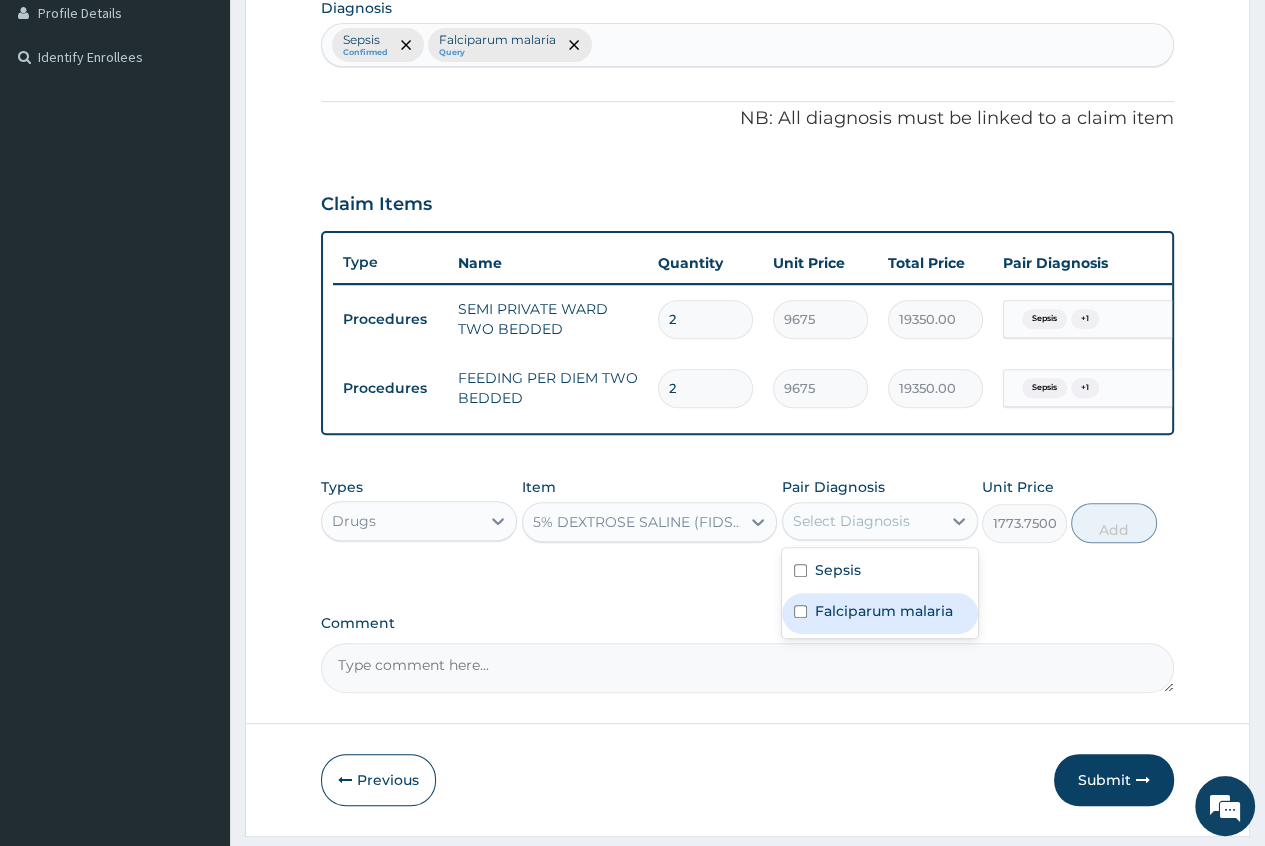 click on "Falciparum malaria" at bounding box center [884, 611] 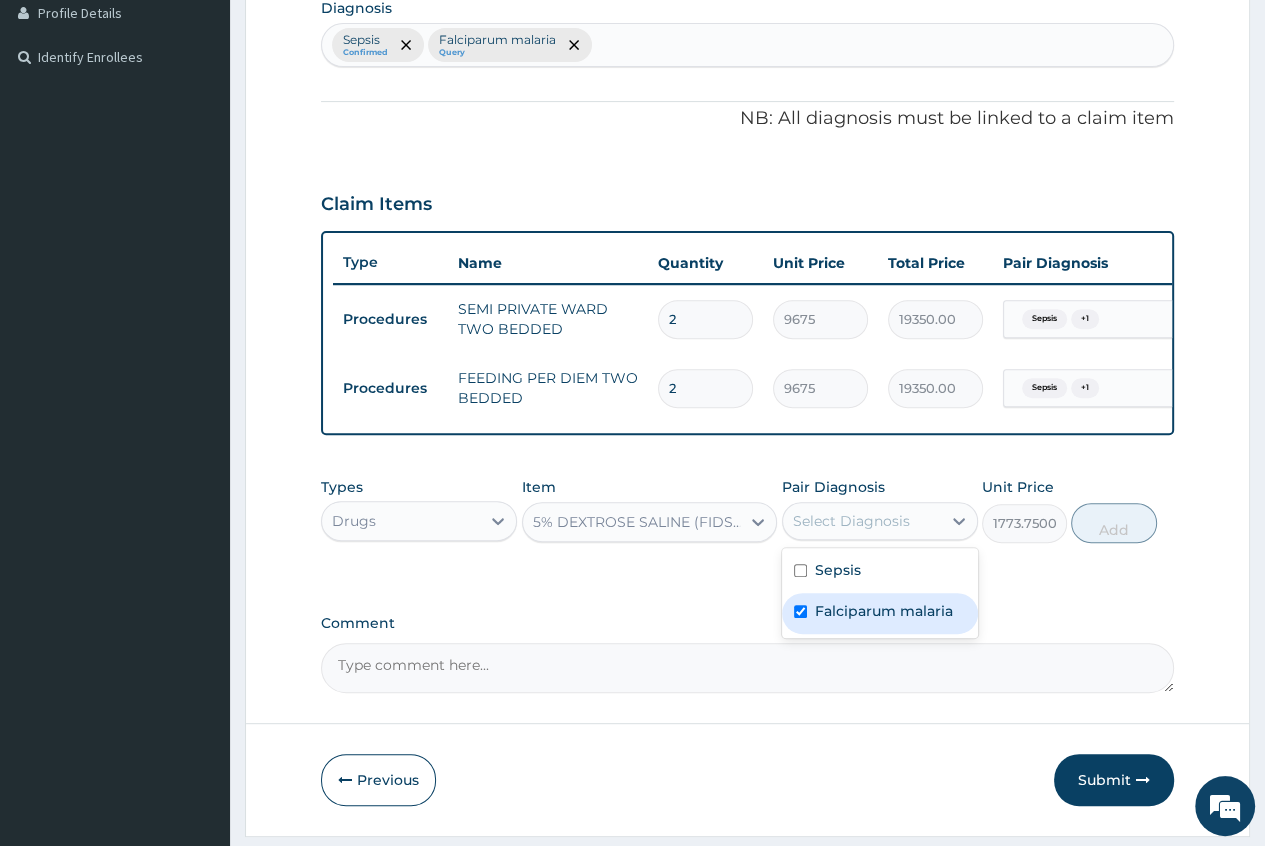 checkbox on "true" 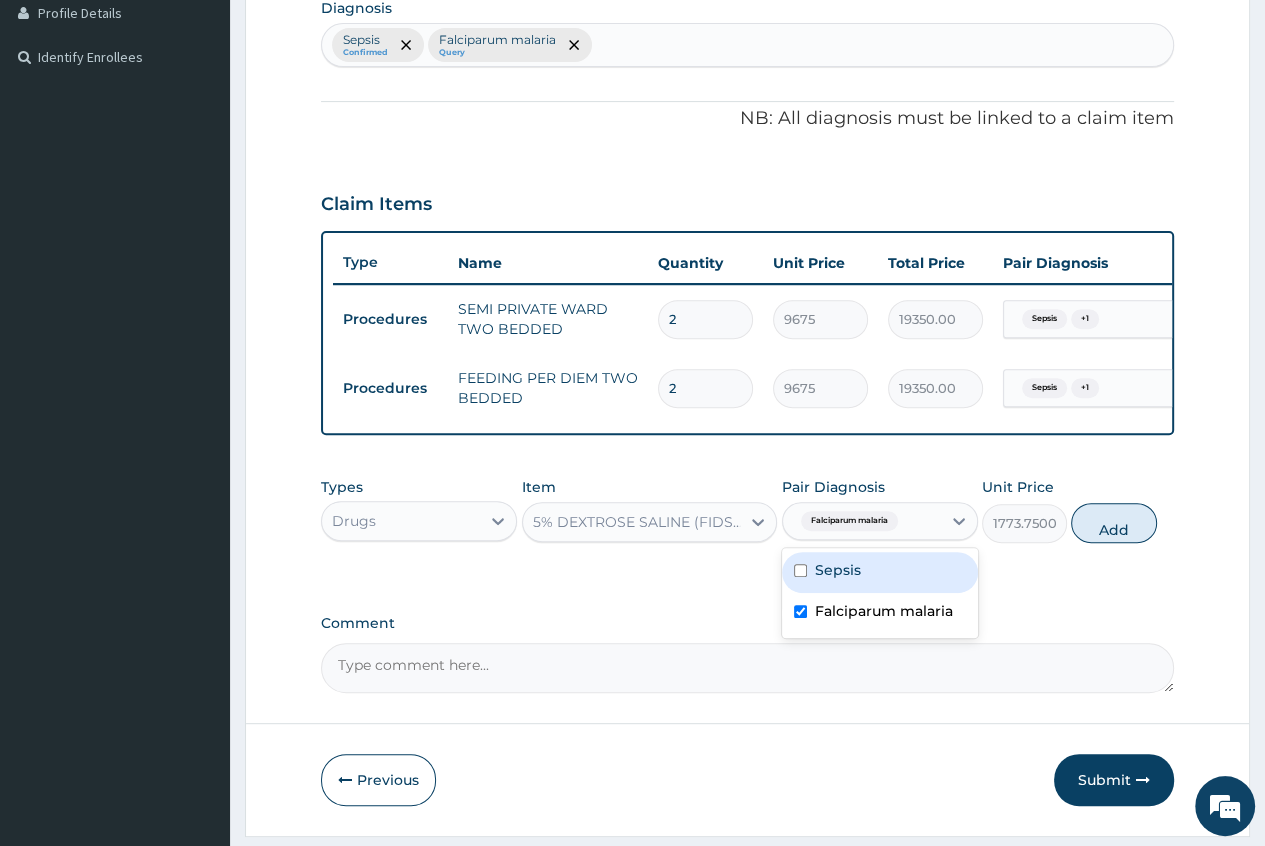 click on "Sepsis" at bounding box center (880, 572) 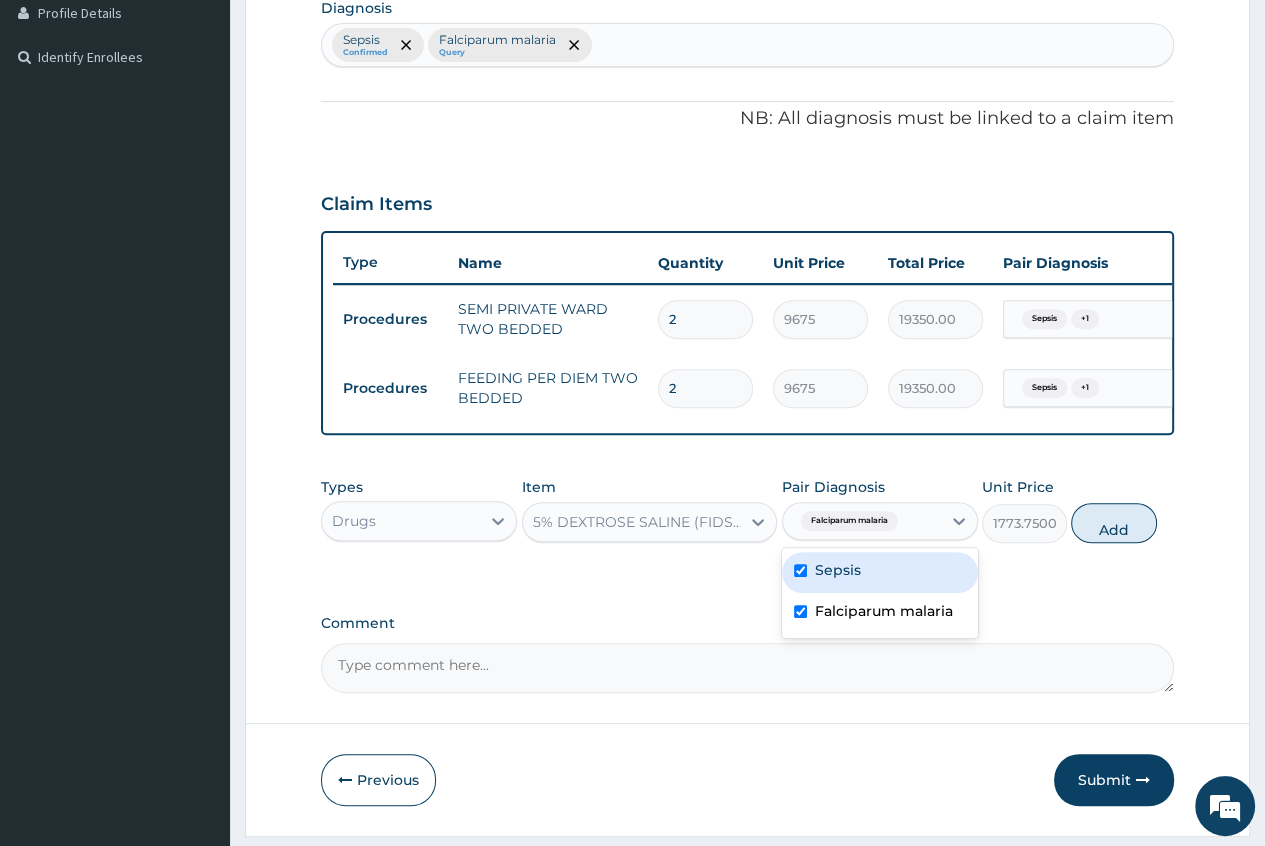 checkbox on "true" 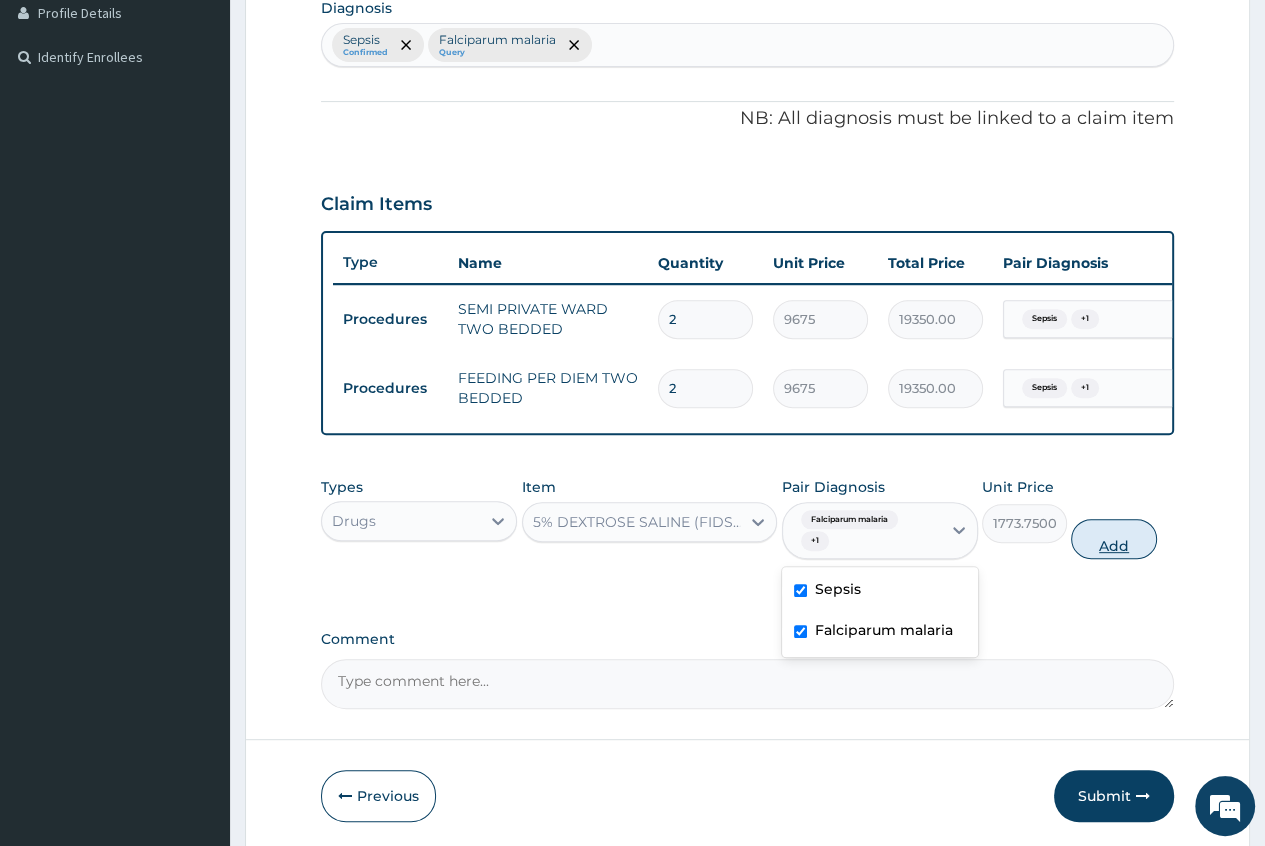 click on "Add" at bounding box center (1113, 539) 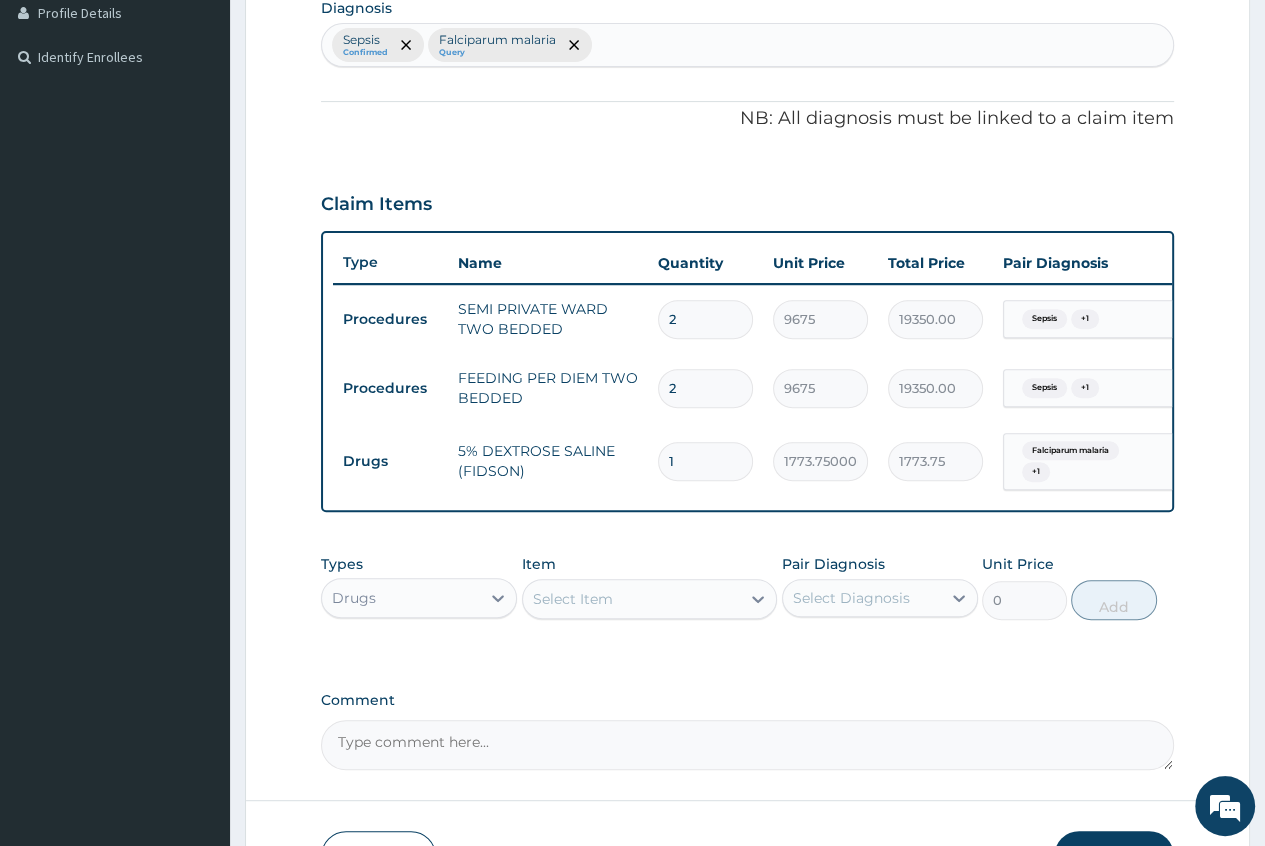 type 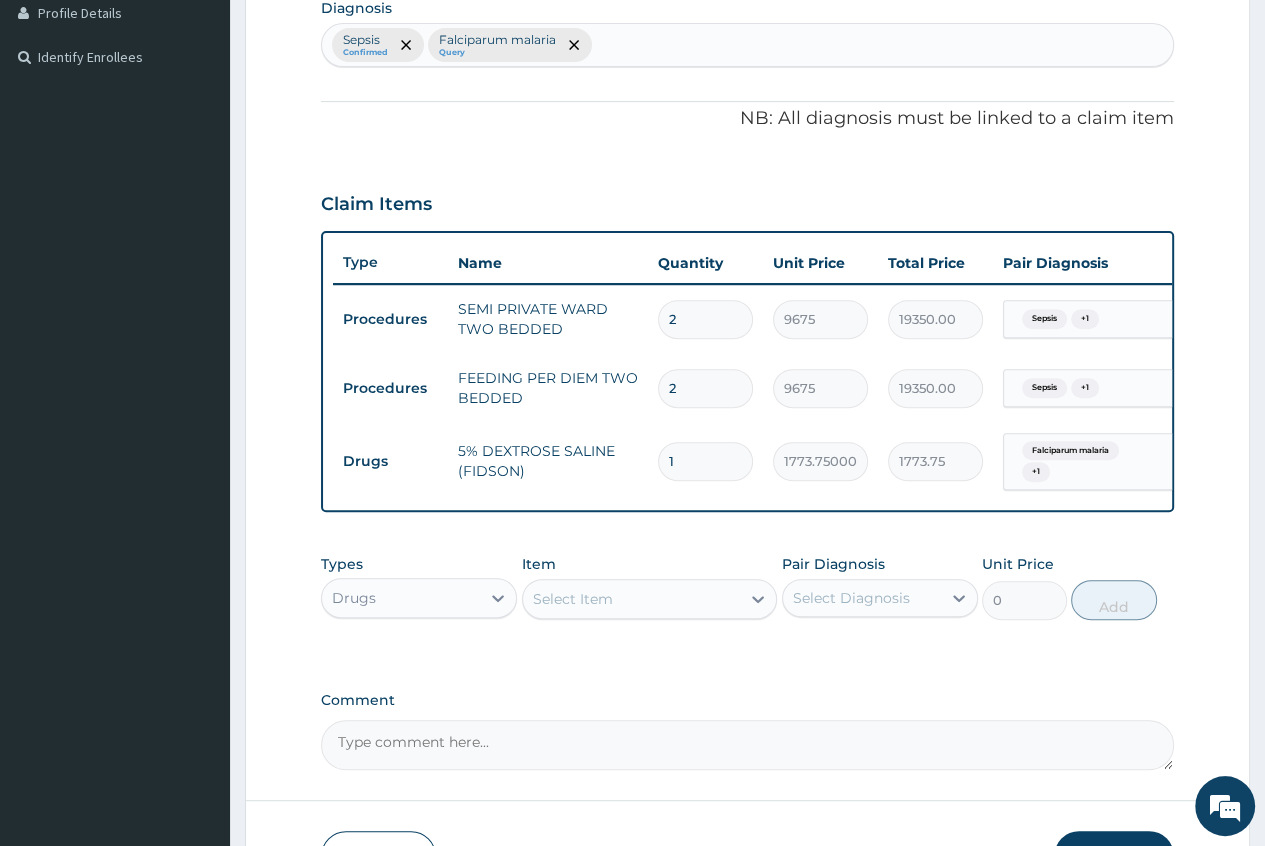 type on "0.00" 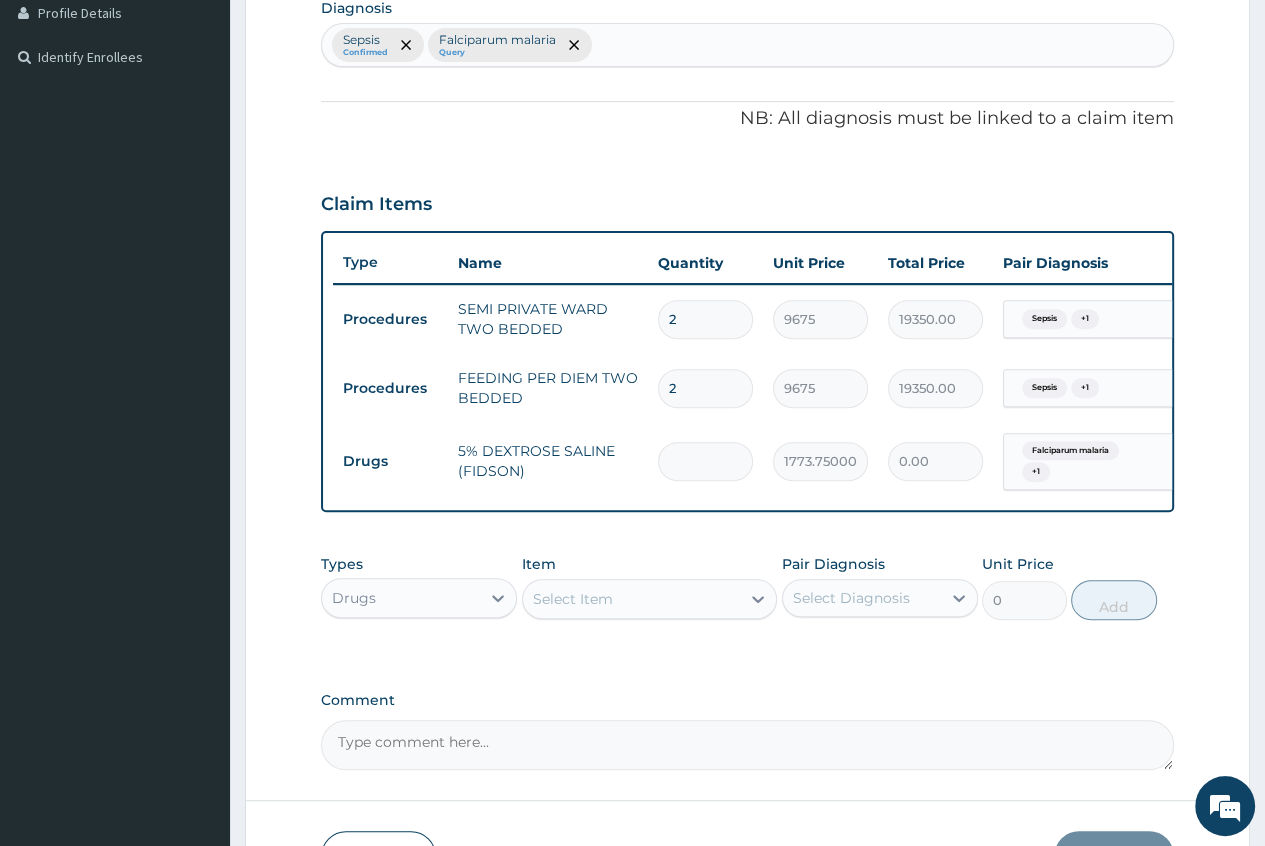 type on "2" 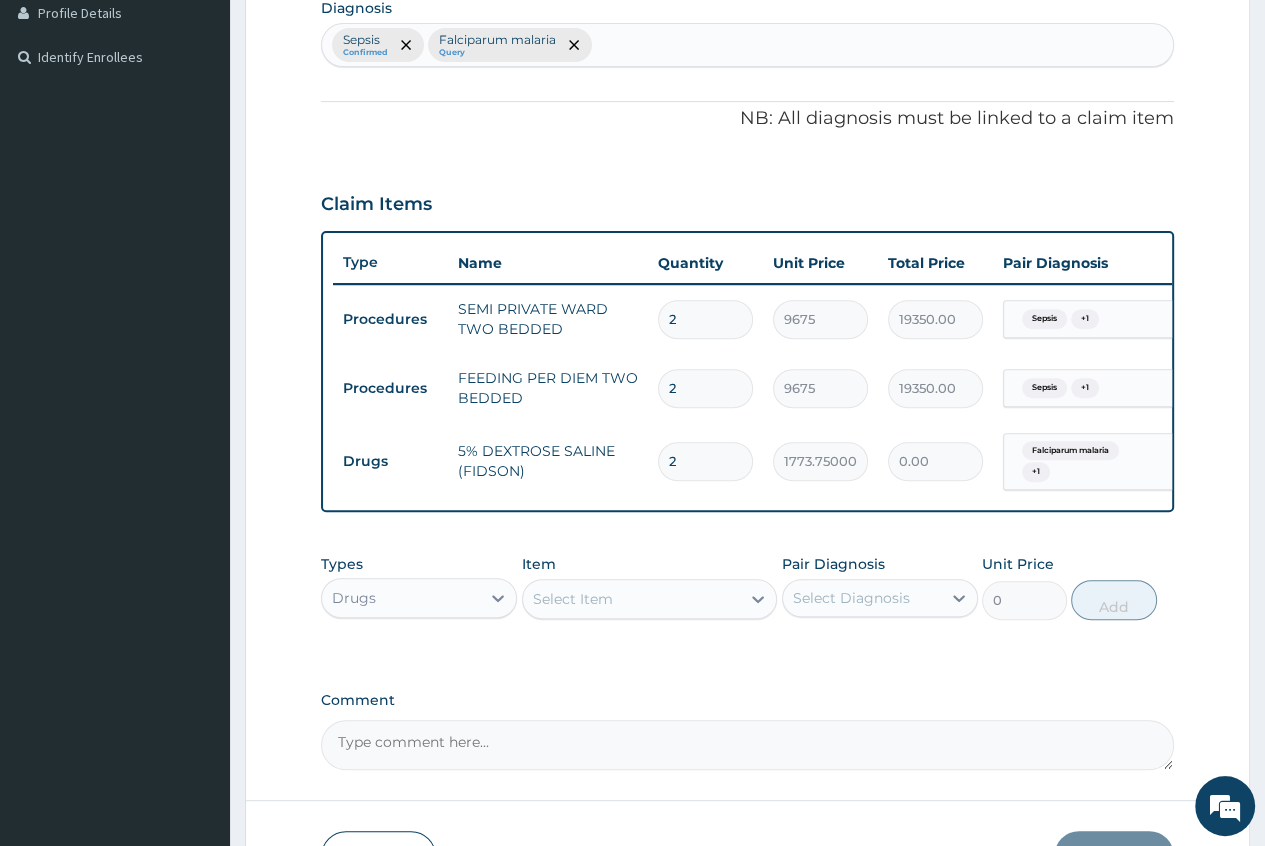 type on "3547.50" 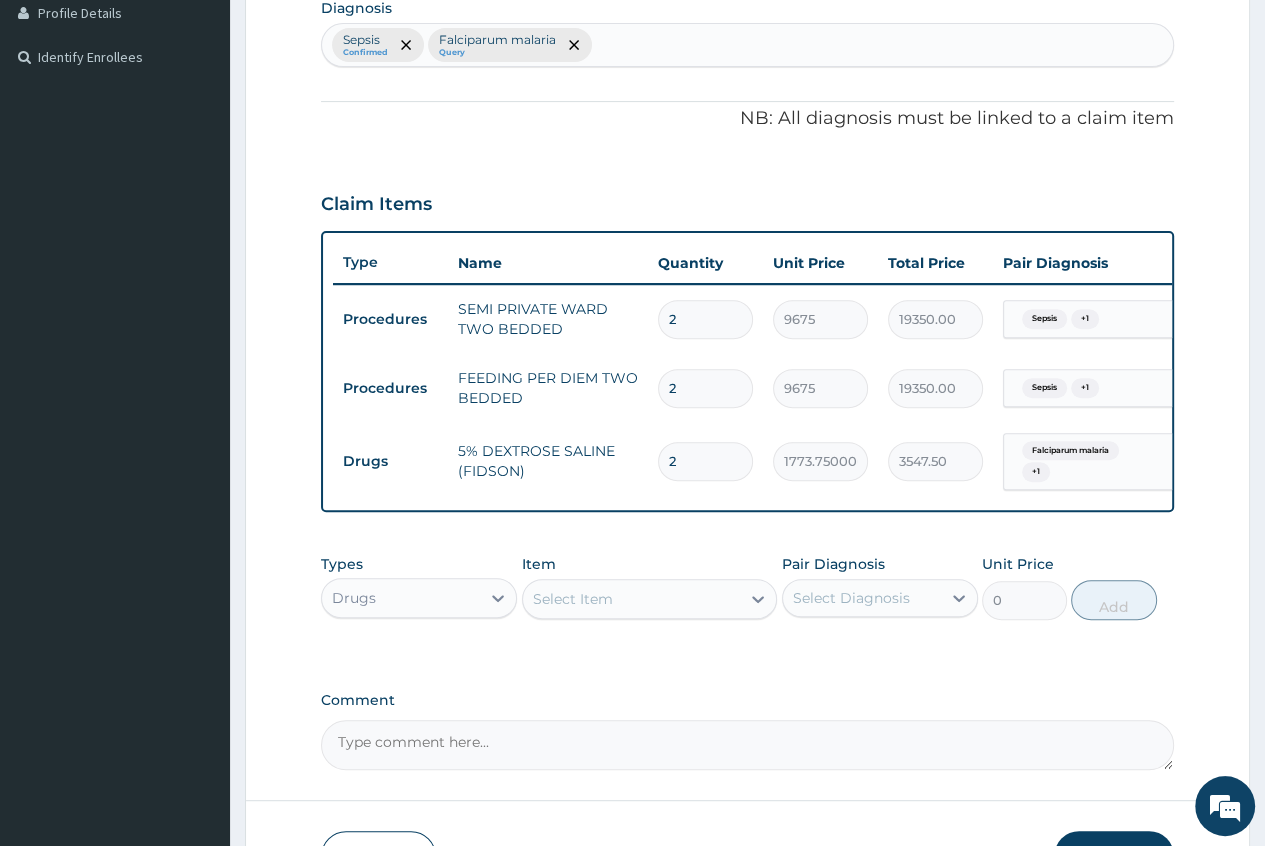 type on "2" 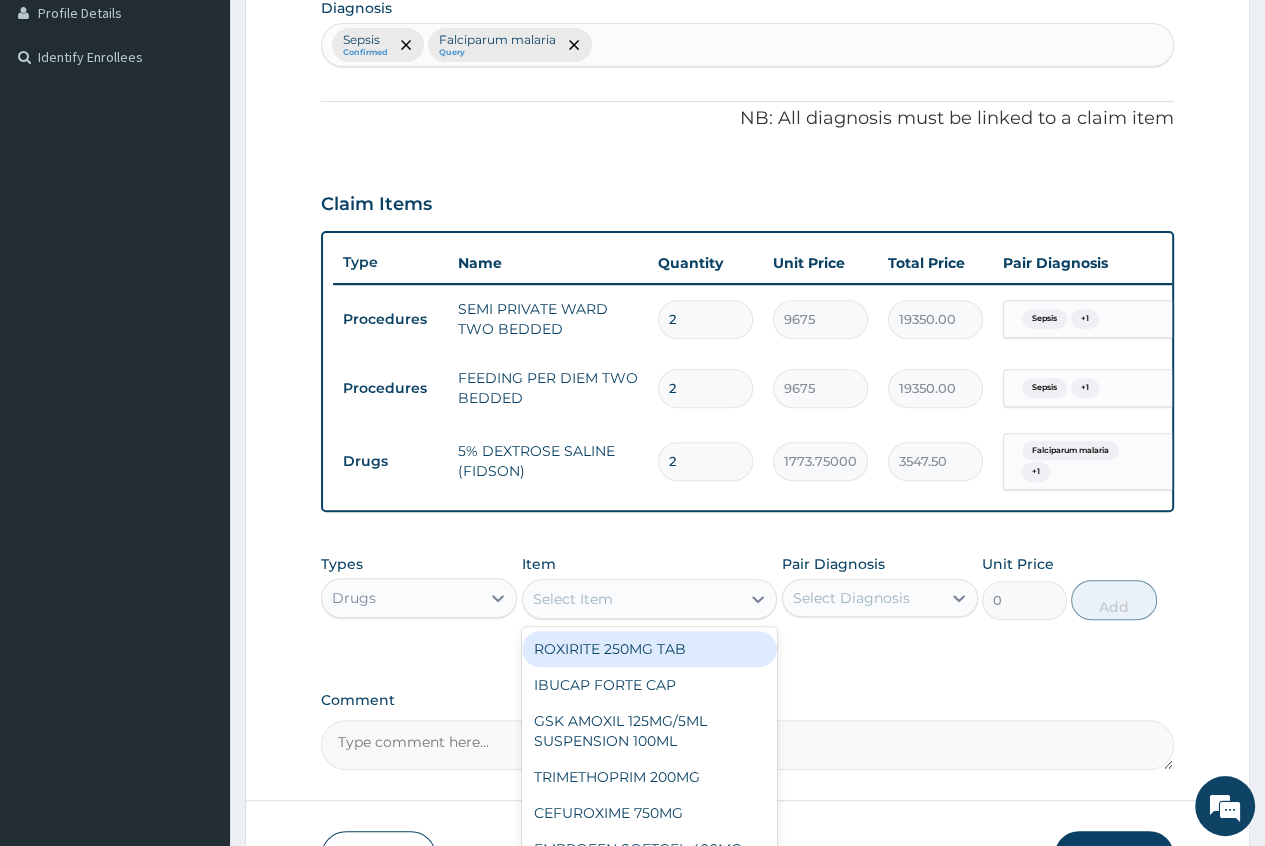 drag, startPoint x: 706, startPoint y: 597, endPoint x: 716, endPoint y: 601, distance: 10.770329 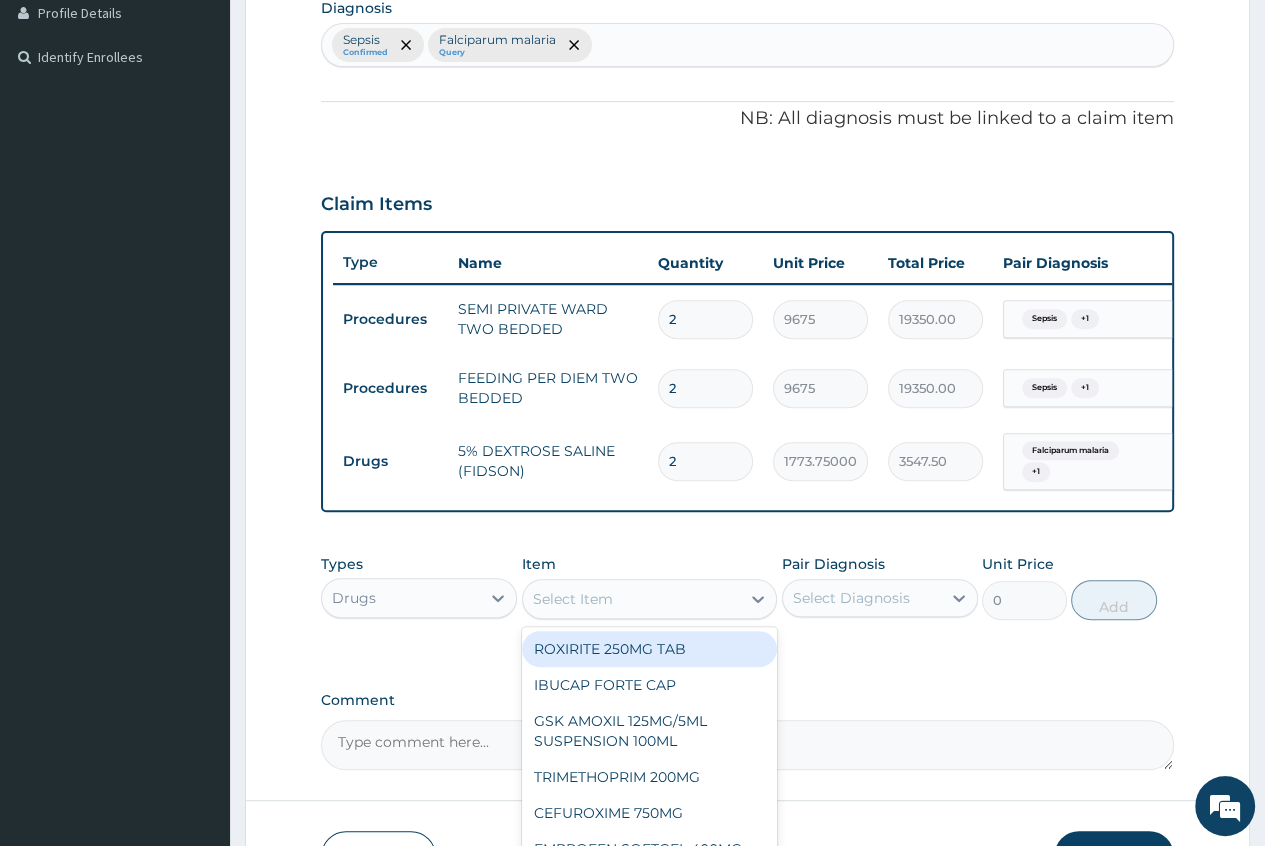 click on "Select Item" at bounding box center (632, 599) 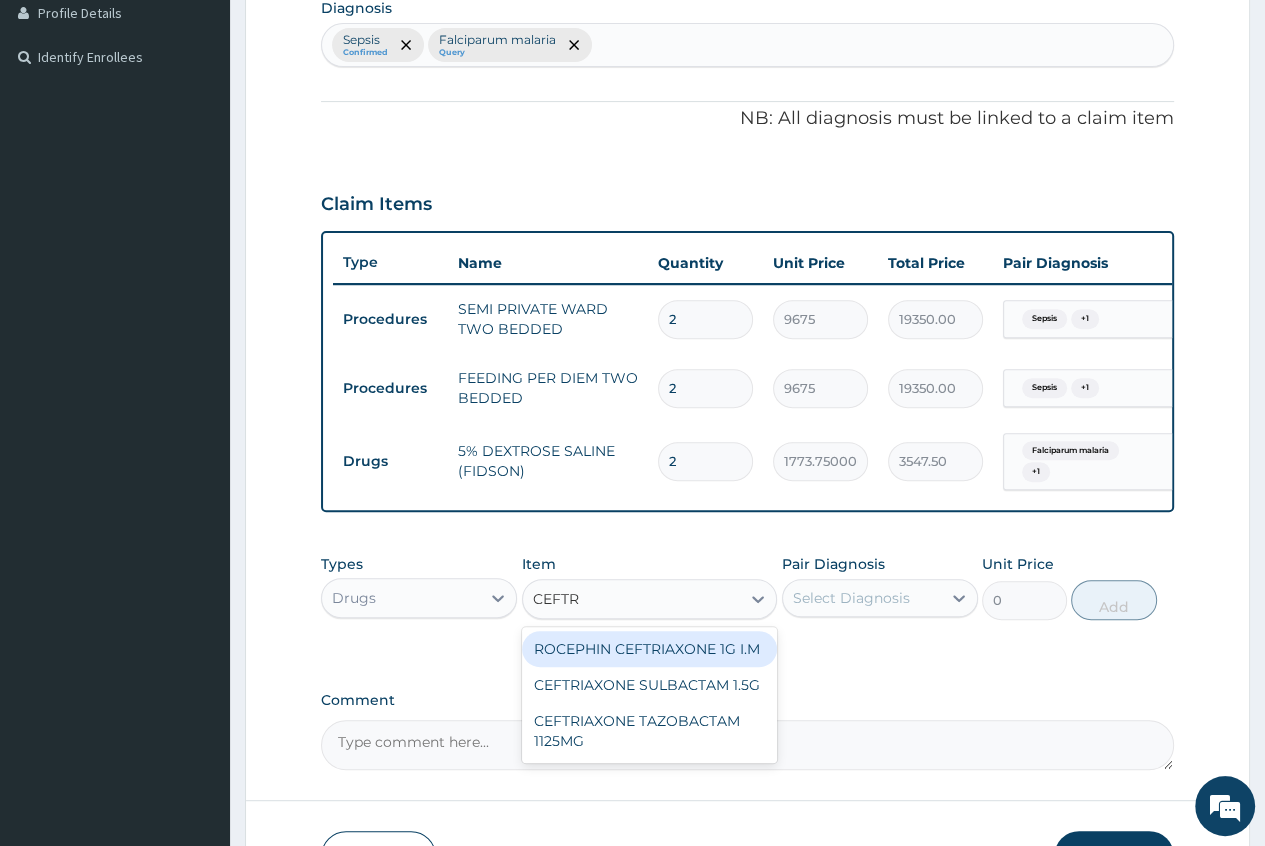 type on "CEFTRI" 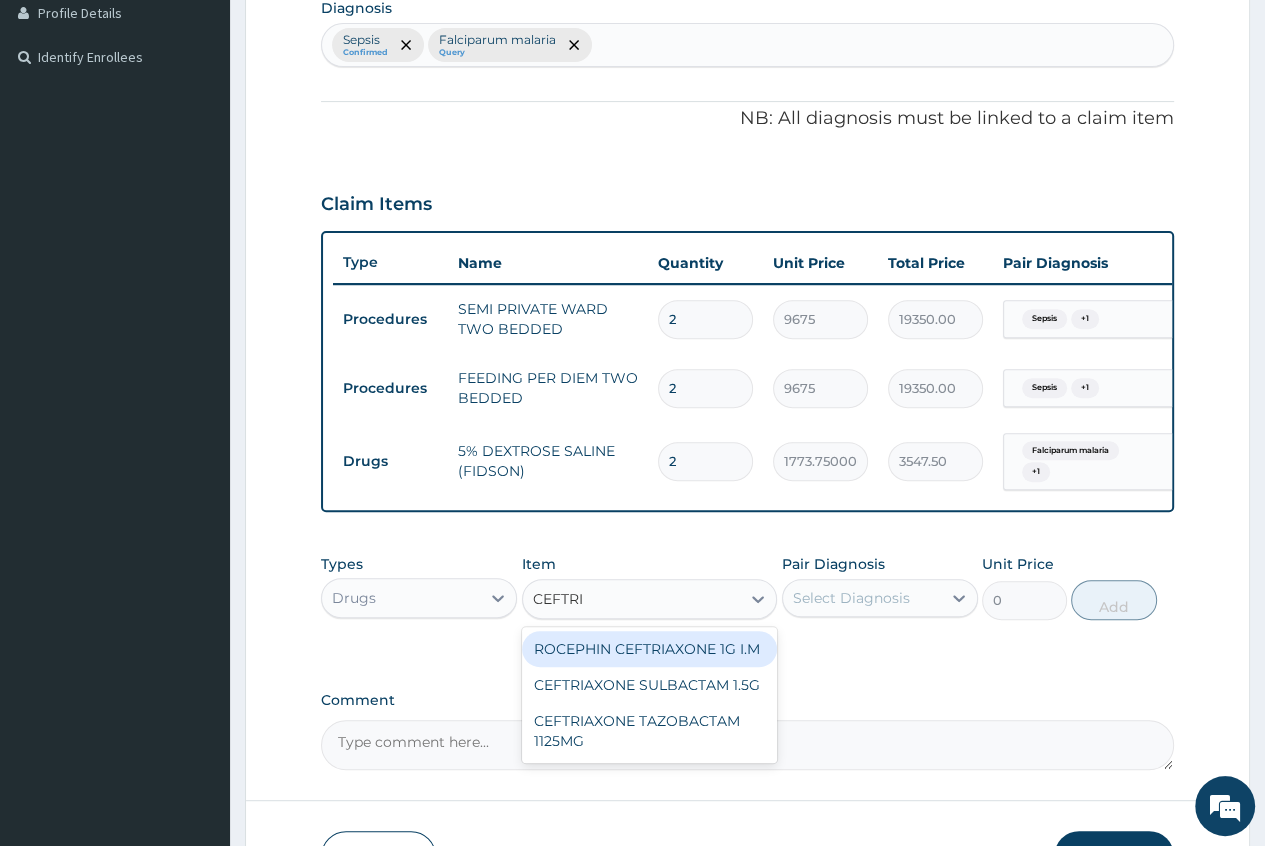 click on "ROCEPHIN CEFTRIAXONE 1G I.M" at bounding box center [650, 649] 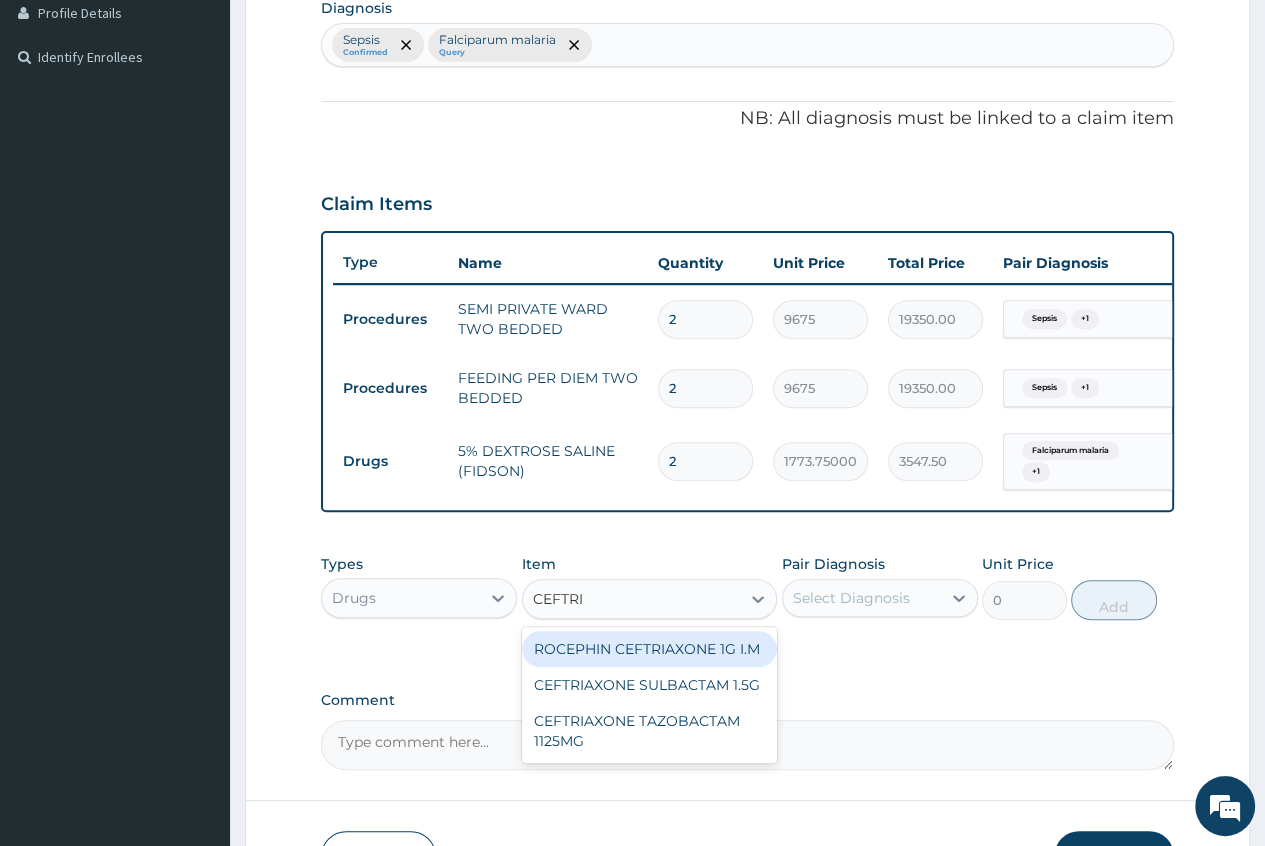 type 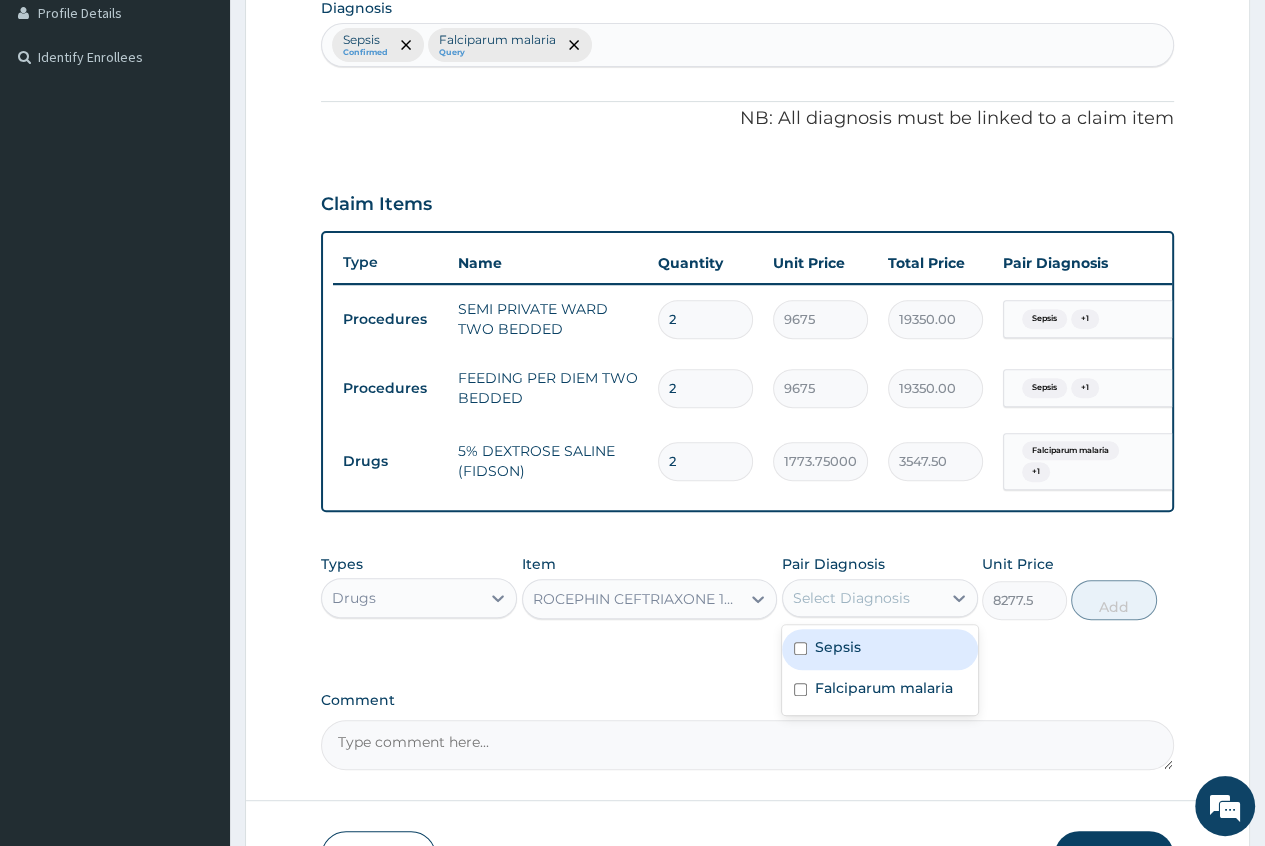 click on "Select Diagnosis" at bounding box center (862, 598) 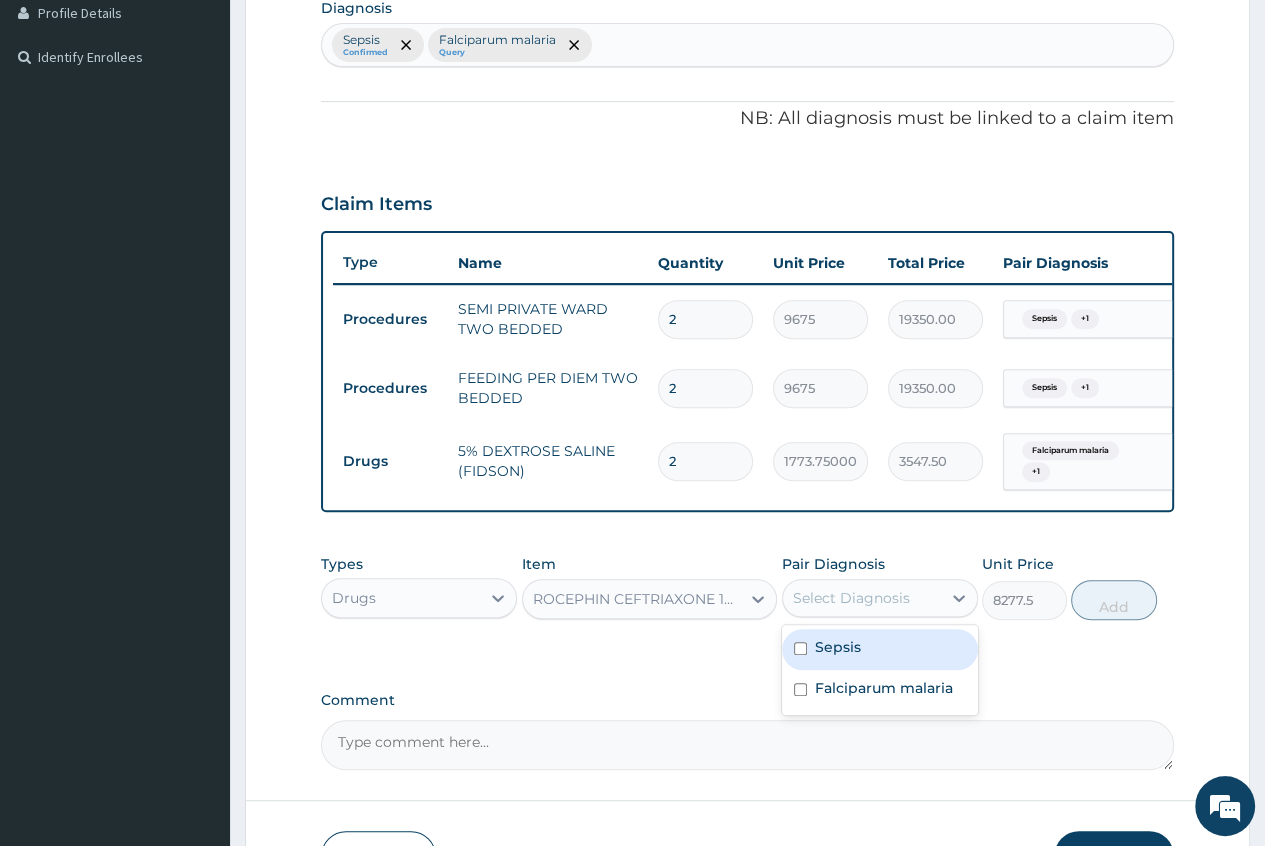 click on "Sepsis" at bounding box center [880, 649] 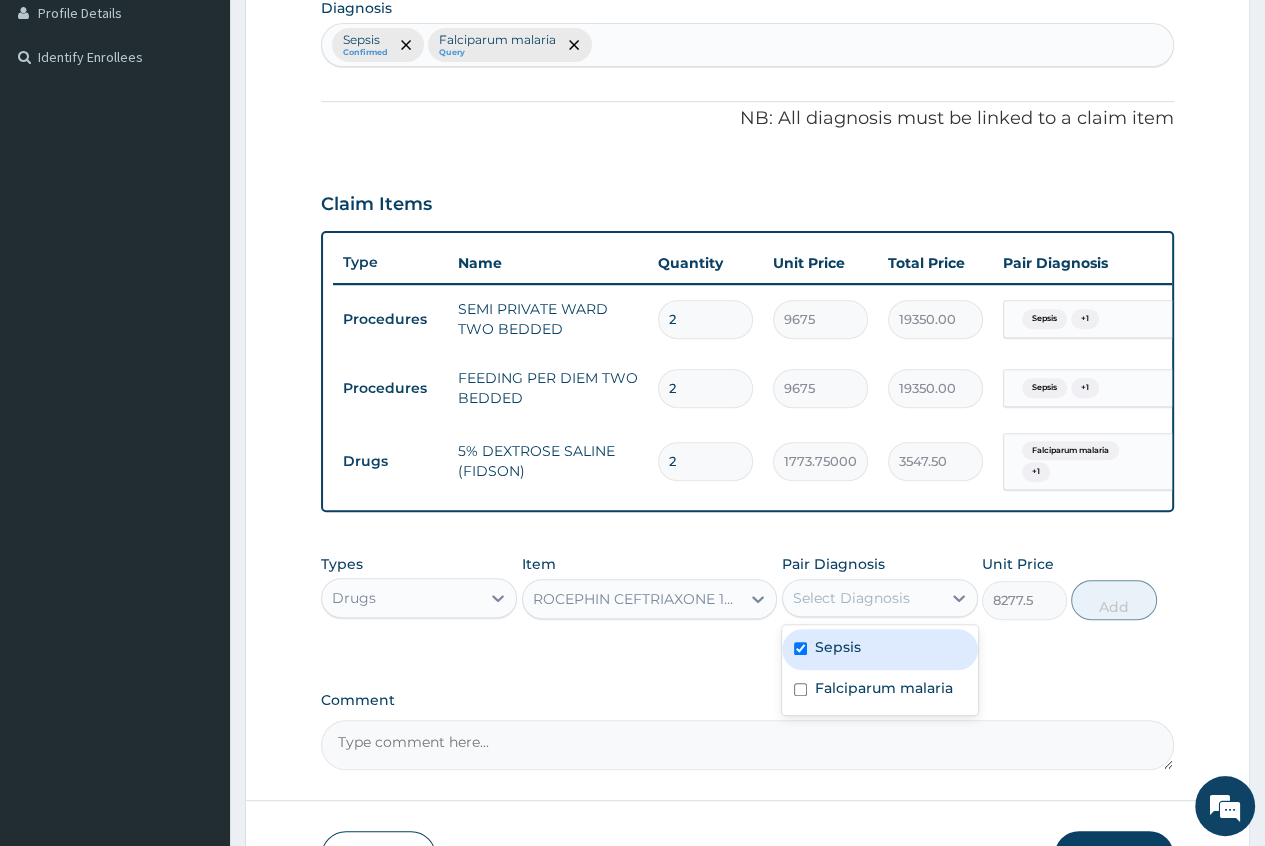 checkbox on "true" 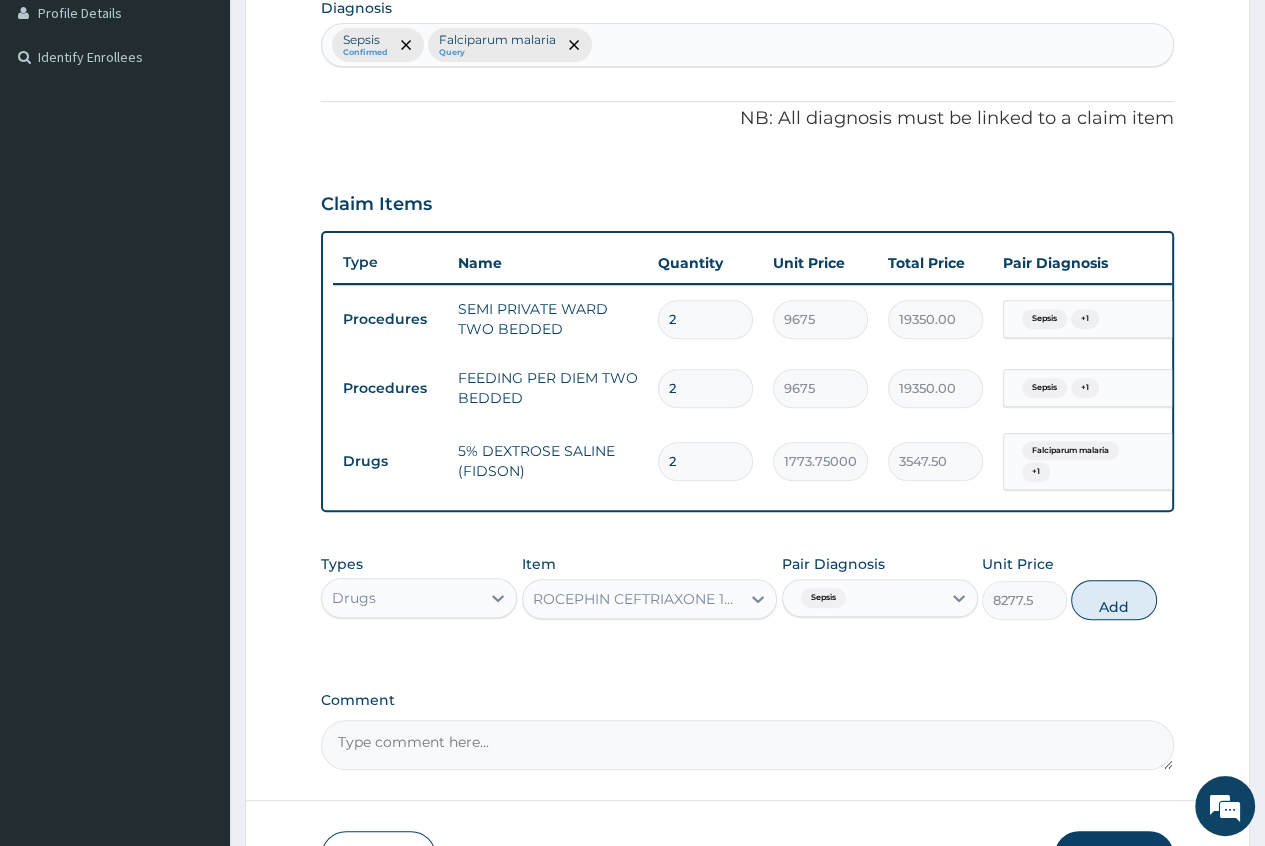 click on "Add" at bounding box center [1113, 600] 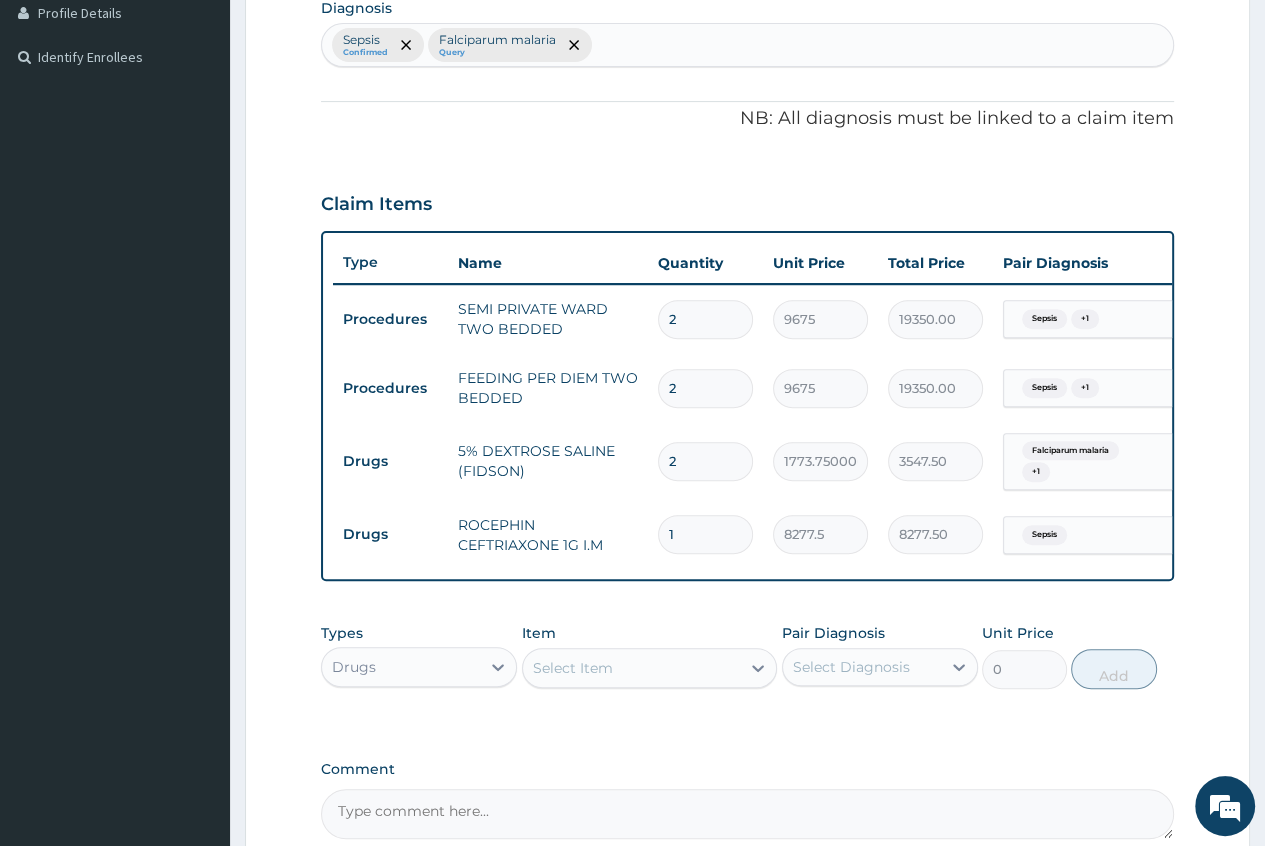 type 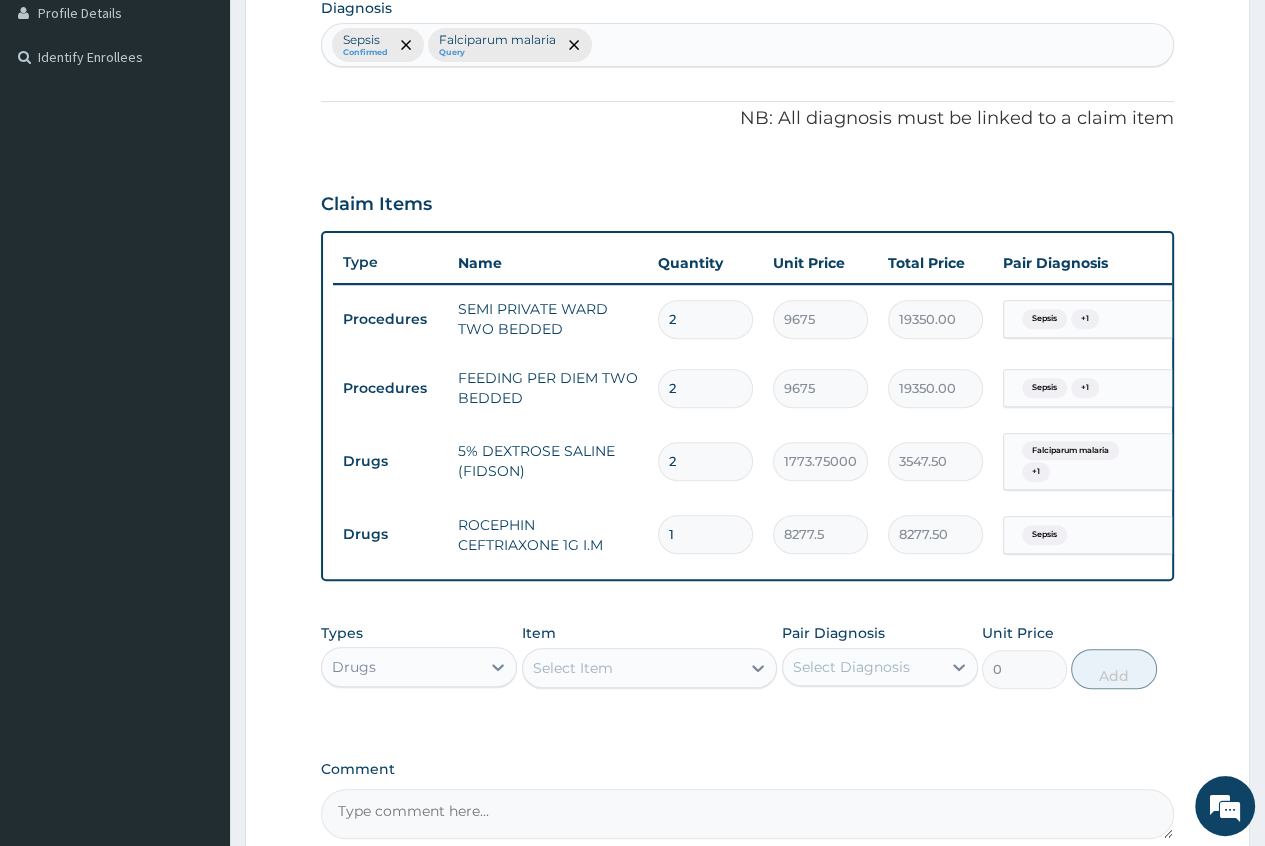 type on "0.00" 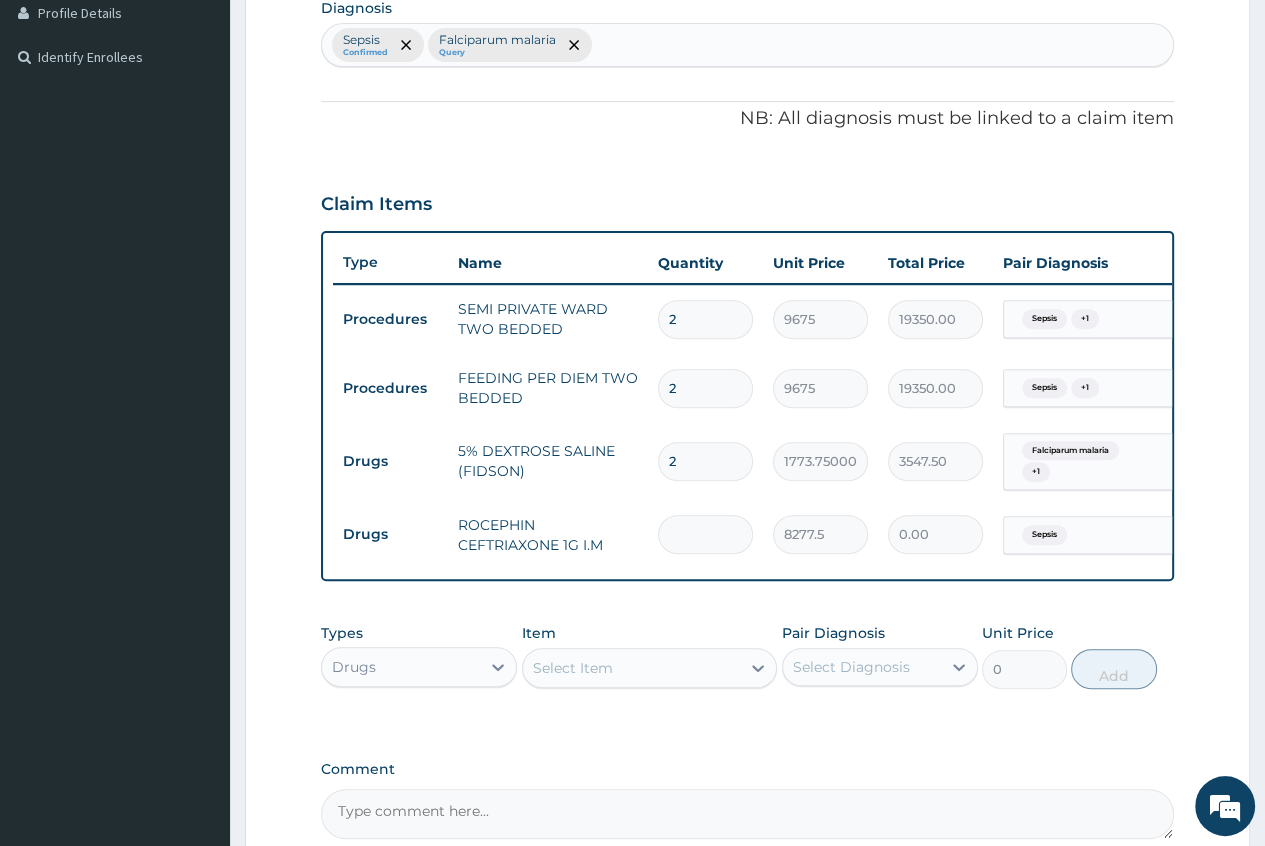 type on "2" 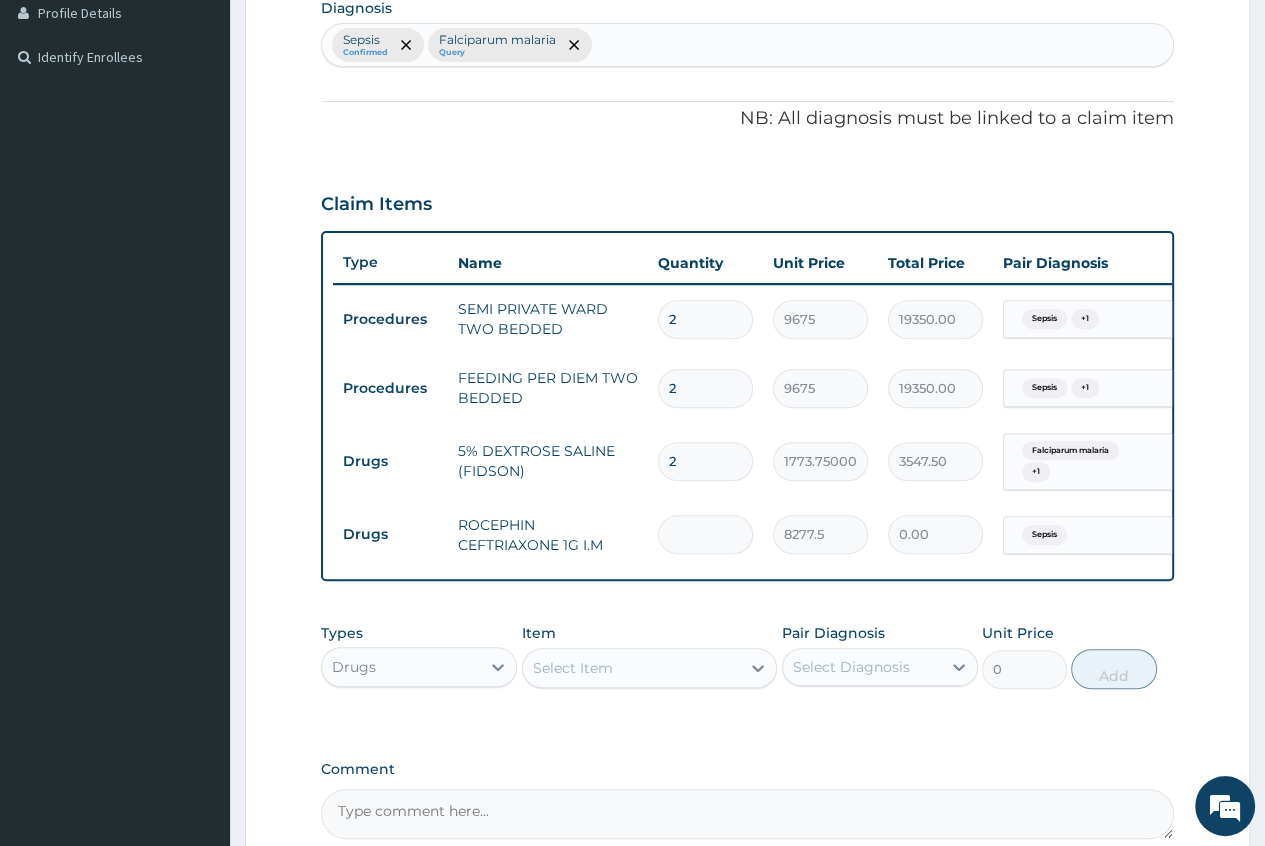 type on "16555.00" 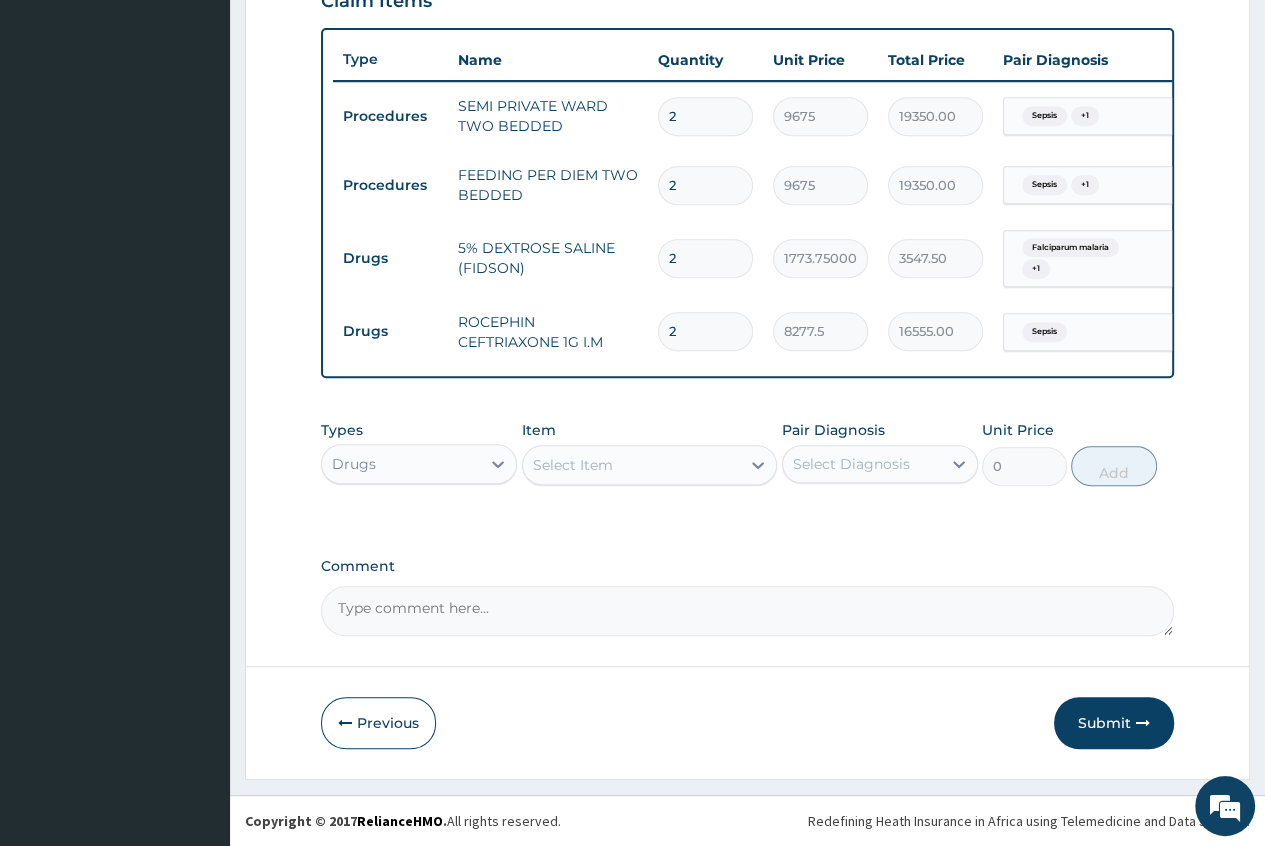 scroll, scrollTop: 728, scrollLeft: 0, axis: vertical 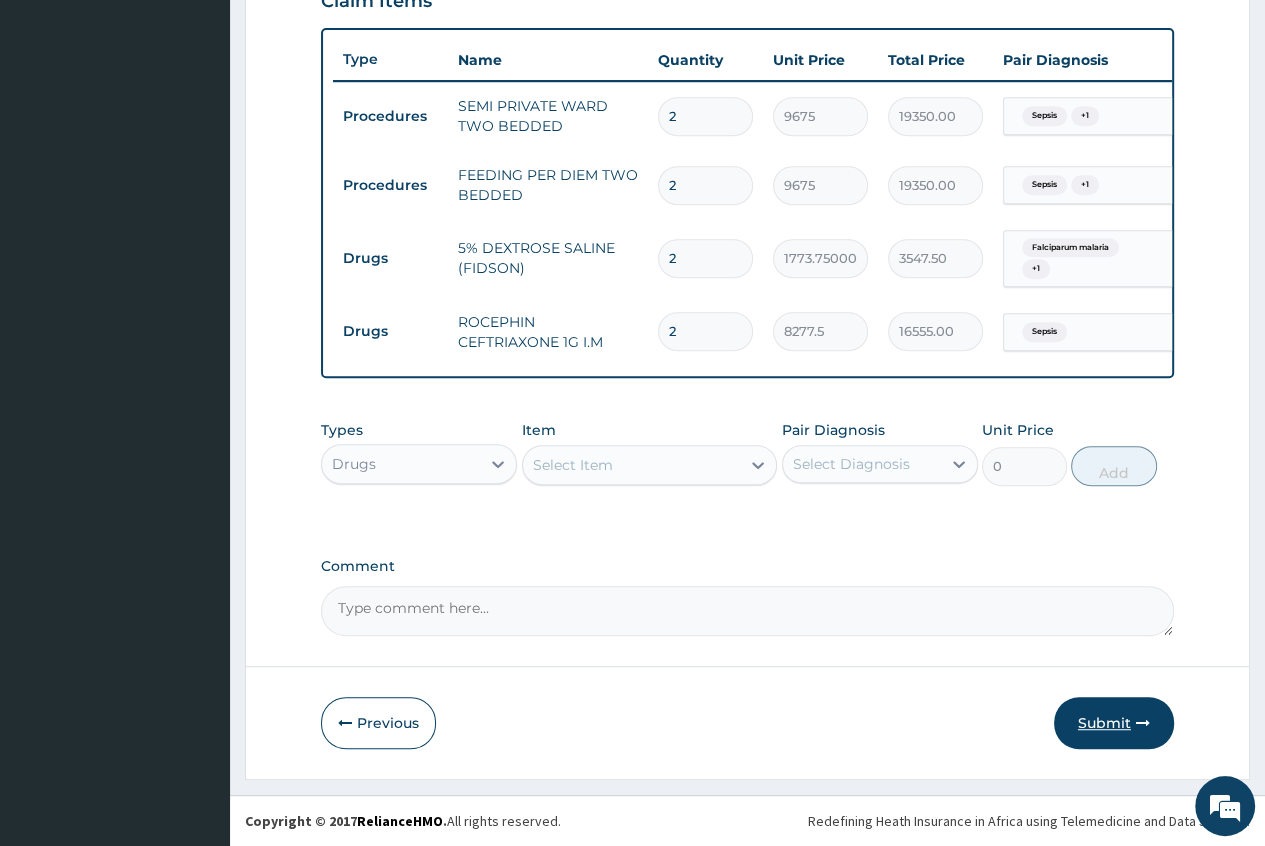 type on "2" 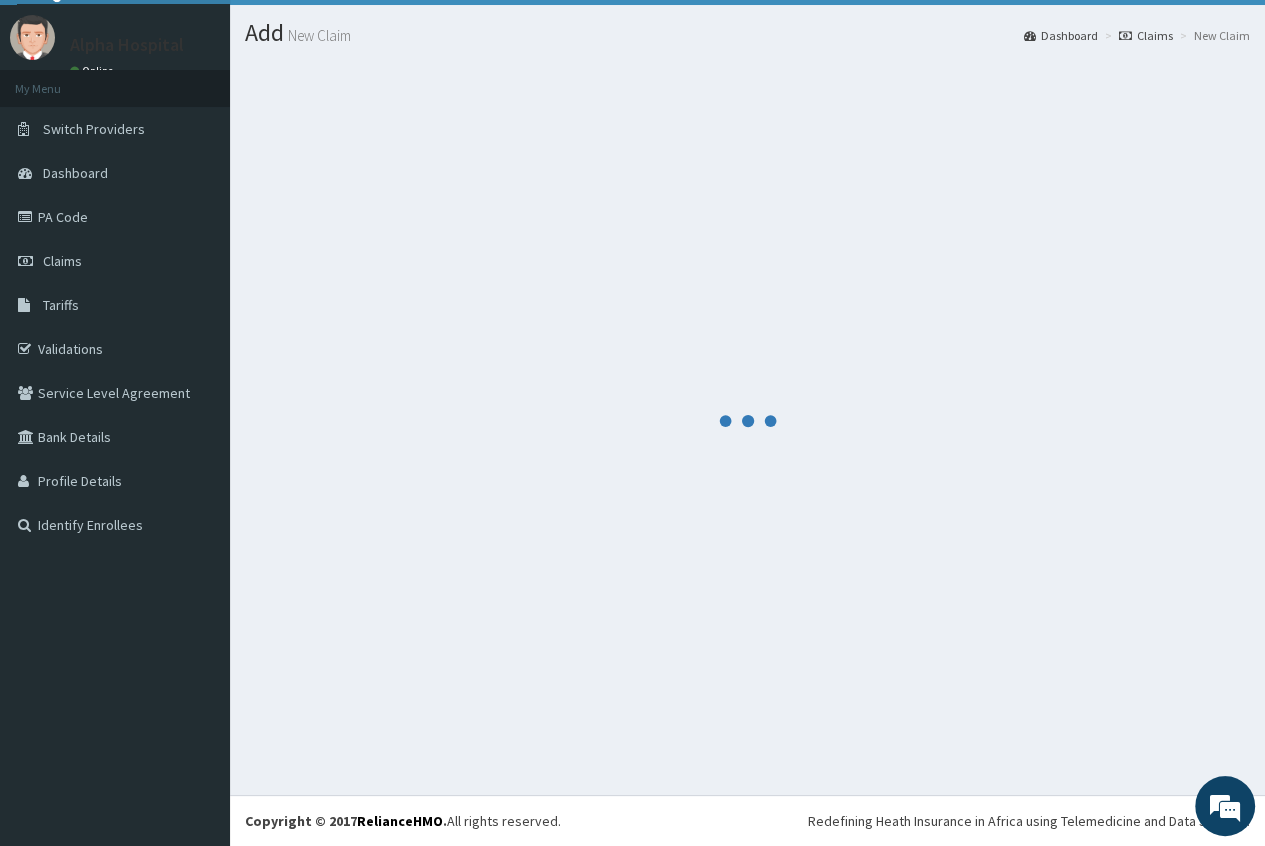 scroll, scrollTop: 728, scrollLeft: 0, axis: vertical 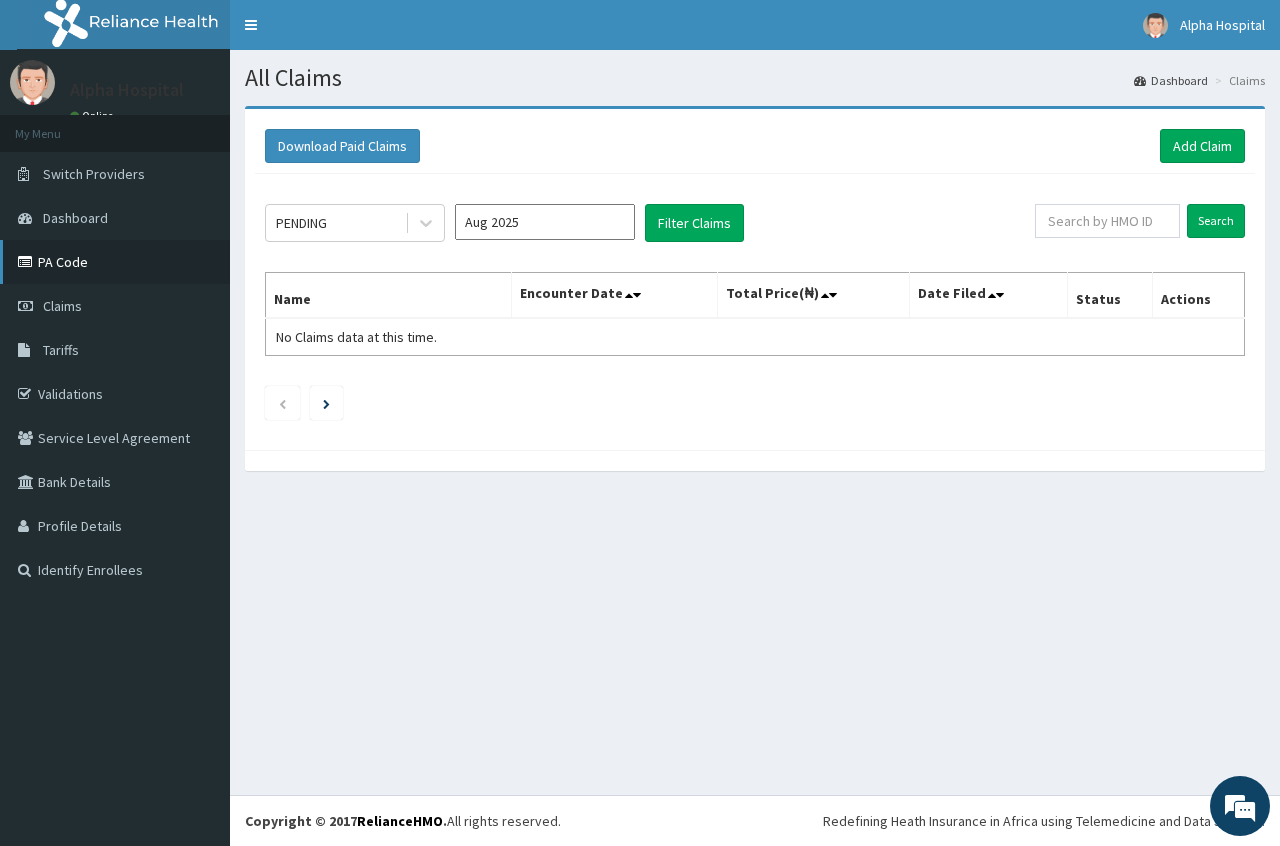 click on "PA Code" at bounding box center (115, 262) 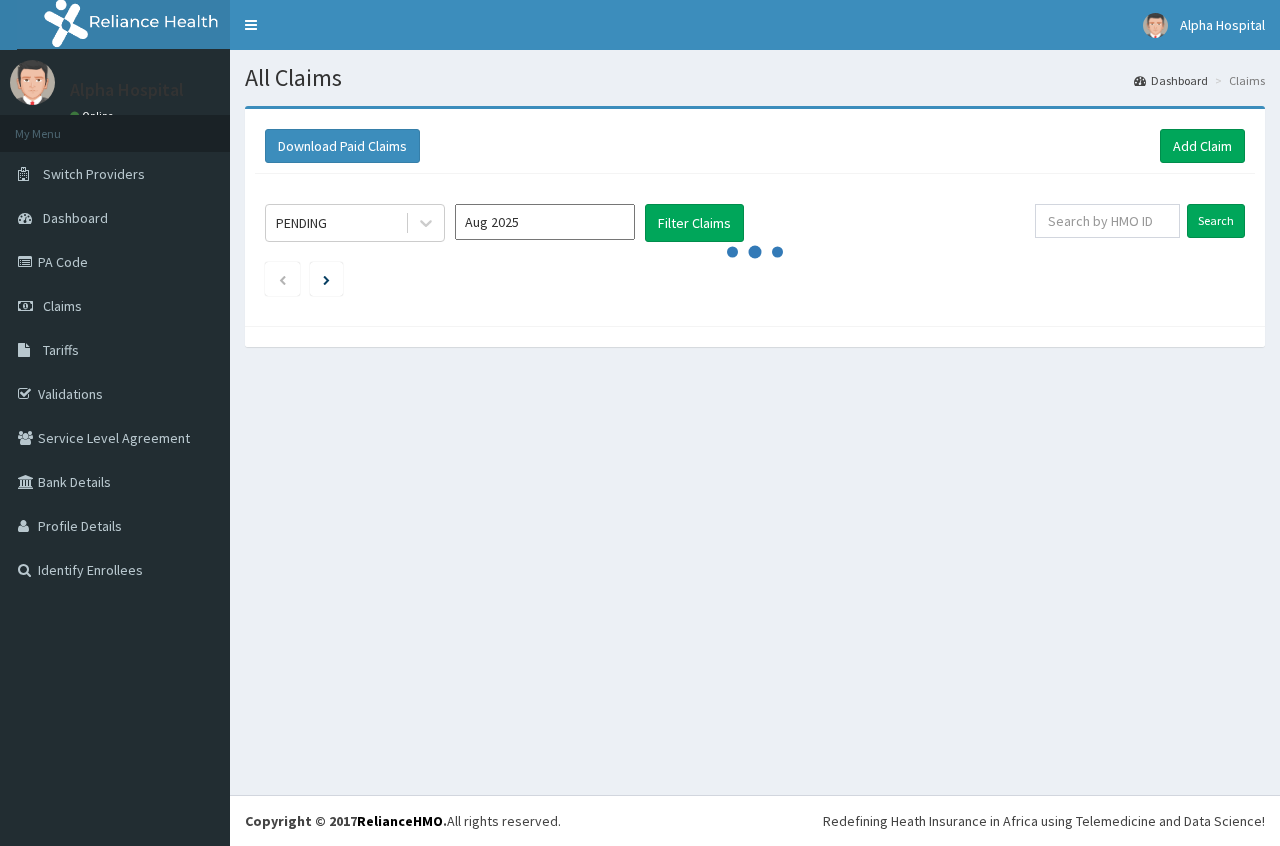 scroll, scrollTop: 0, scrollLeft: 0, axis: both 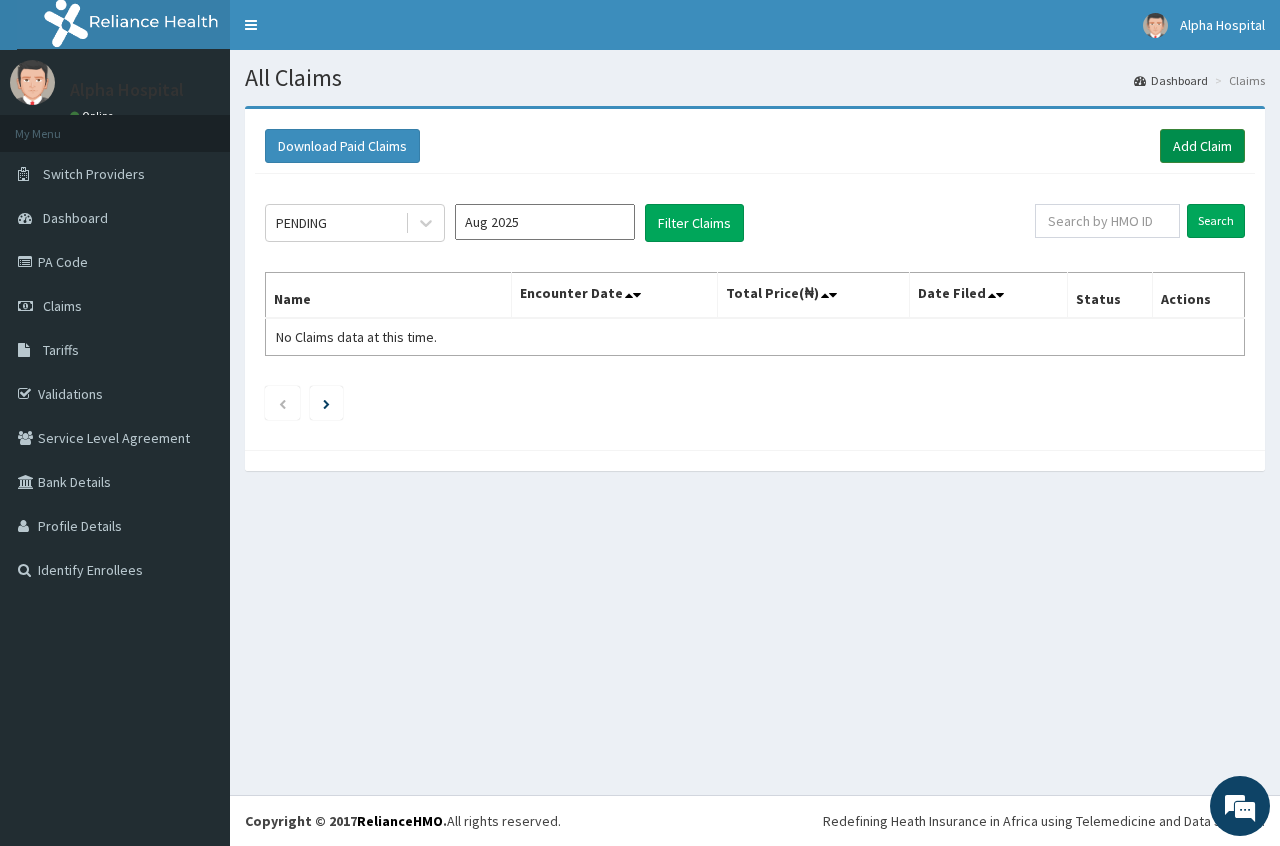 click on "Add Claim" at bounding box center [1202, 146] 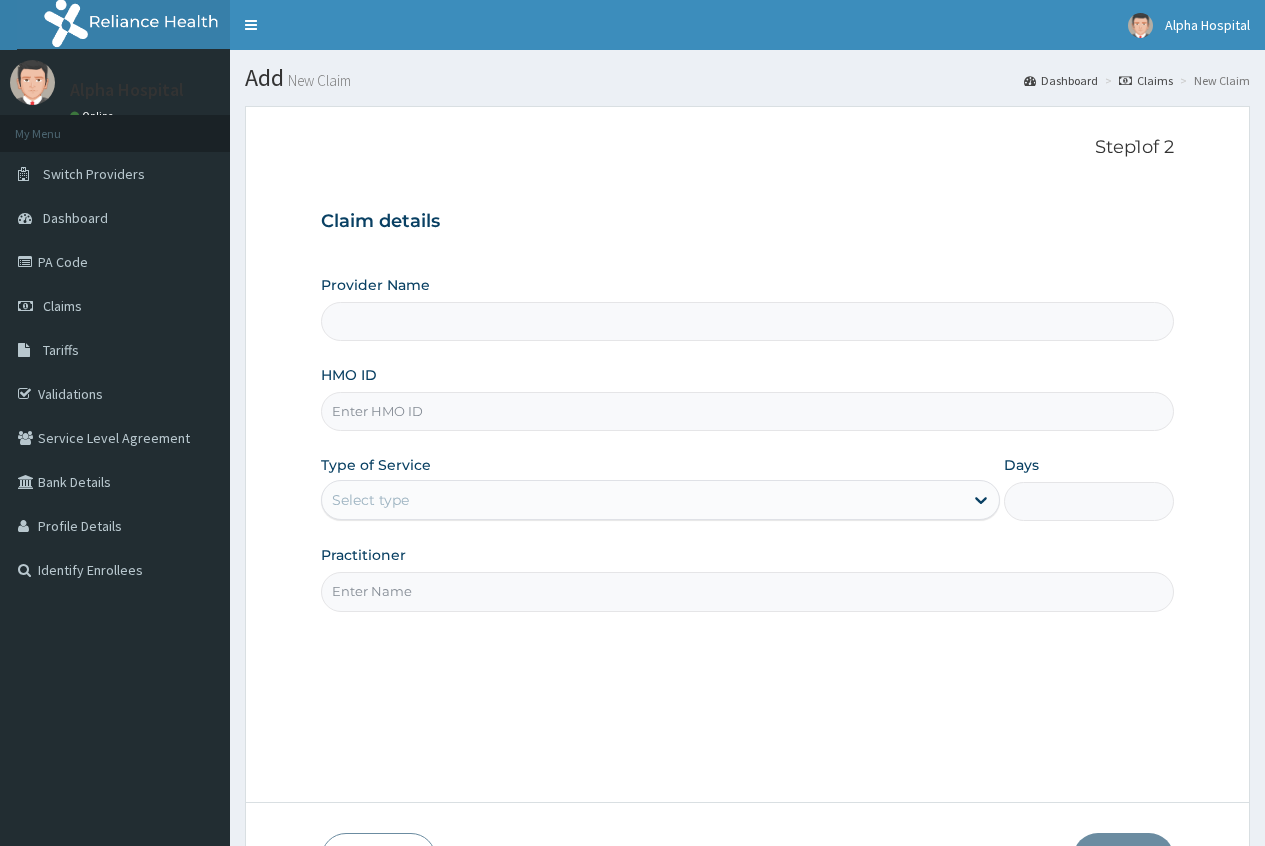 scroll, scrollTop: 0, scrollLeft: 0, axis: both 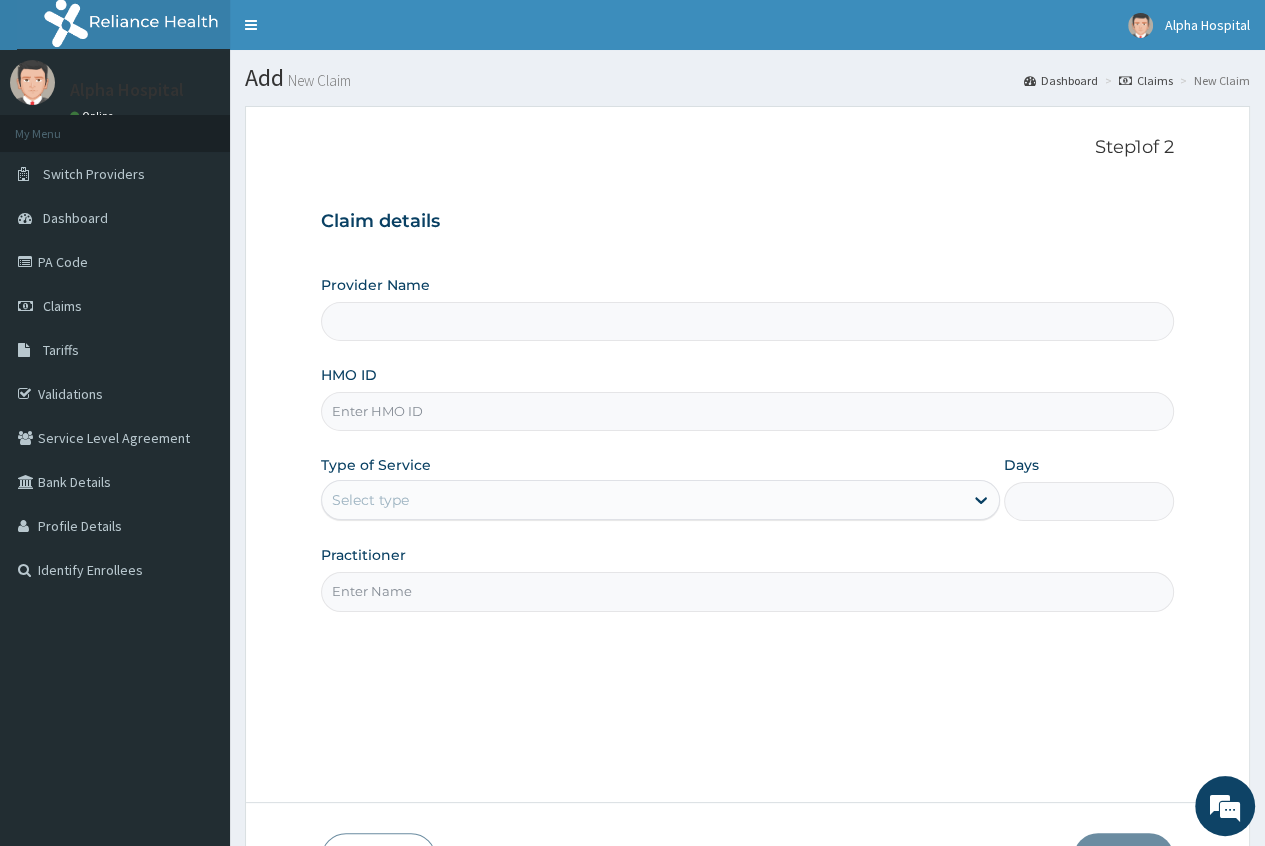 type on "Alpha Gorretti Hospital" 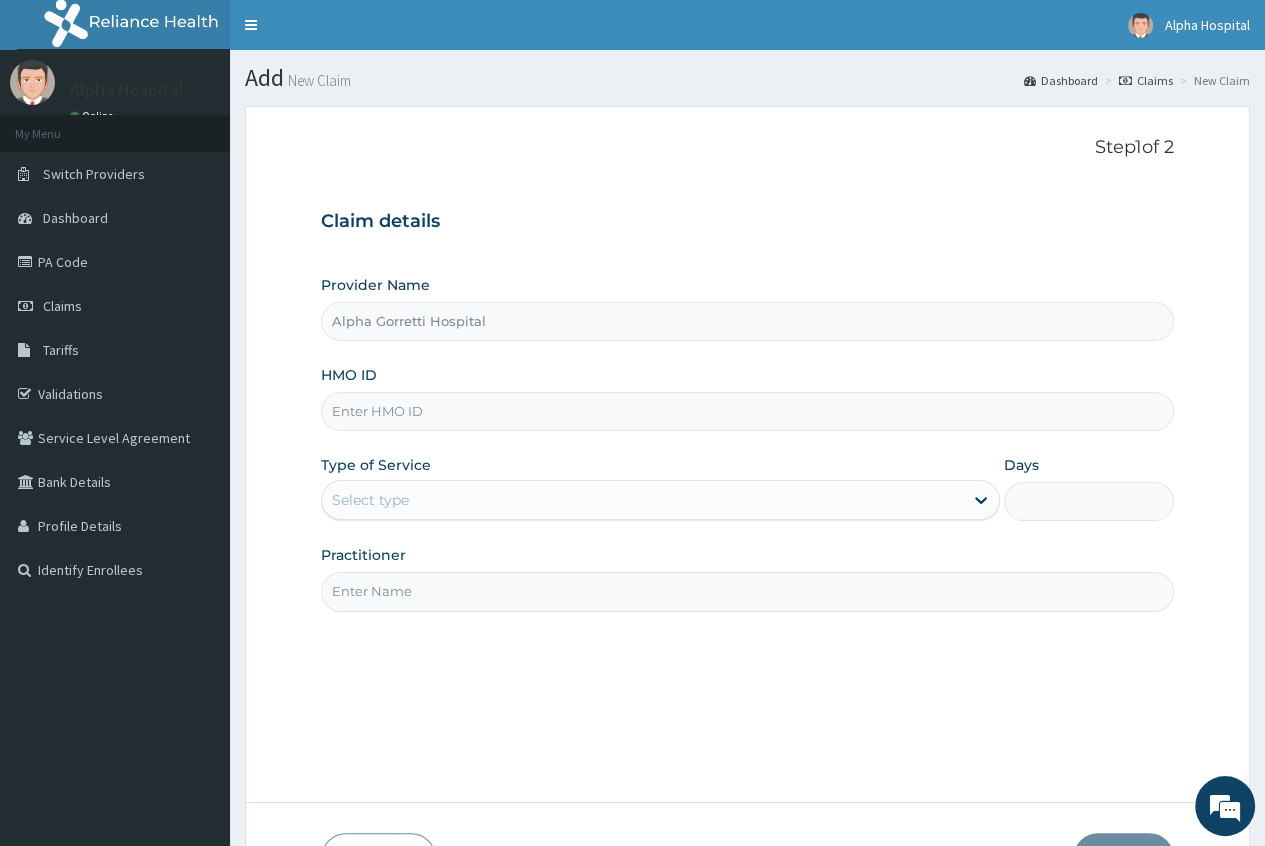 click on "HMO ID" at bounding box center [747, 411] 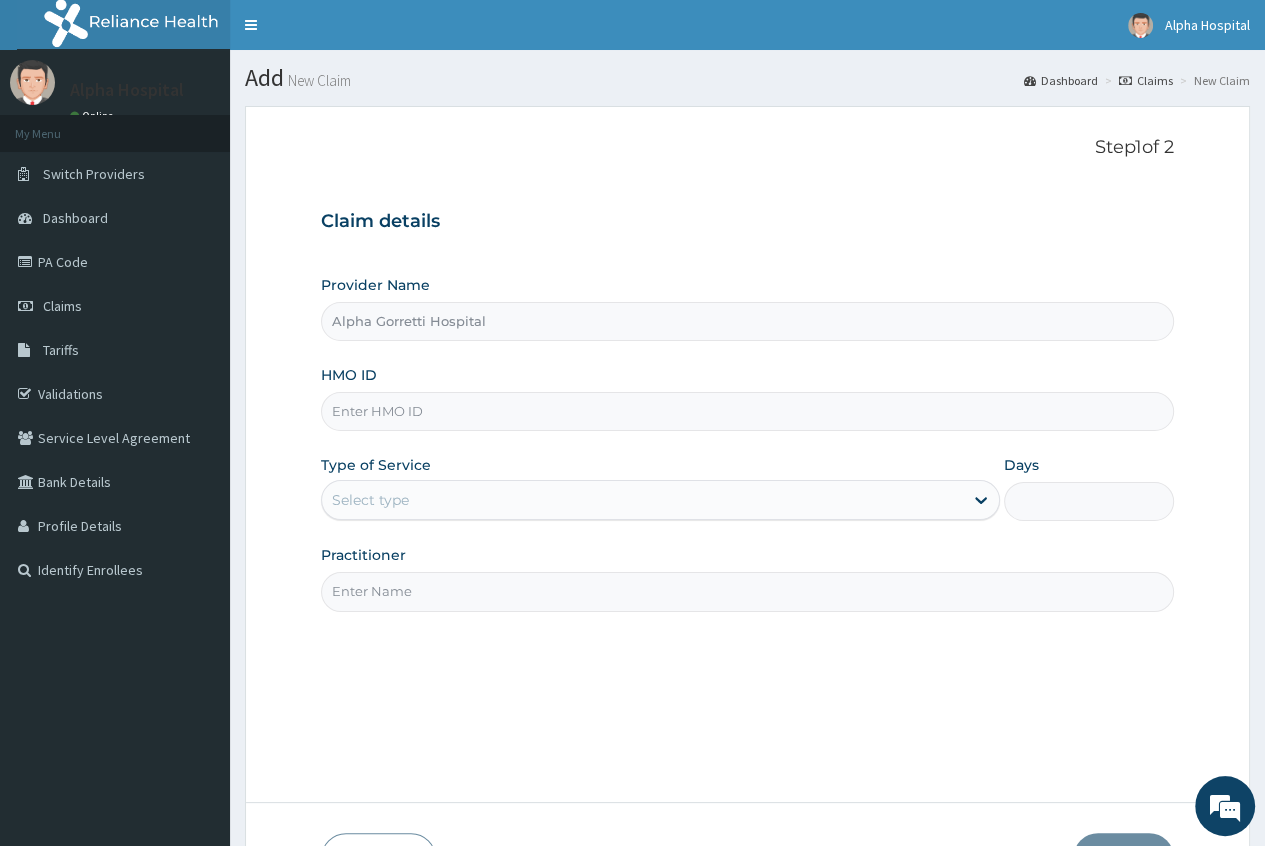paste on "[id]" 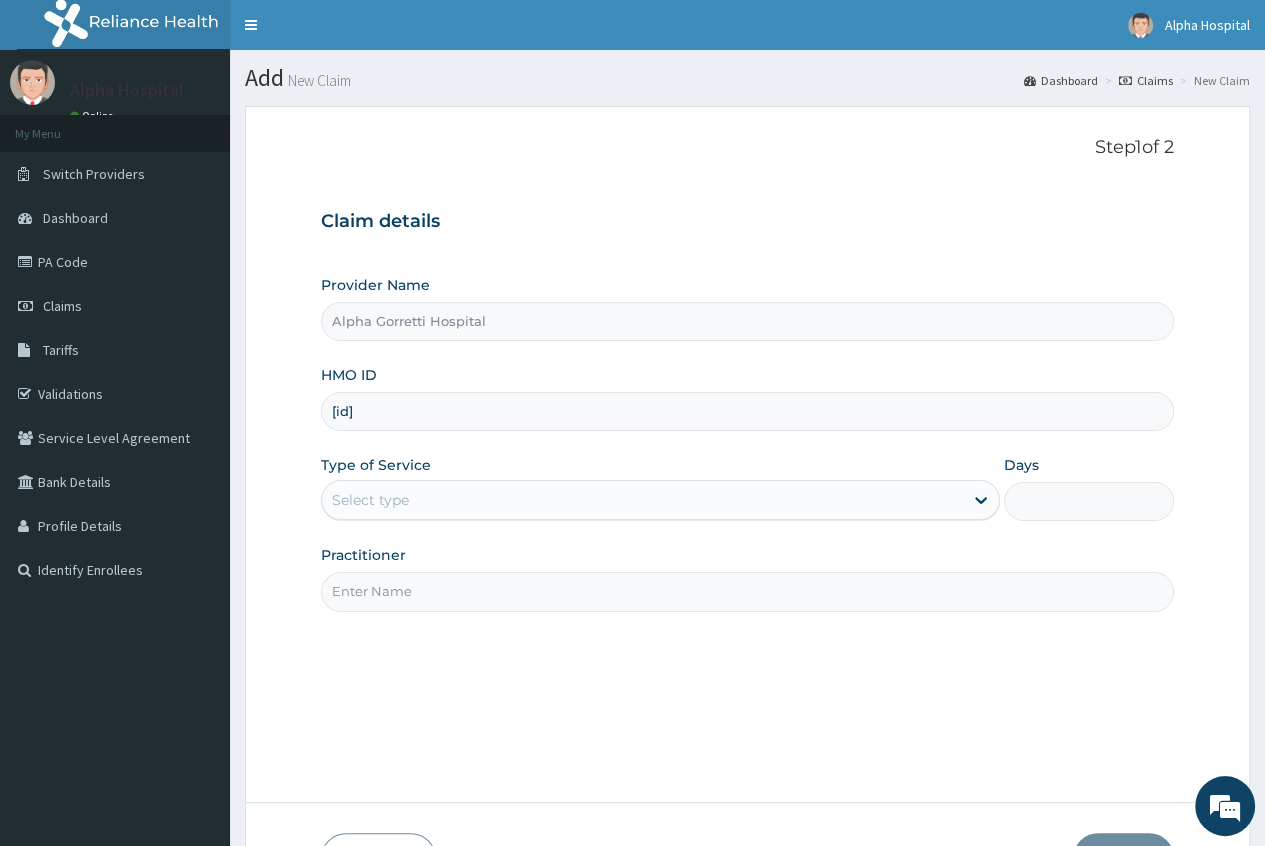scroll, scrollTop: 0, scrollLeft: 0, axis: both 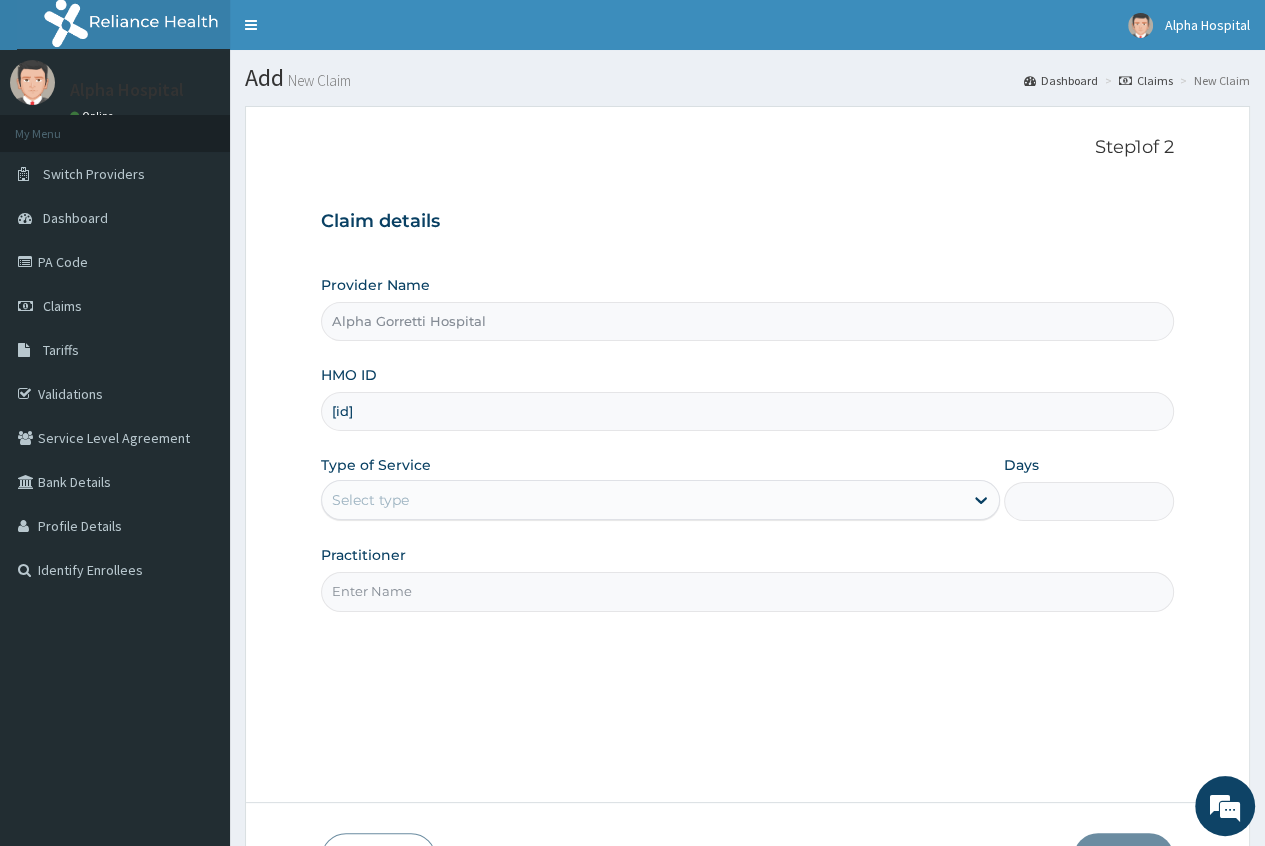 type on "[ID]" 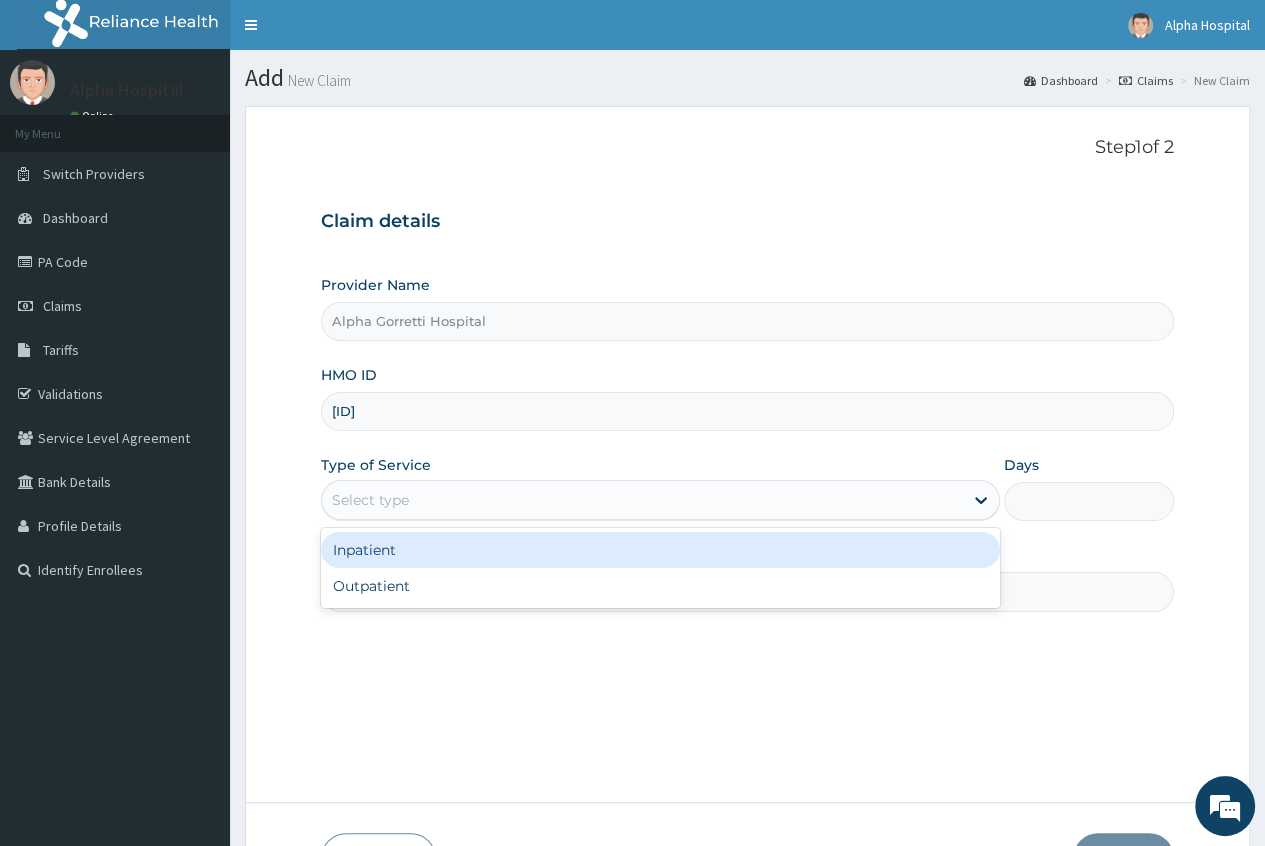 click on "Select type" at bounding box center (370, 500) 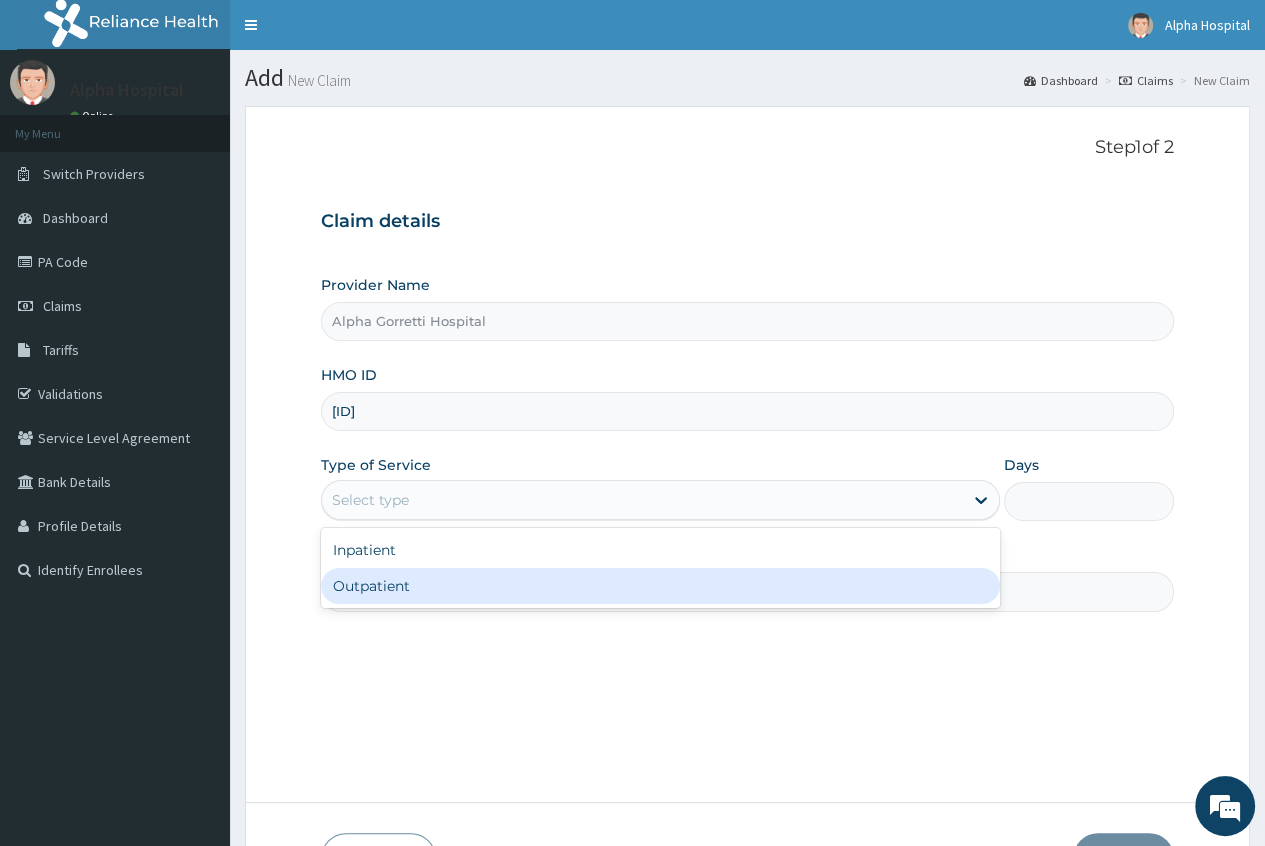 click on "Outpatient" at bounding box center (660, 586) 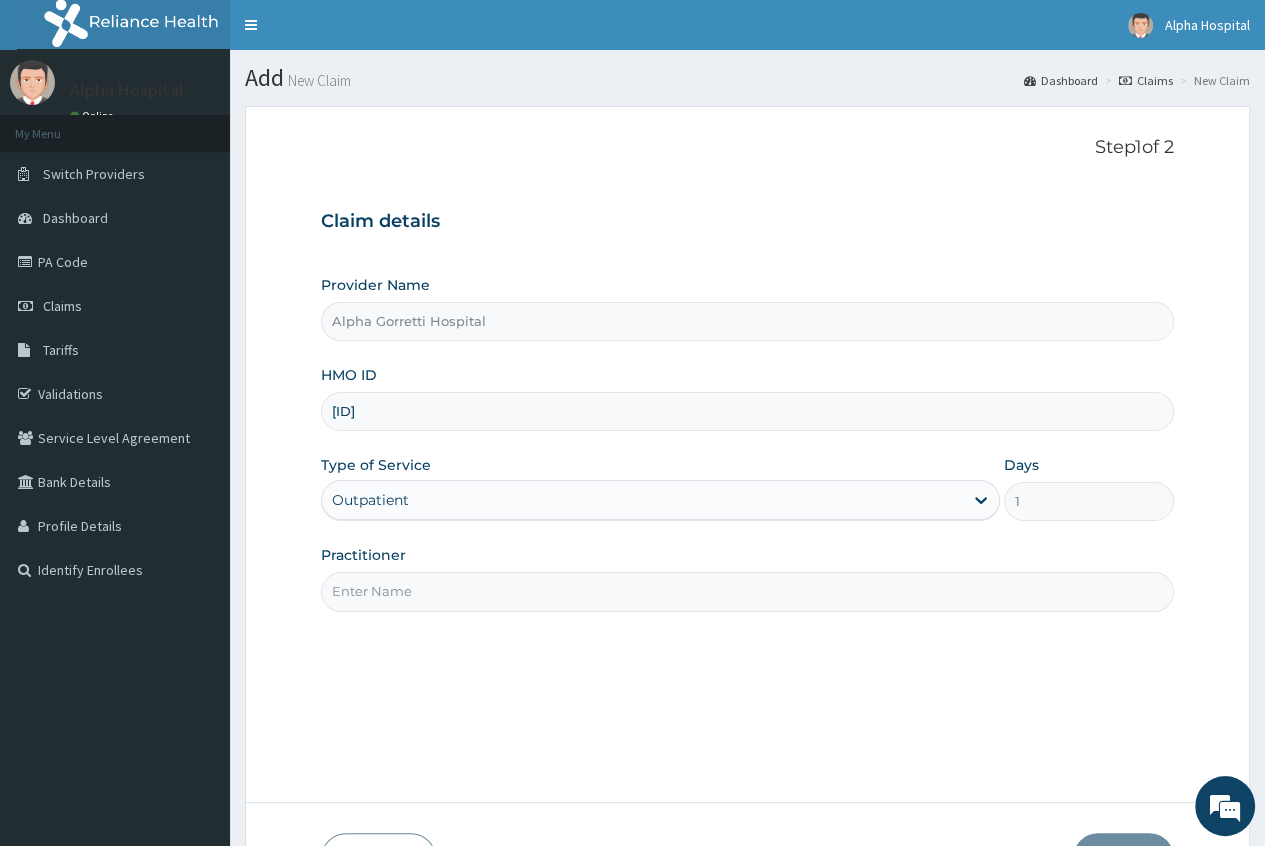 click on "Practitioner" at bounding box center (747, 591) 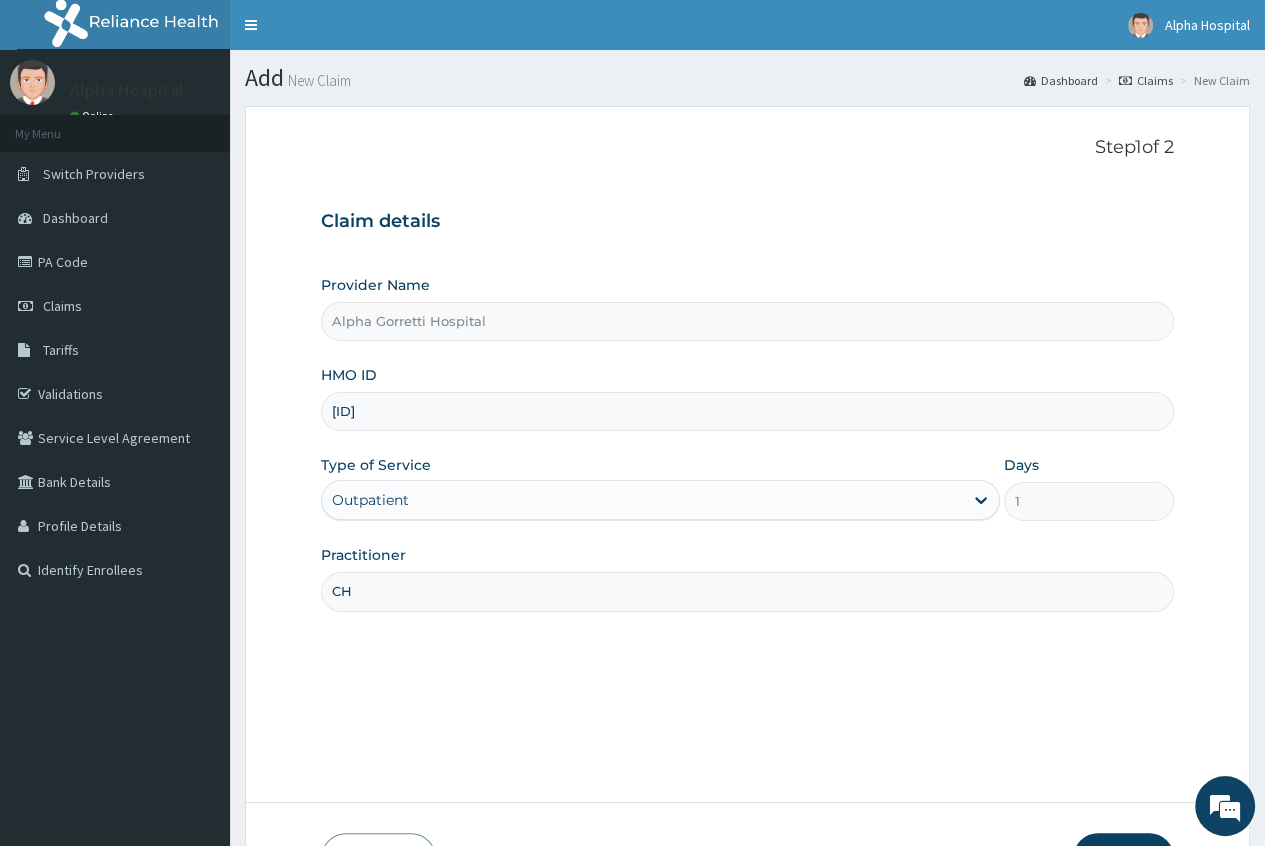 type on "C" 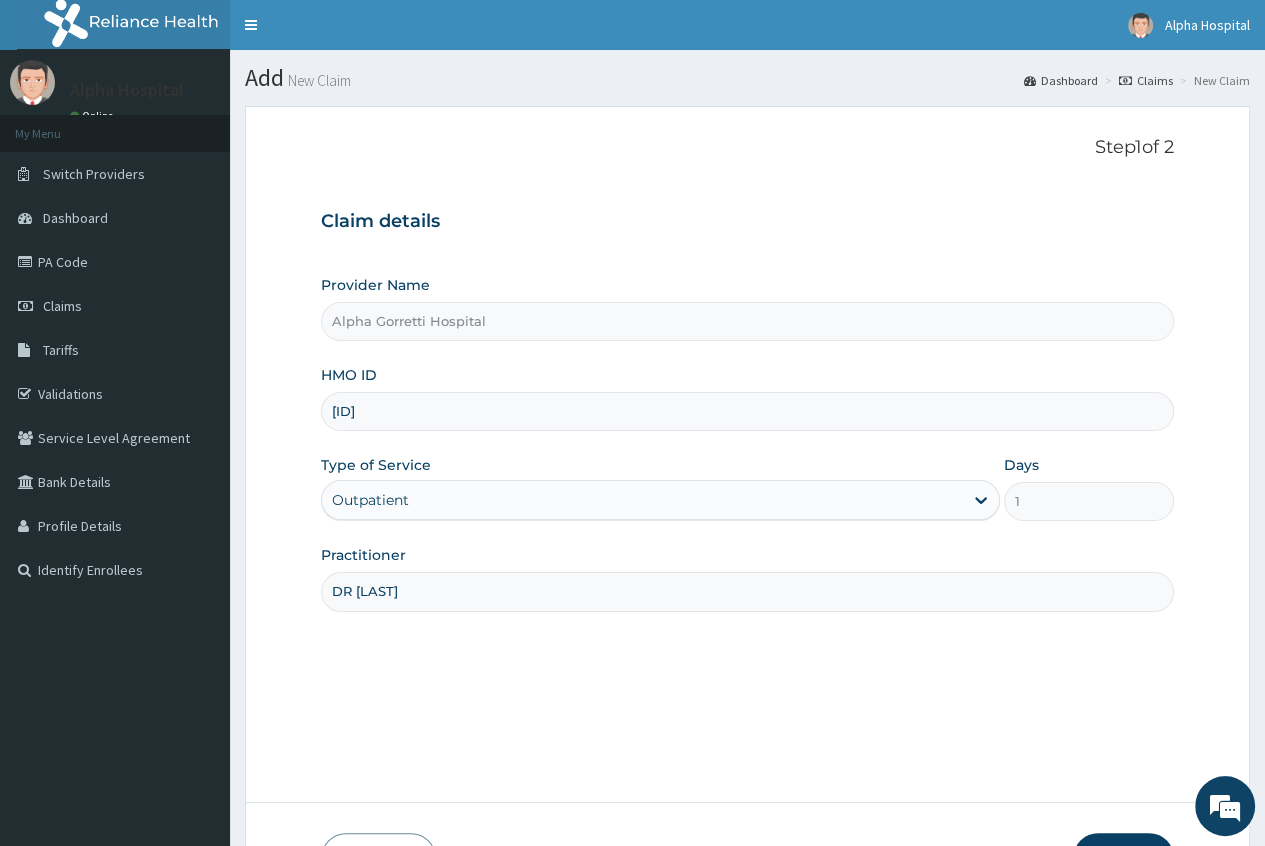 type on "DR CHUKWUMATI" 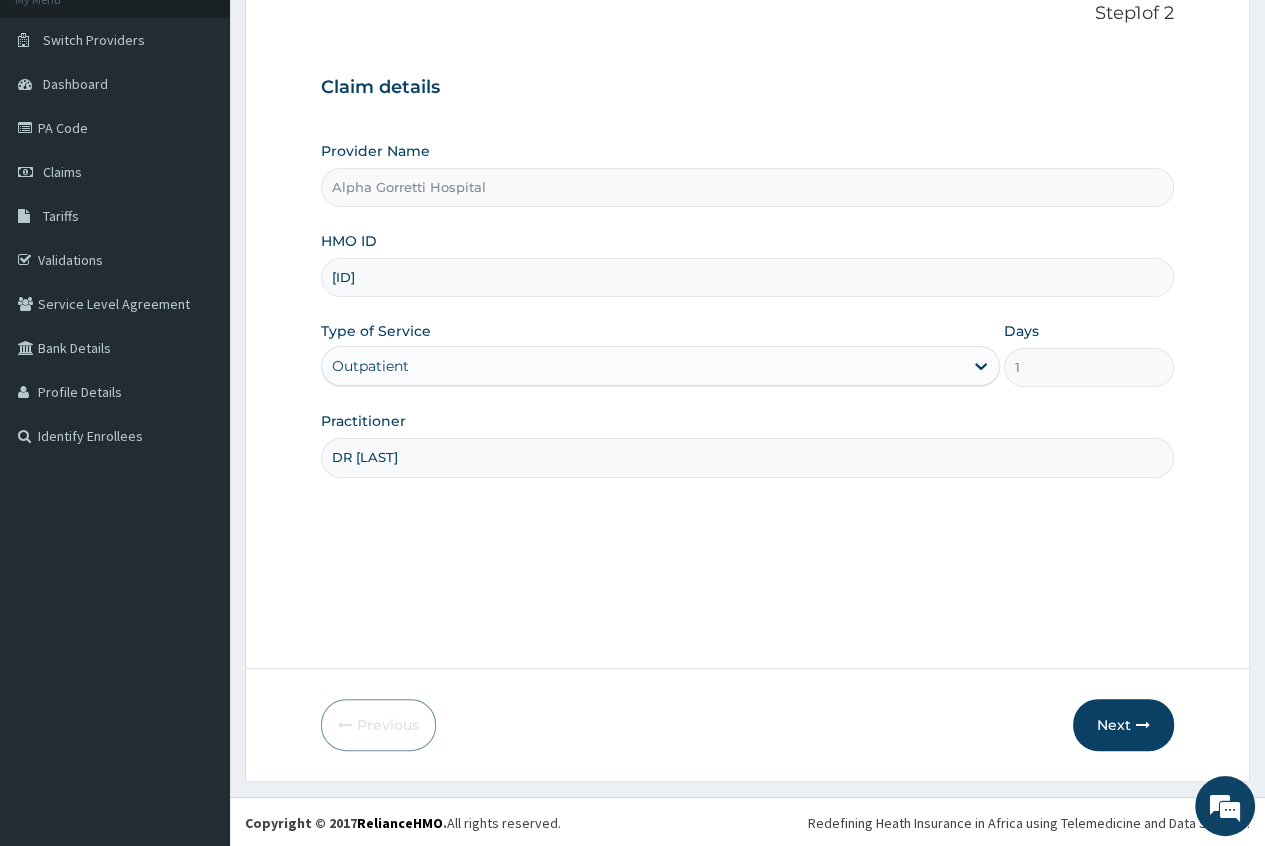 scroll, scrollTop: 135, scrollLeft: 0, axis: vertical 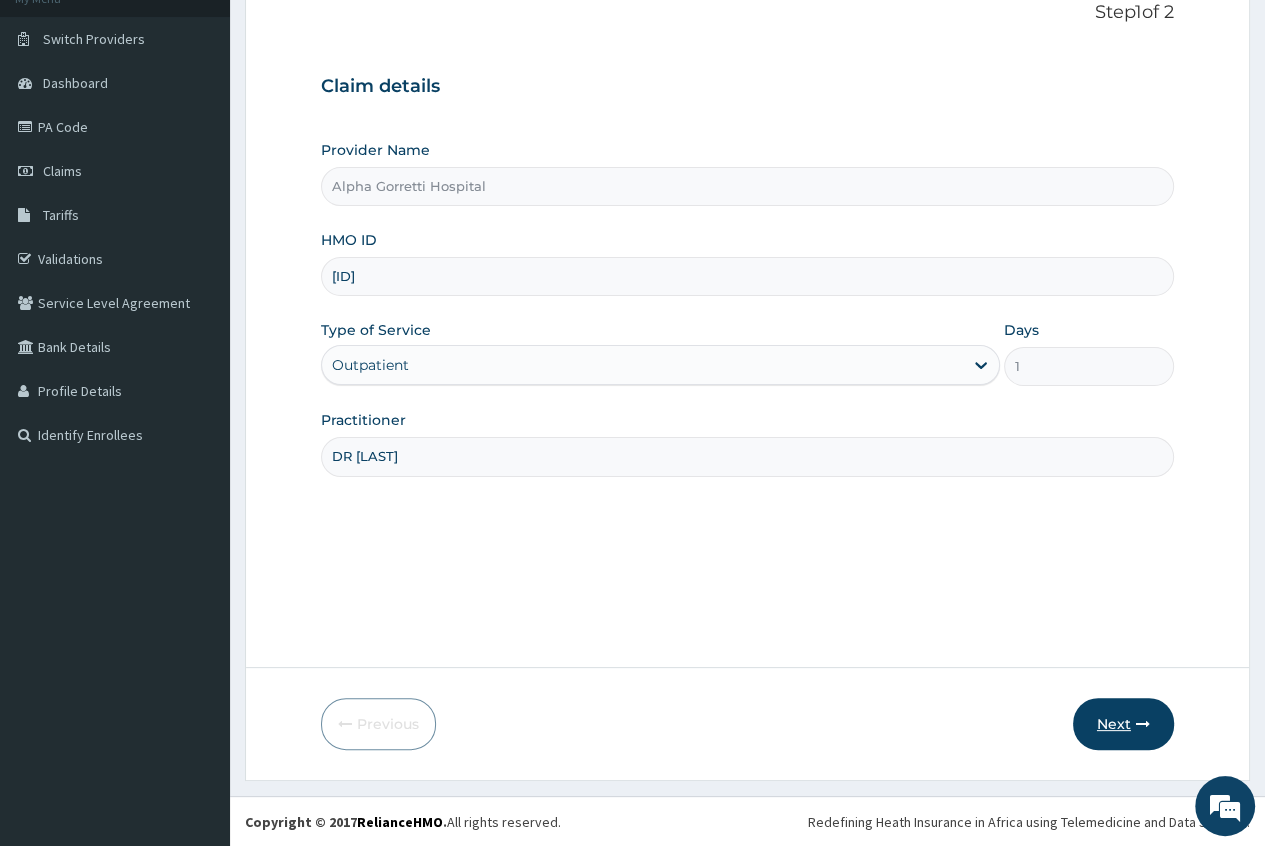 click on "Next" at bounding box center [1123, 724] 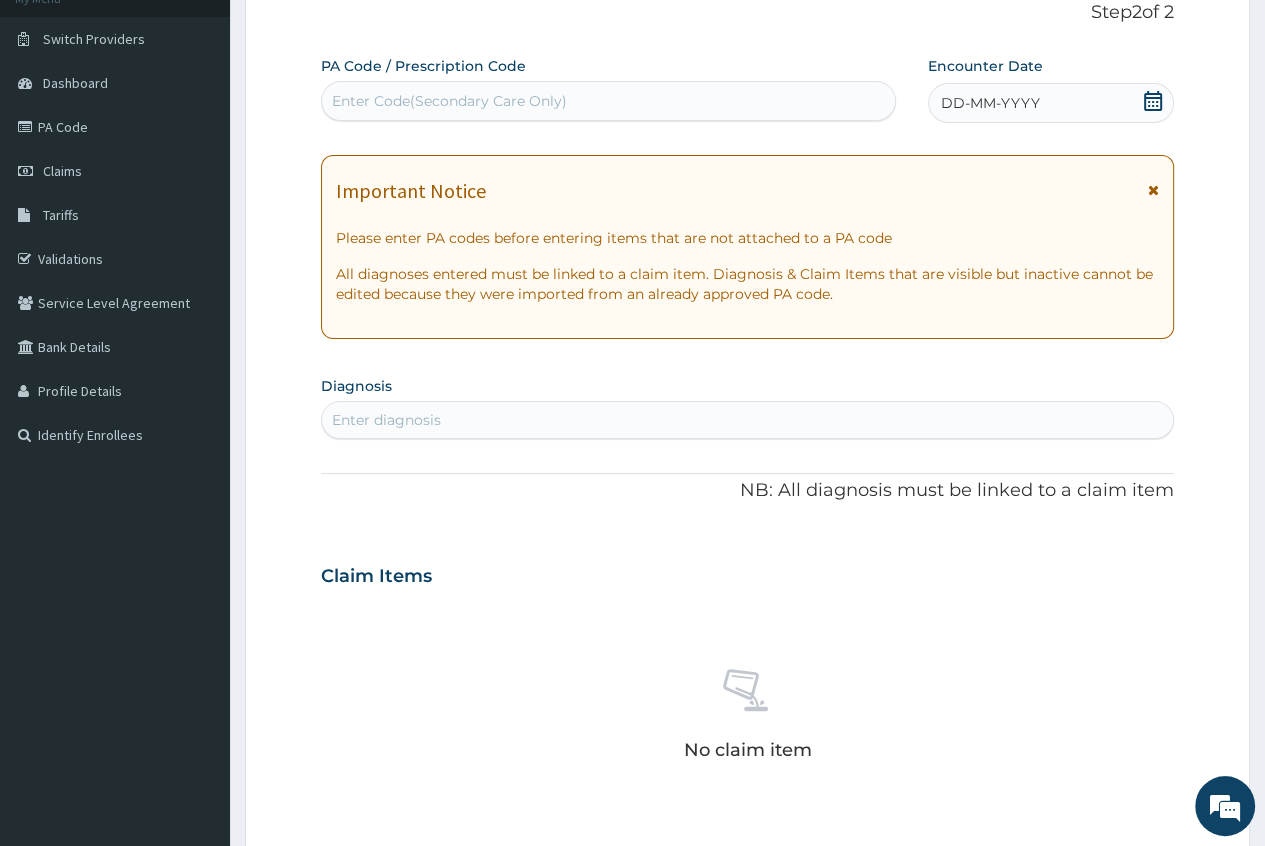 click on "Enter Code(Secondary Care Only)" at bounding box center (449, 101) 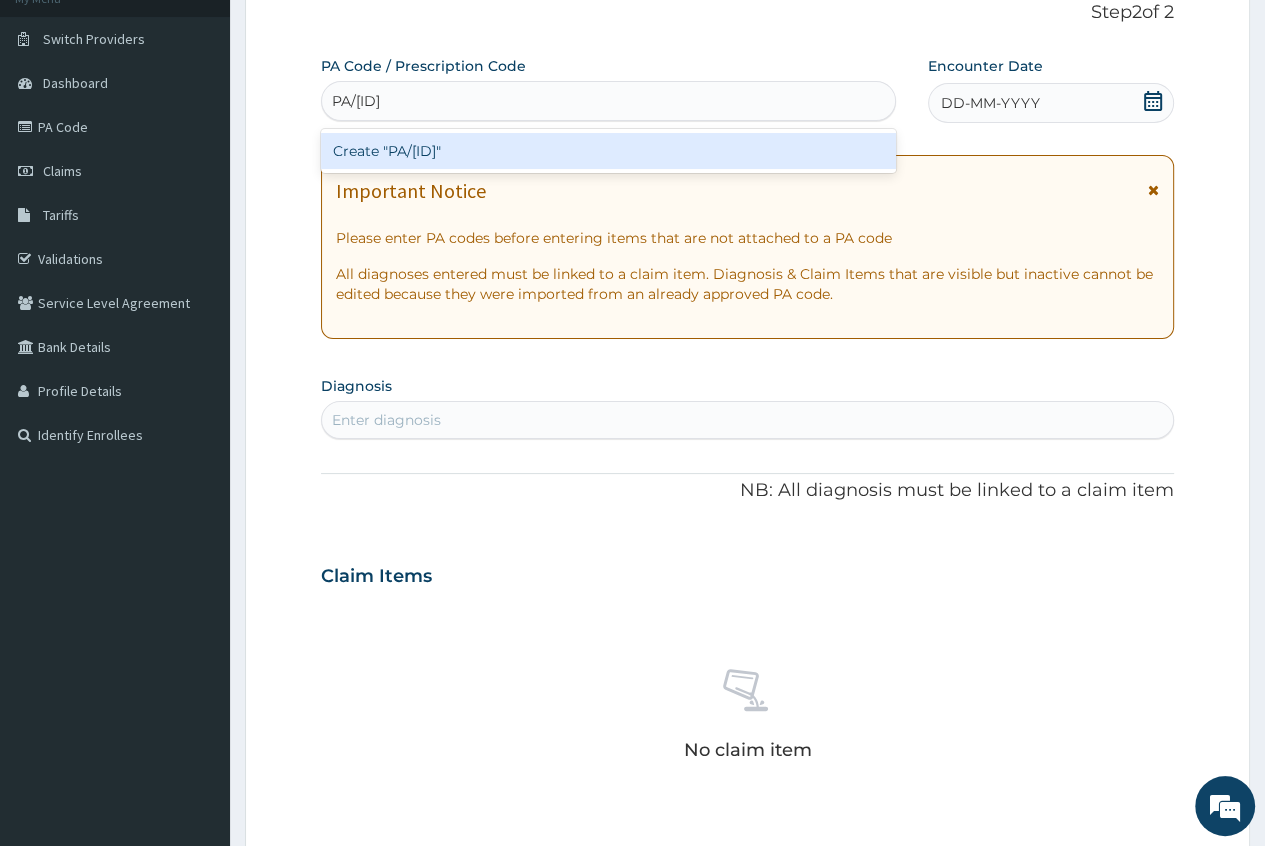 click on "Create "PA/74E0E6"" at bounding box center [608, 151] 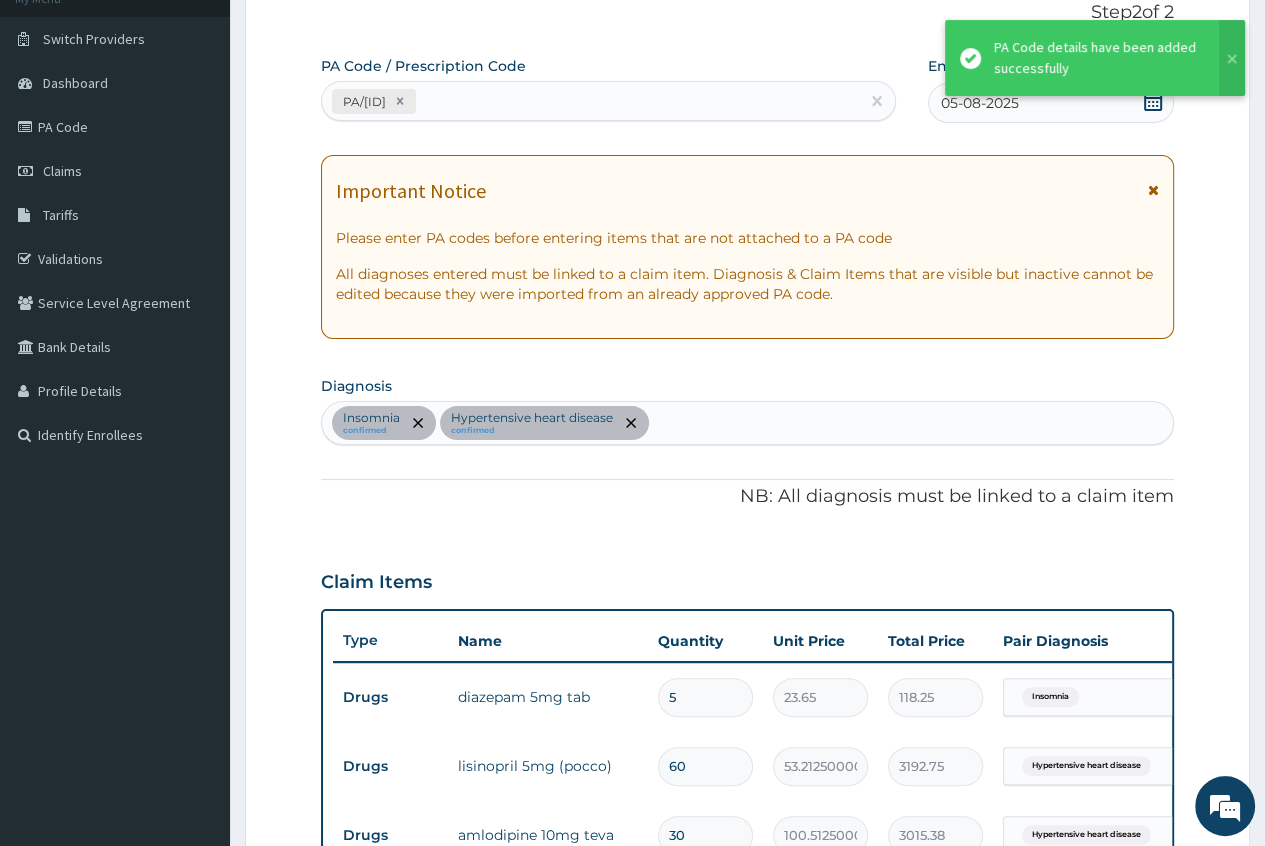 scroll, scrollTop: 141, scrollLeft: 0, axis: vertical 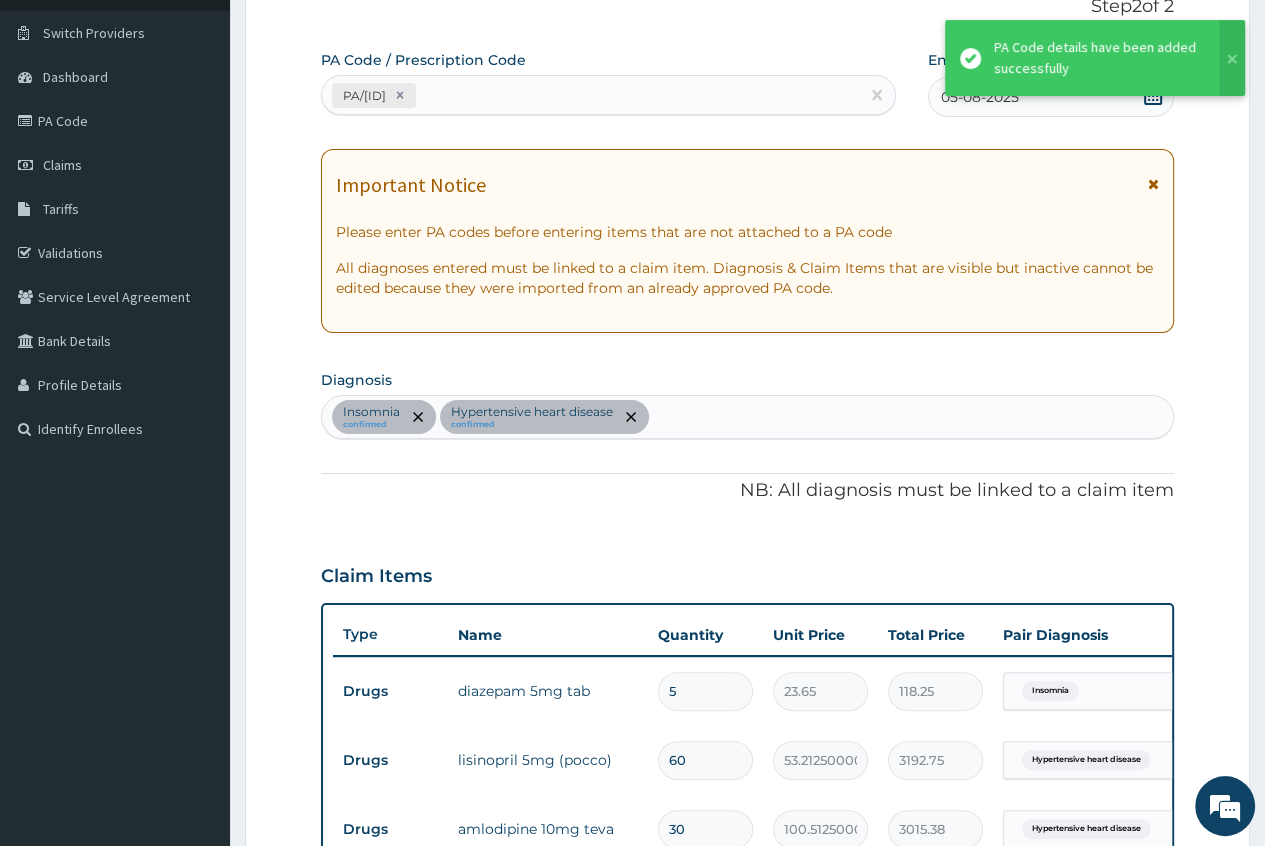 click on "05-08-2025" at bounding box center [1051, 97] 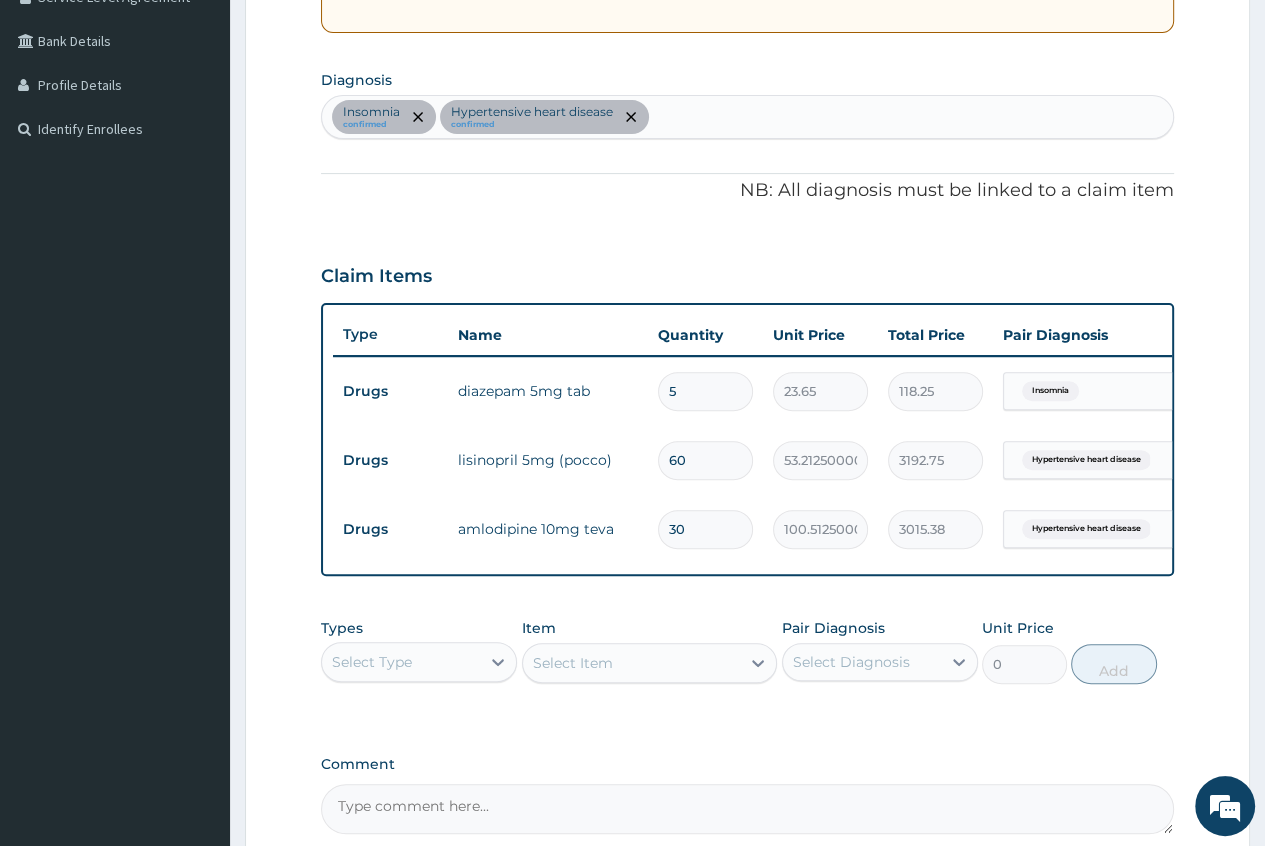 scroll, scrollTop: 541, scrollLeft: 0, axis: vertical 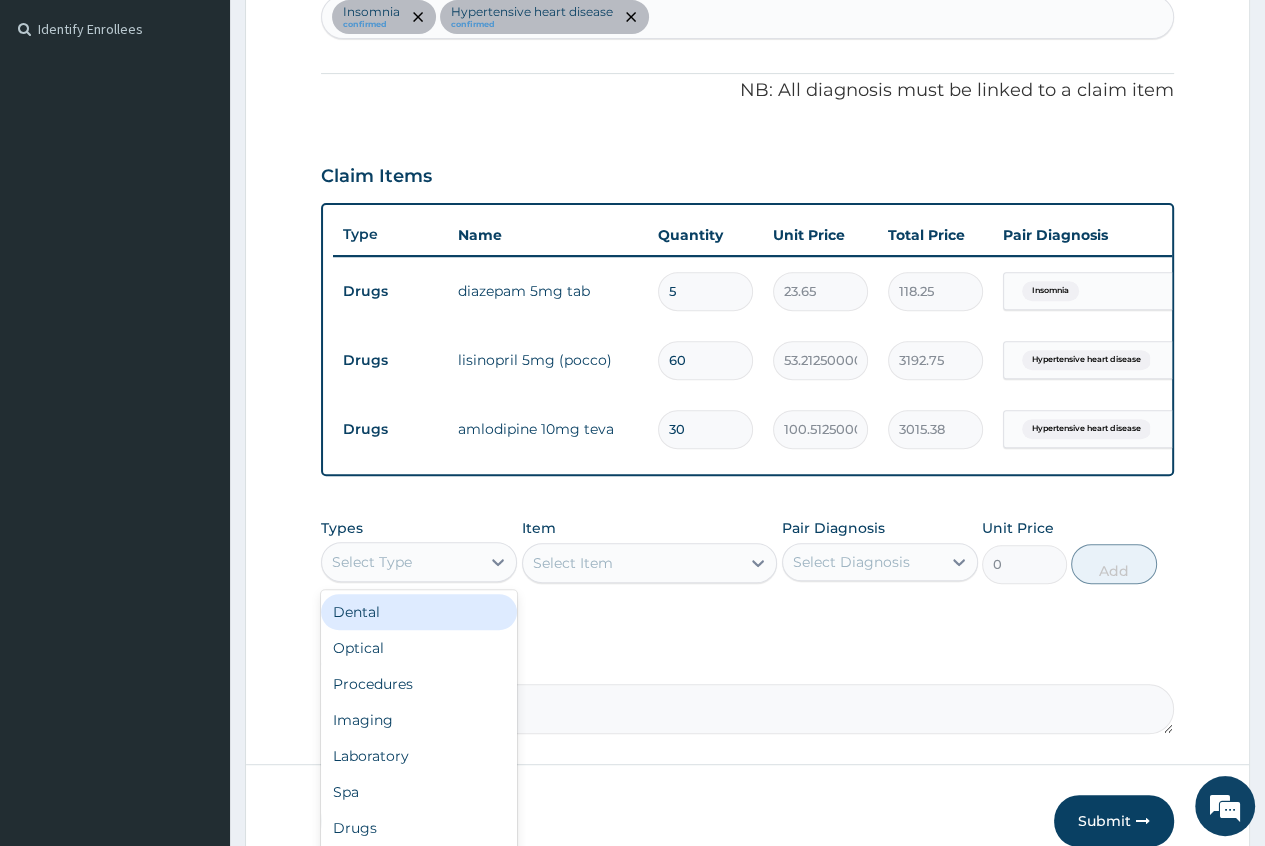 click on "Select Type" at bounding box center (372, 562) 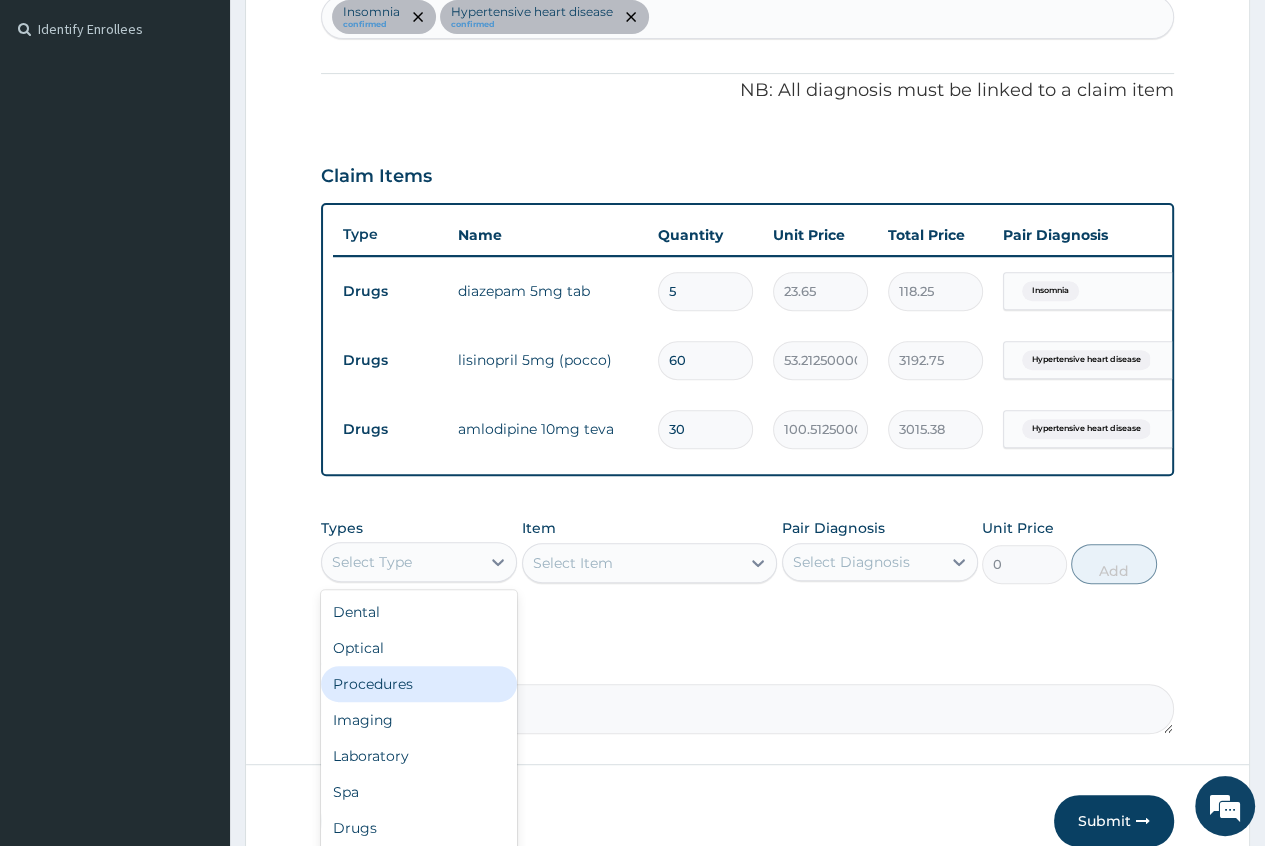 click on "Procedures" at bounding box center (419, 684) 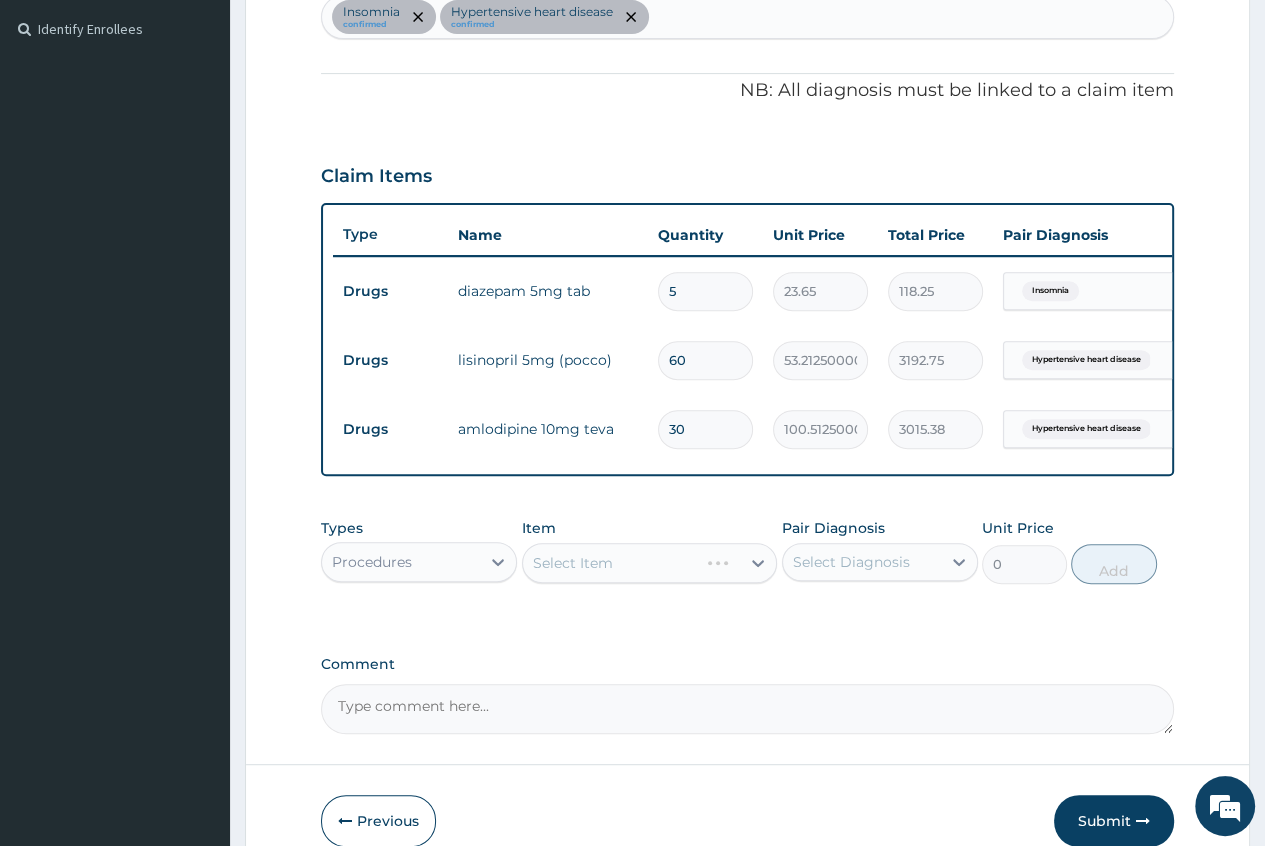 click on "Select Item" at bounding box center [650, 563] 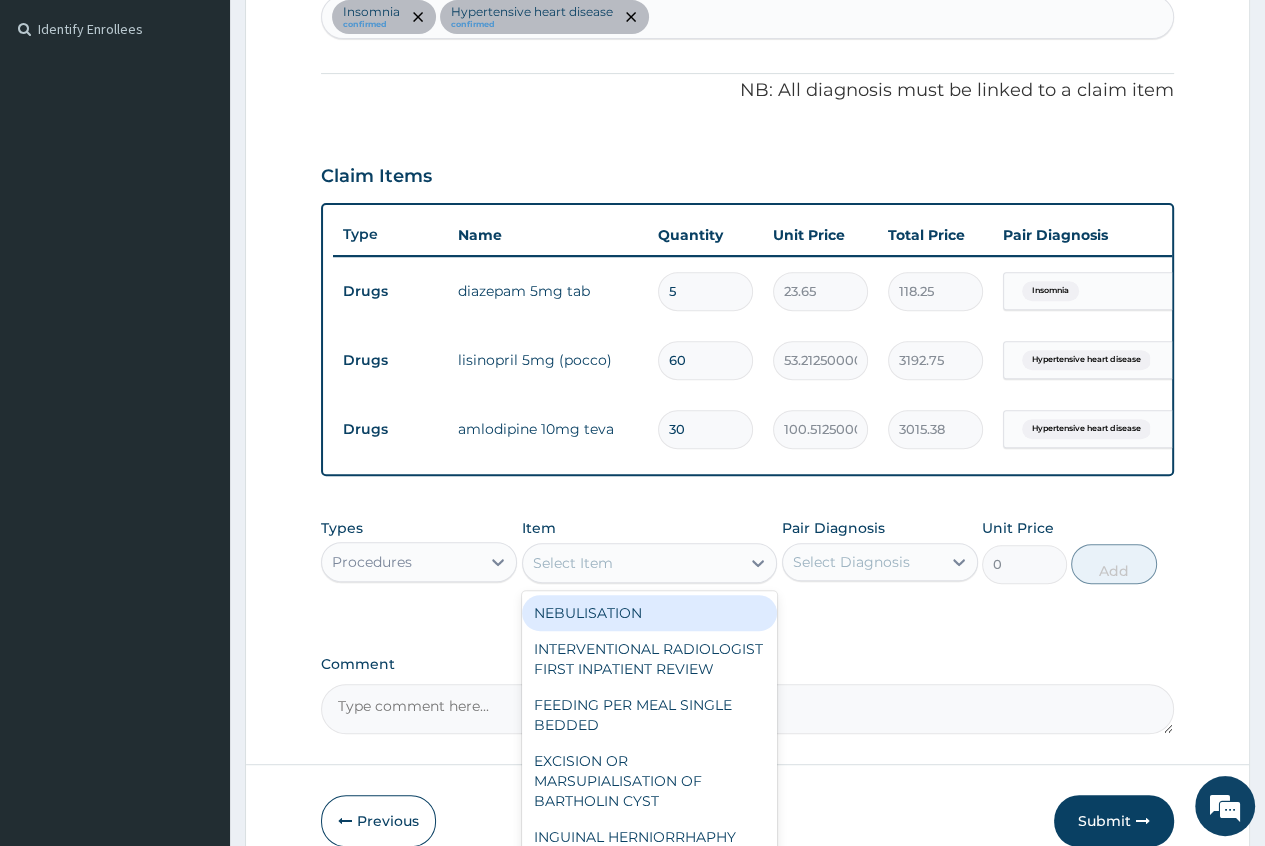 click on "Select Item" at bounding box center [573, 563] 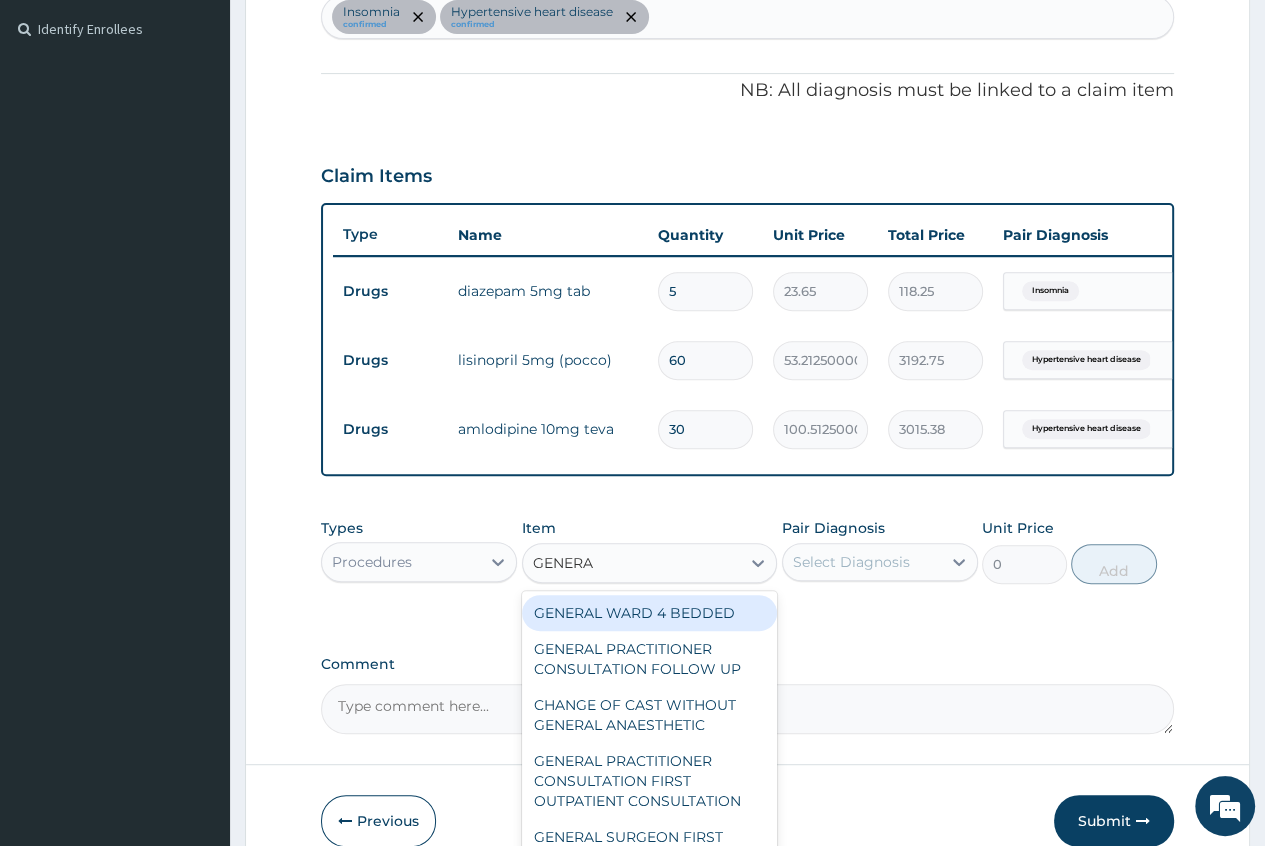 type on "GENERAL" 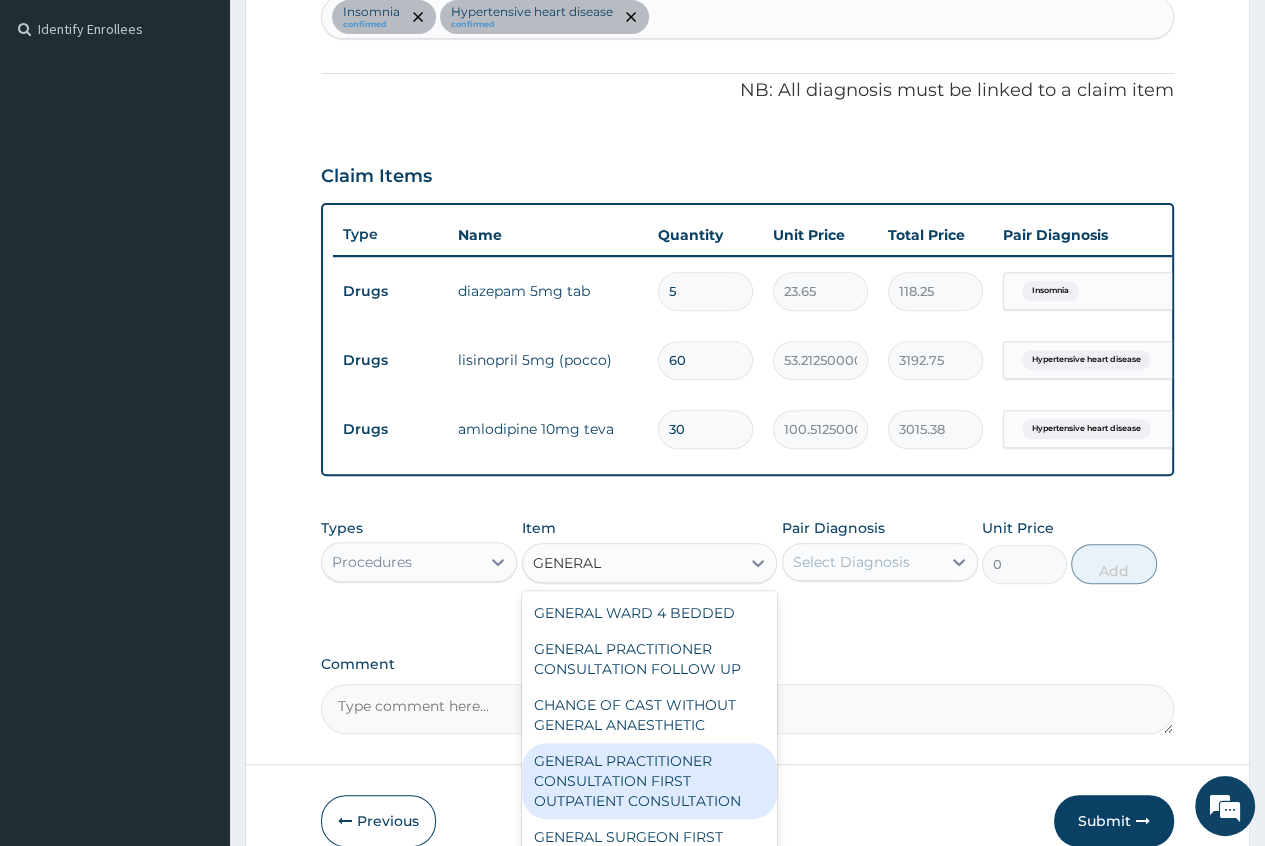 click on "GENERAL PRACTITIONER CONSULTATION FIRST OUTPATIENT CONSULTATION" at bounding box center [650, 781] 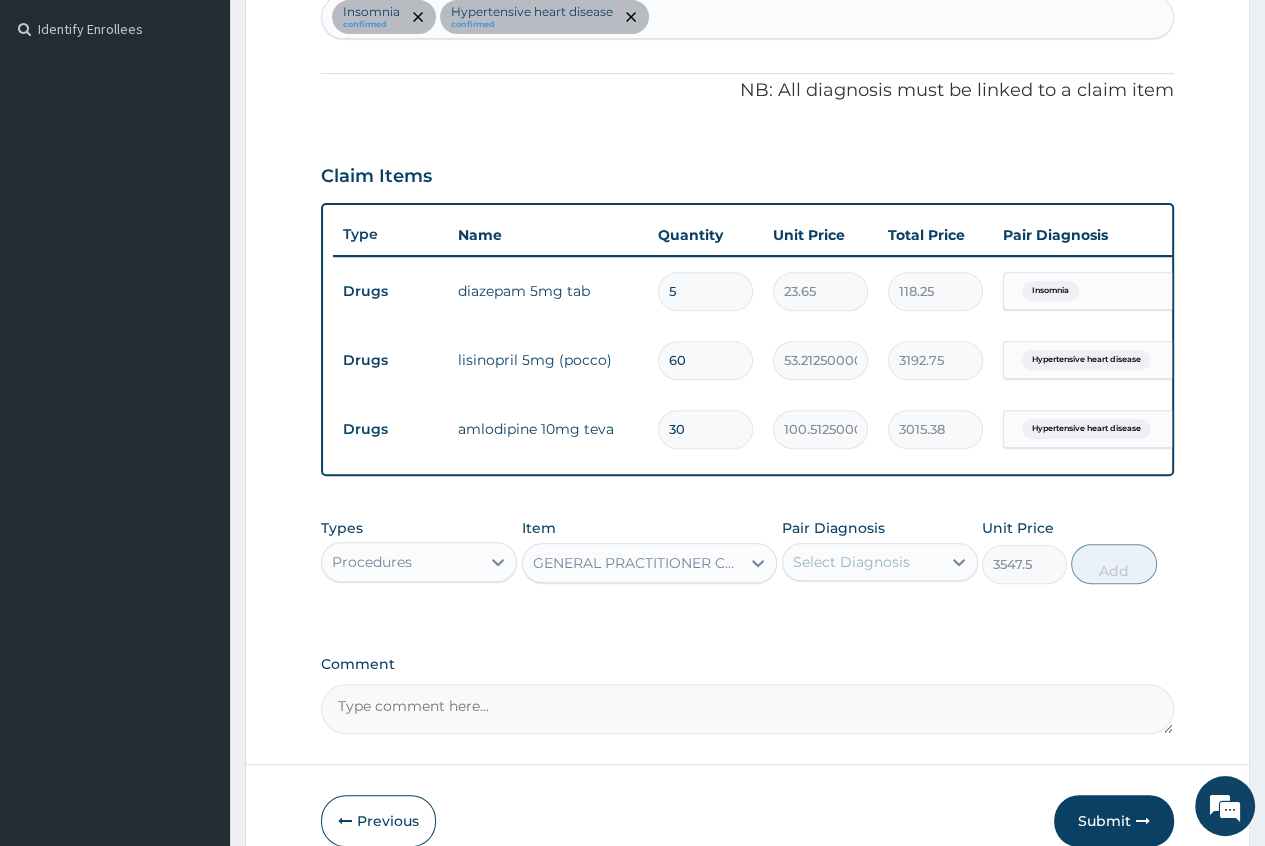 click on "Select Diagnosis" at bounding box center (880, 562) 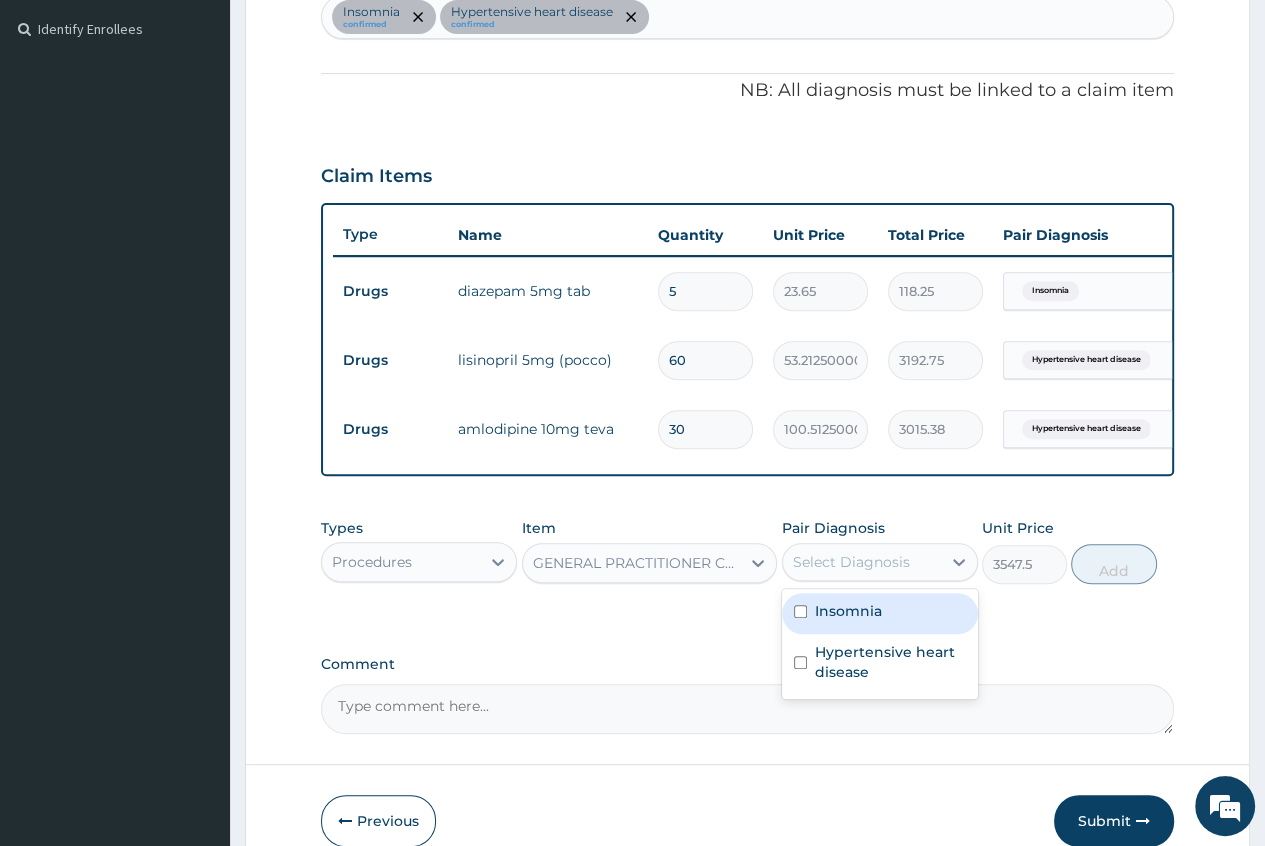 click at bounding box center (800, 611) 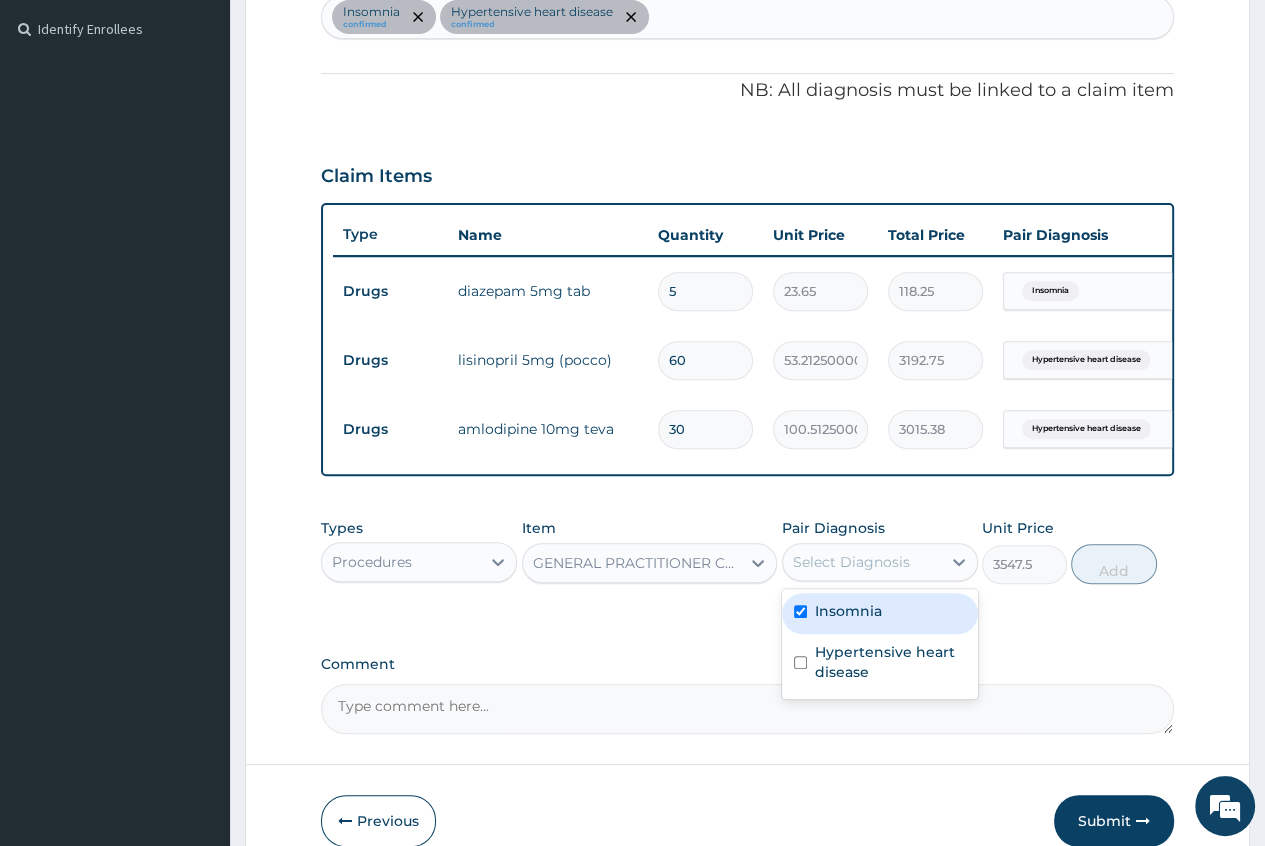 checkbox on "true" 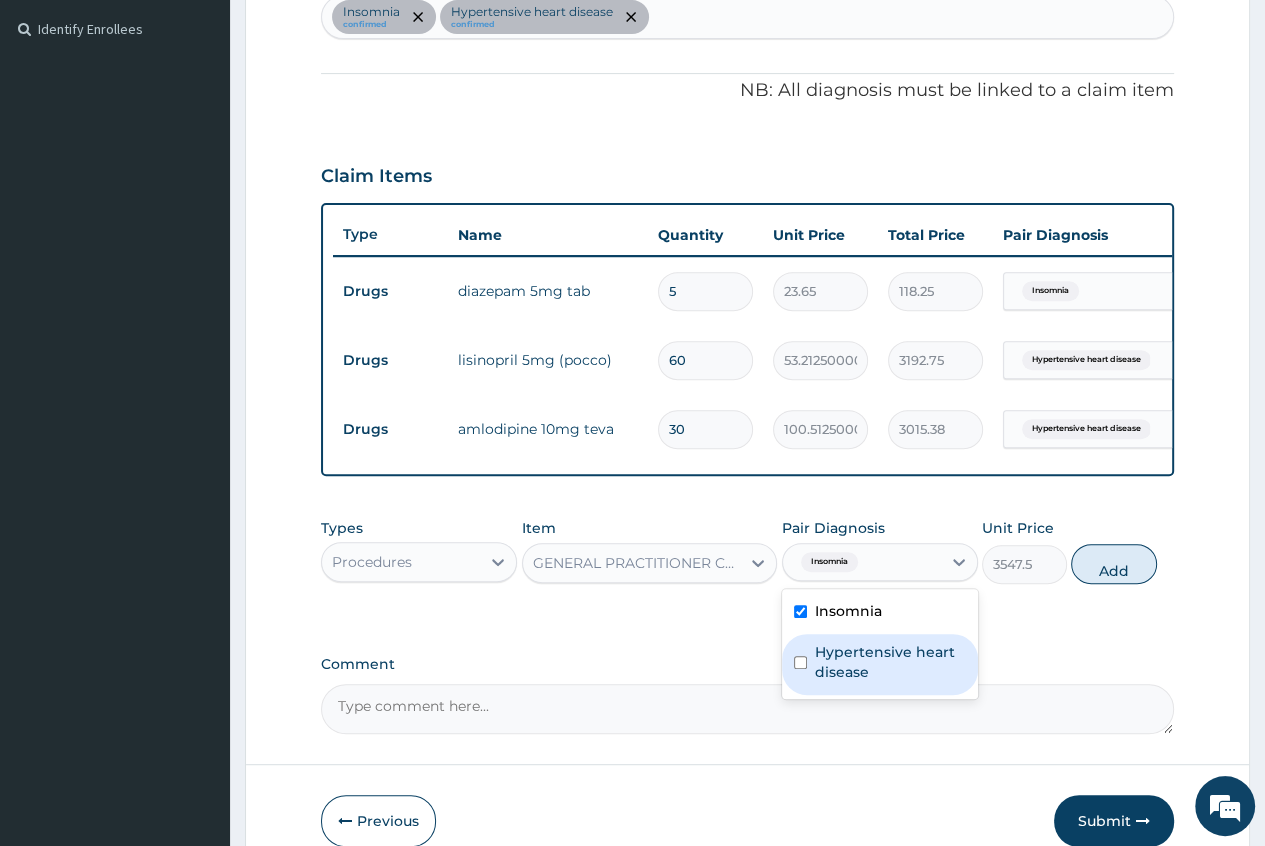 click at bounding box center [800, 662] 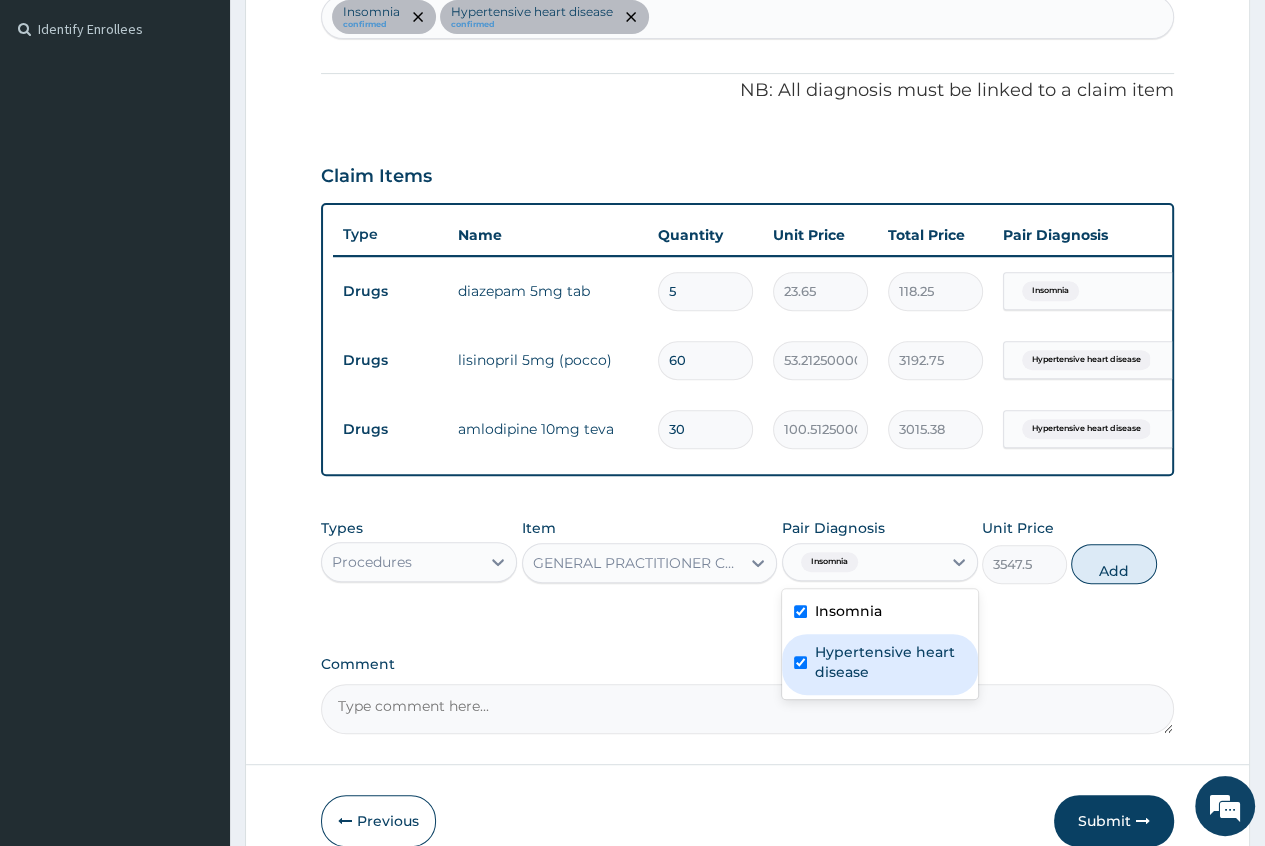 checkbox on "true" 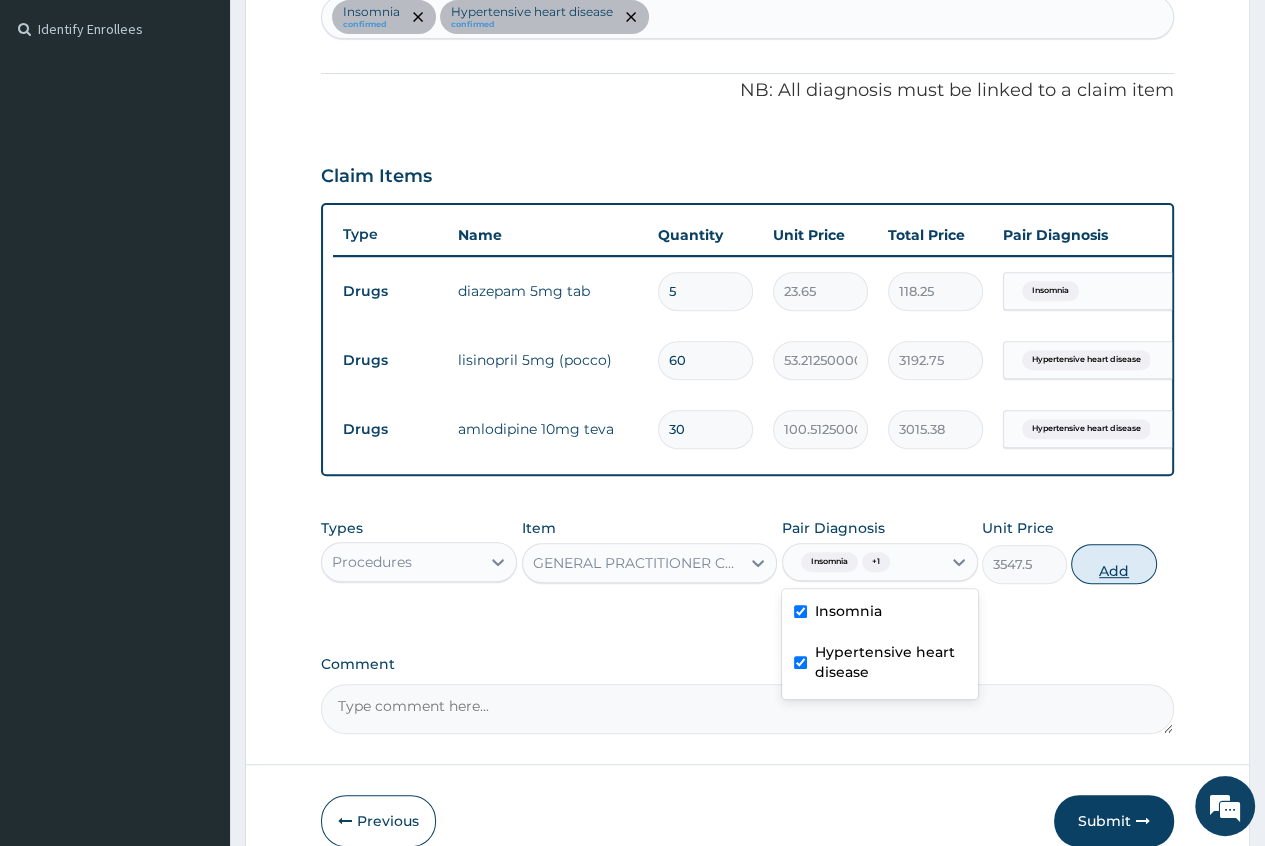 click on "Add" at bounding box center (1113, 564) 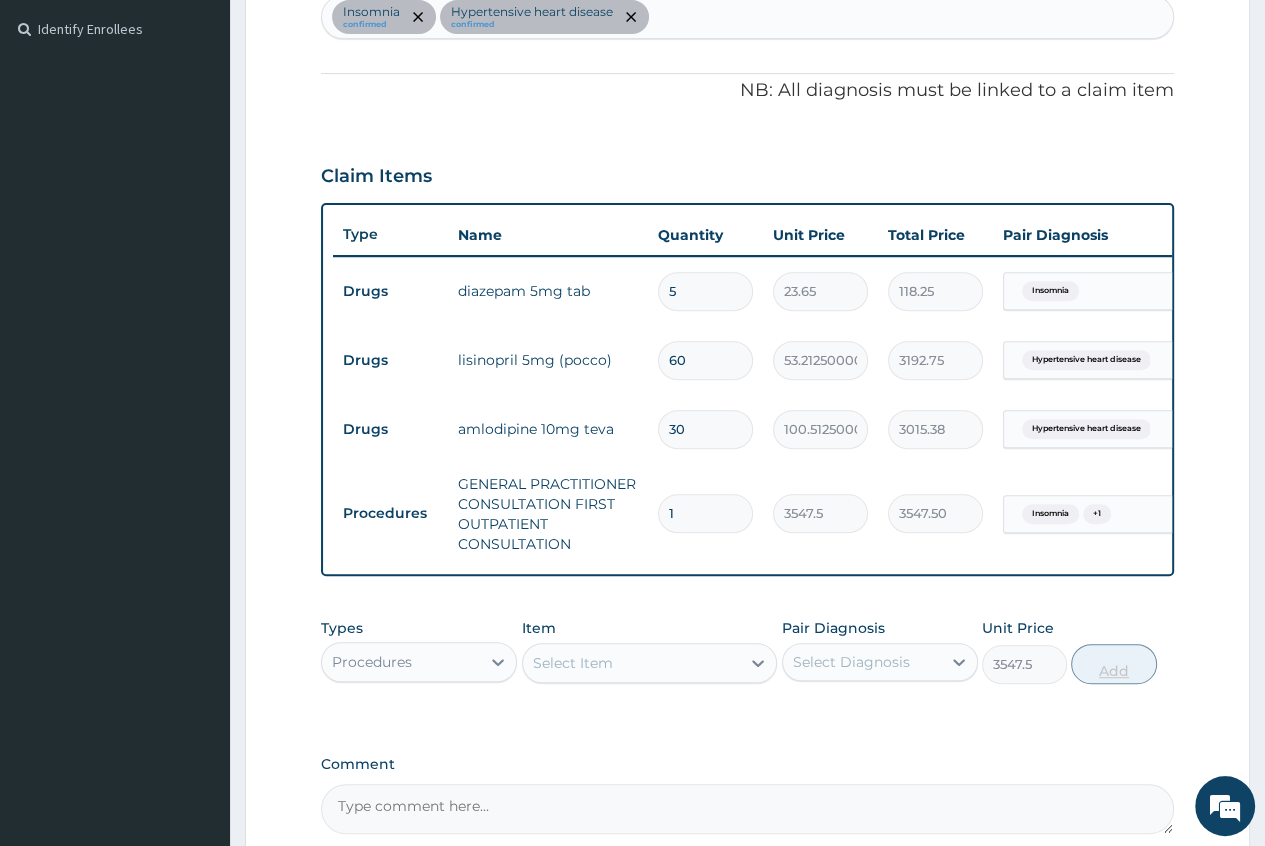 type on "0" 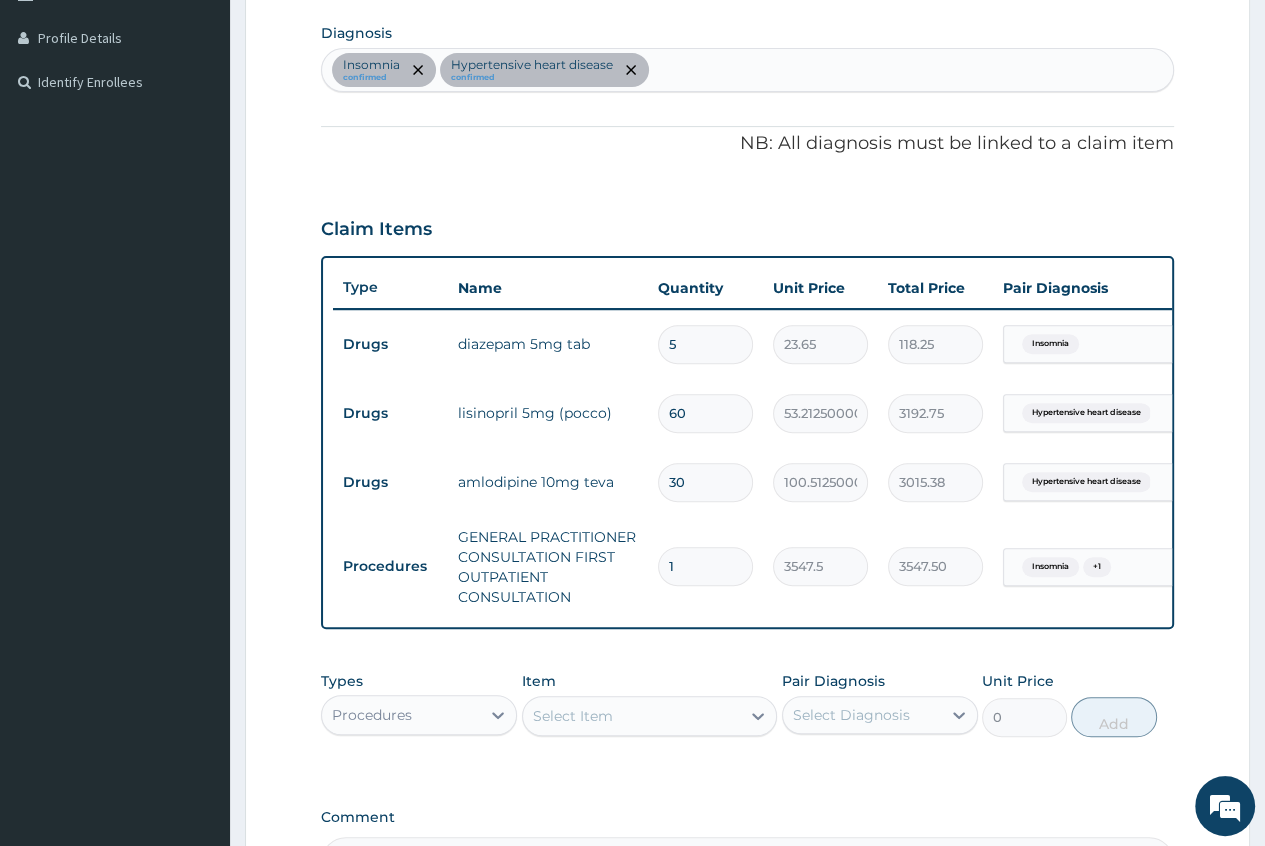 scroll, scrollTop: 651, scrollLeft: 0, axis: vertical 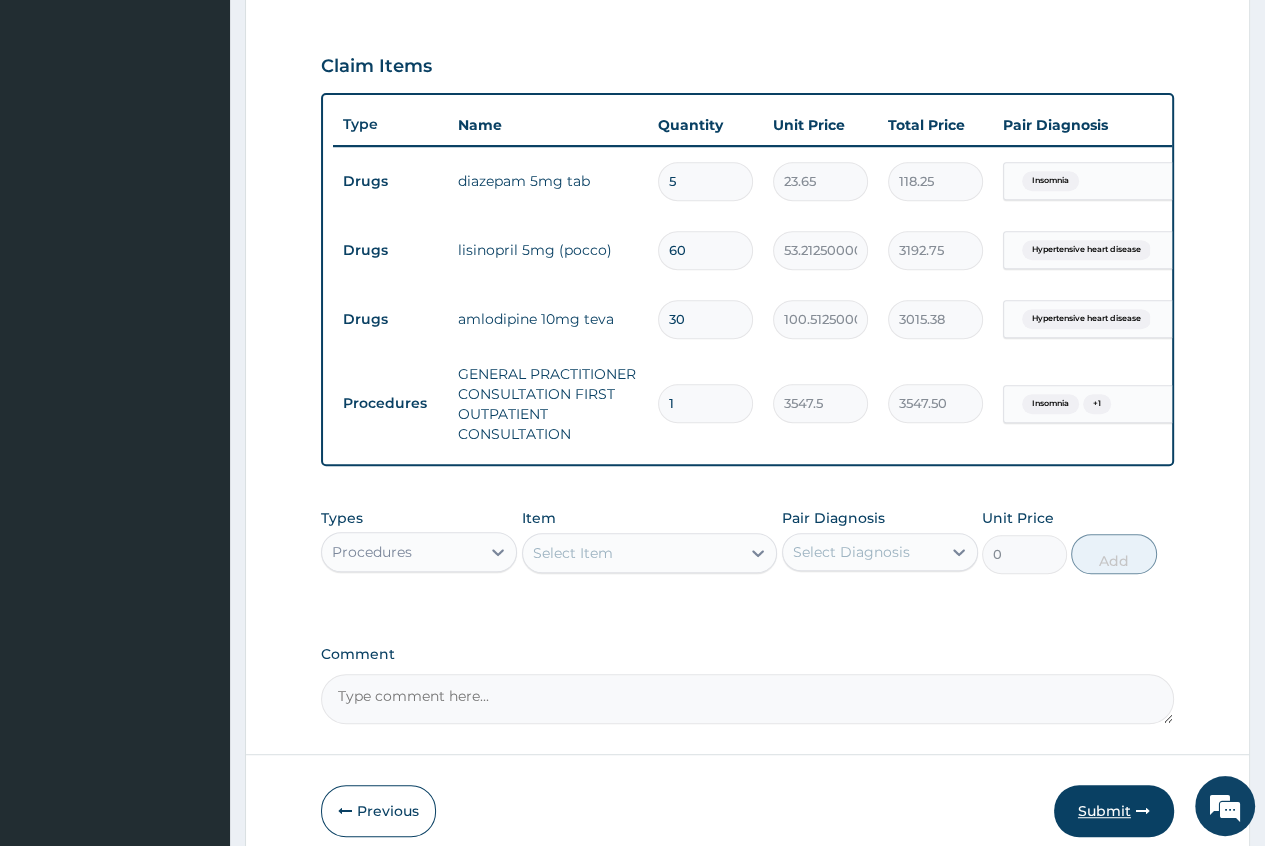 click on "Submit" at bounding box center [1114, 811] 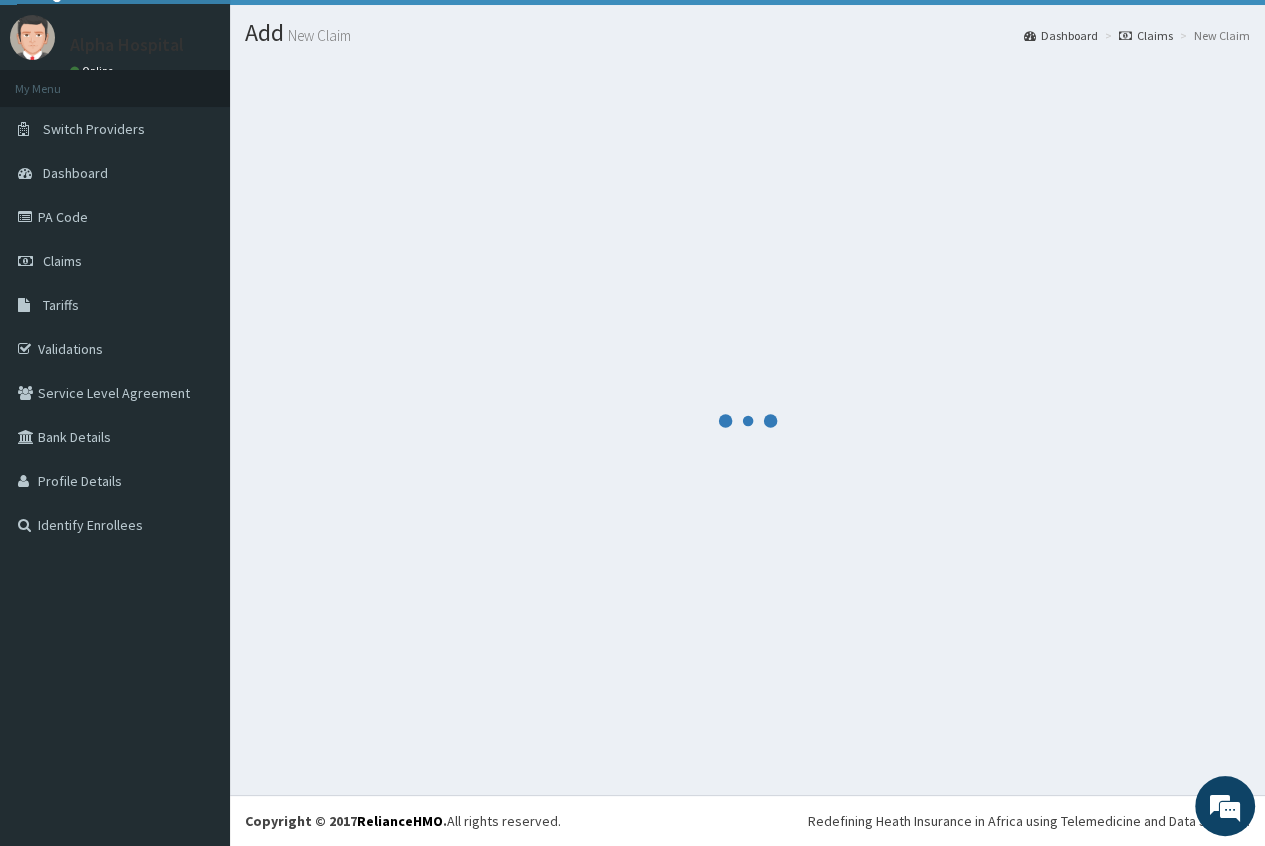 scroll, scrollTop: 651, scrollLeft: 0, axis: vertical 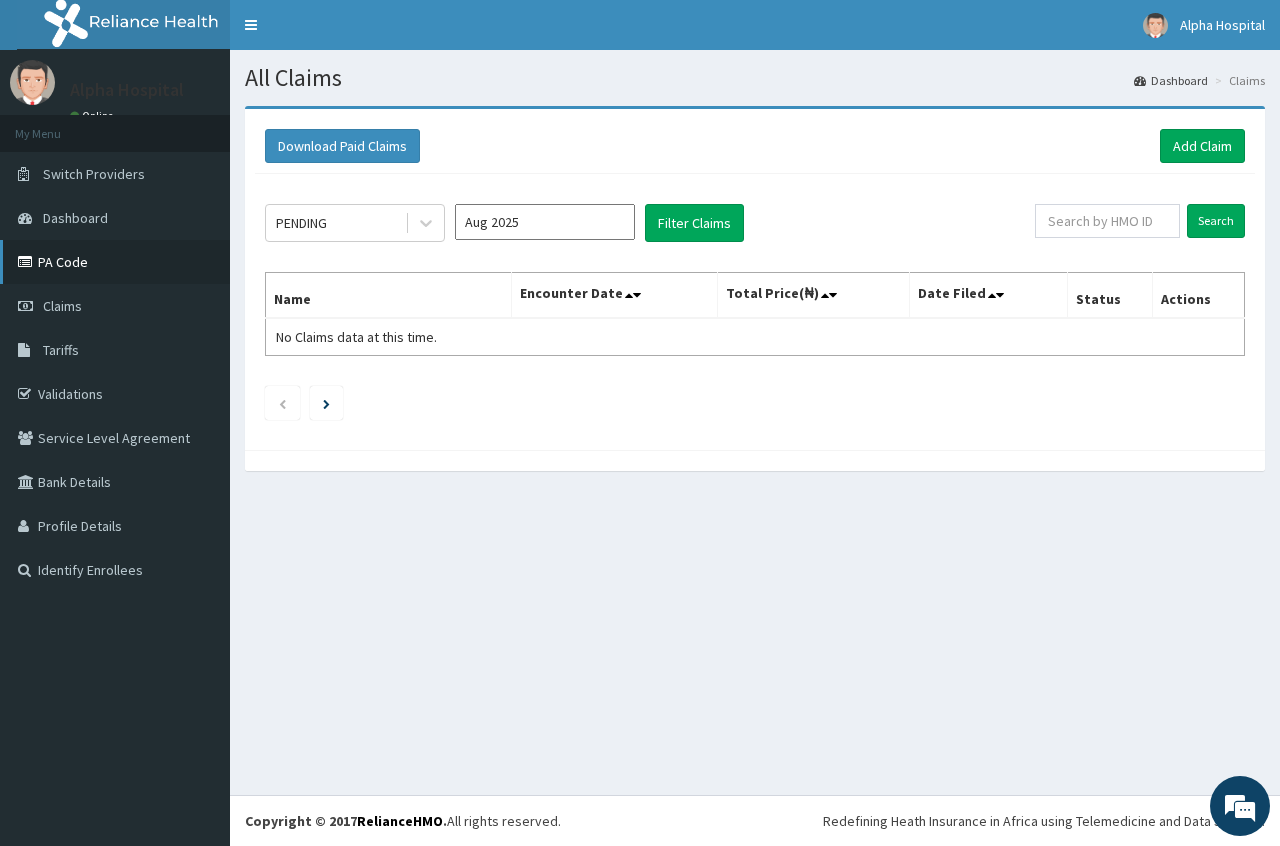 click on "PA Code" at bounding box center (115, 262) 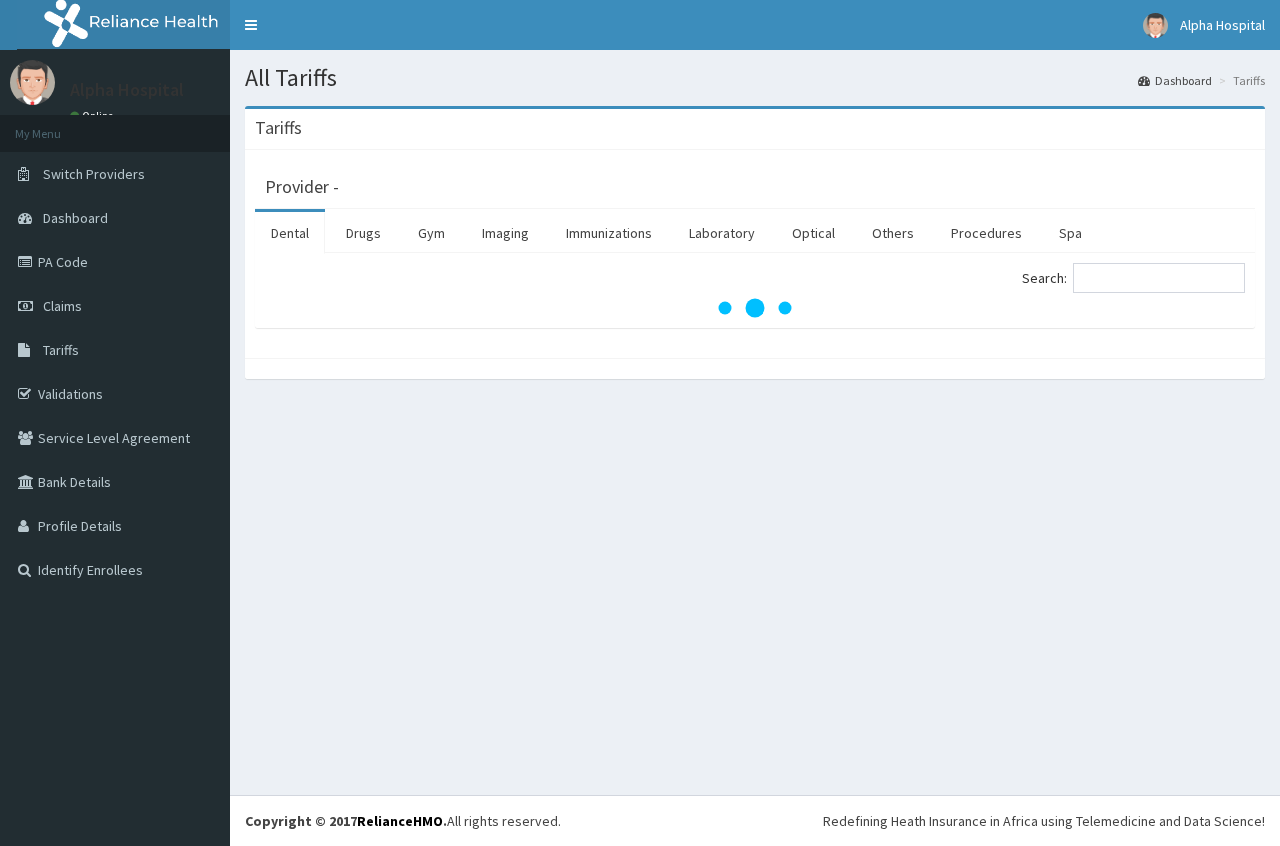 scroll, scrollTop: 0, scrollLeft: 0, axis: both 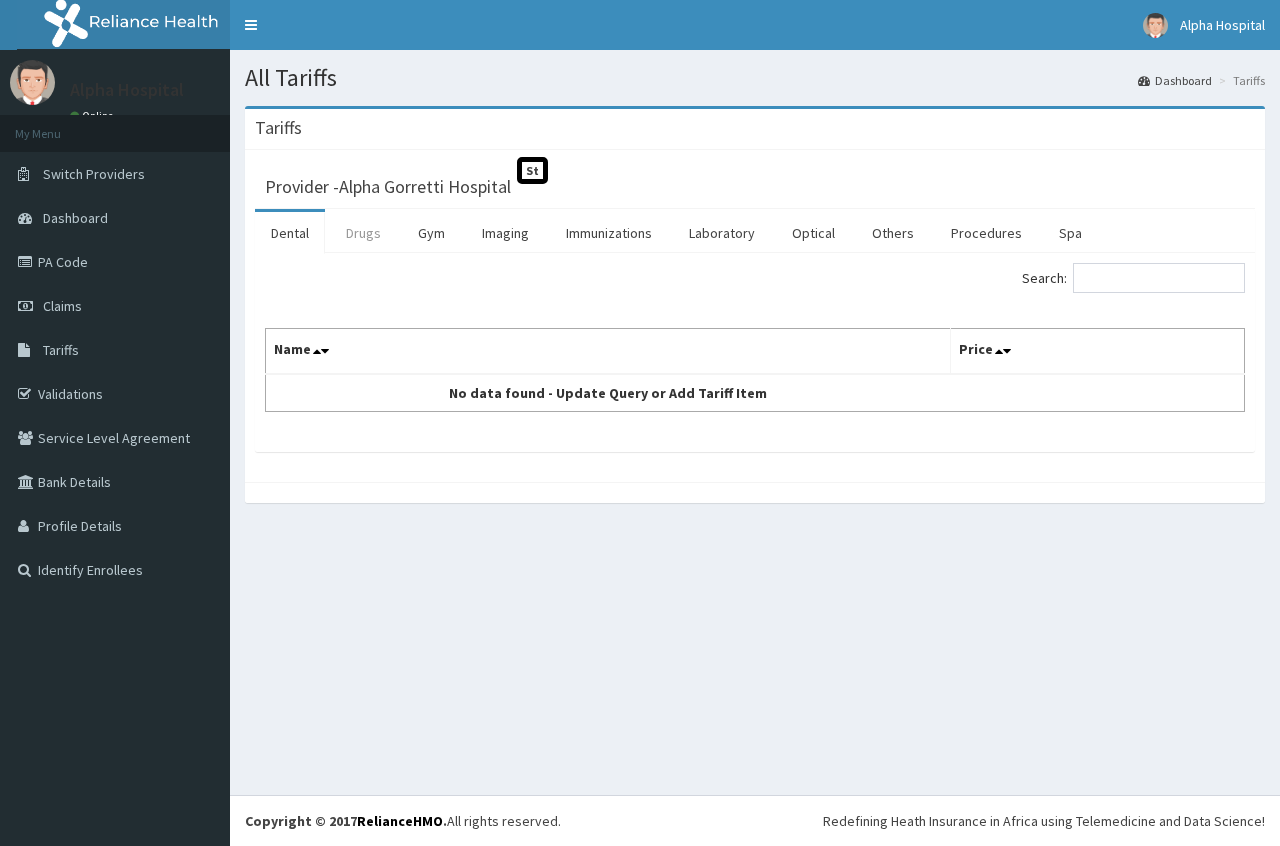 click on "Drugs" at bounding box center [363, 233] 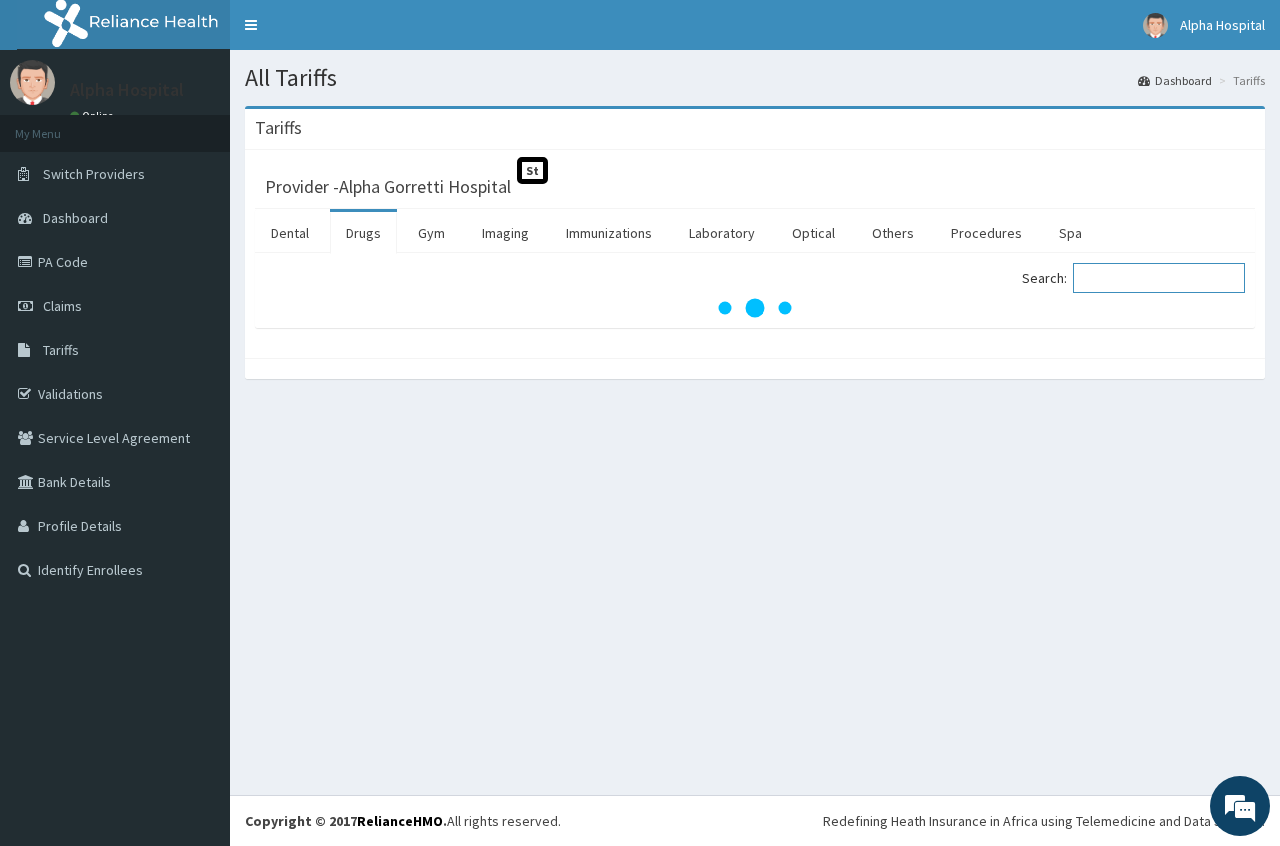 click on "Search:" at bounding box center (1159, 278) 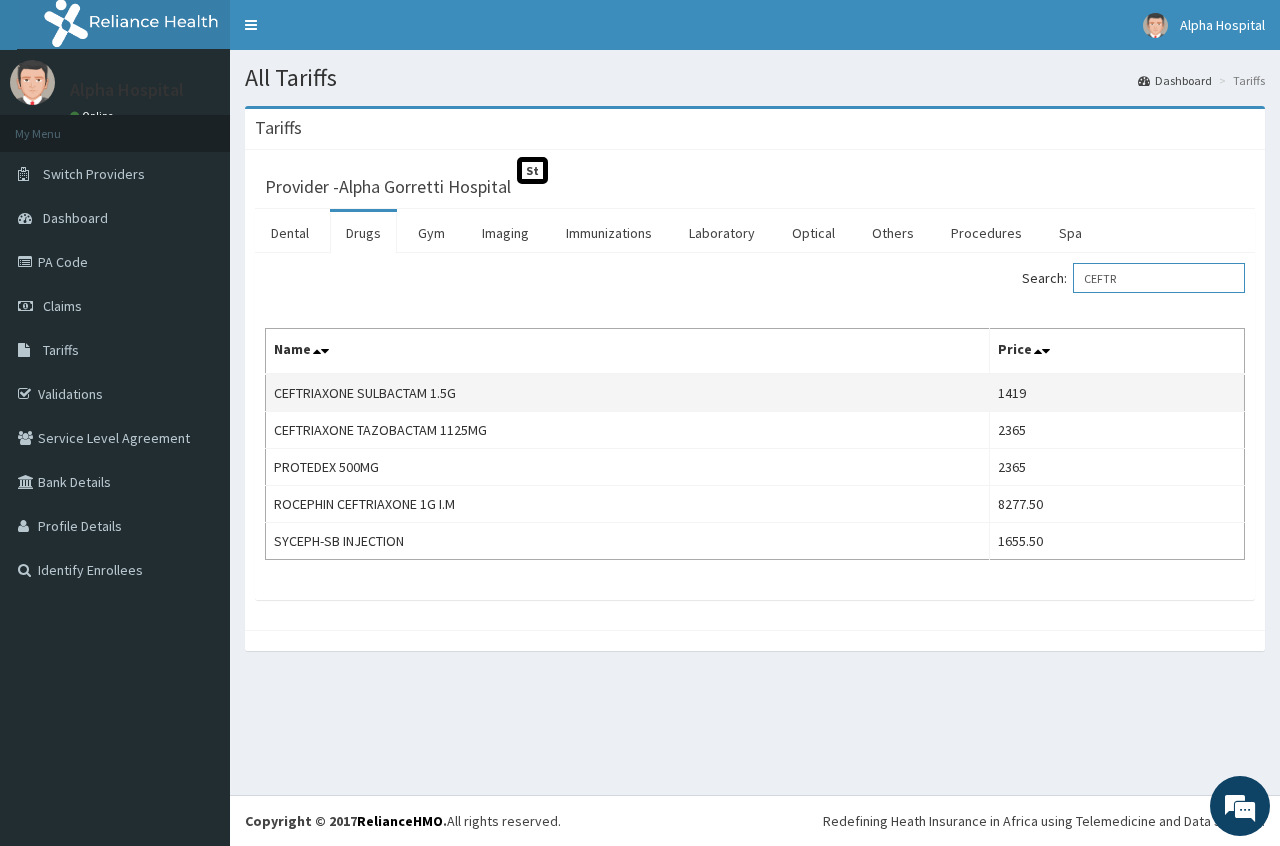 scroll, scrollTop: 0, scrollLeft: 0, axis: both 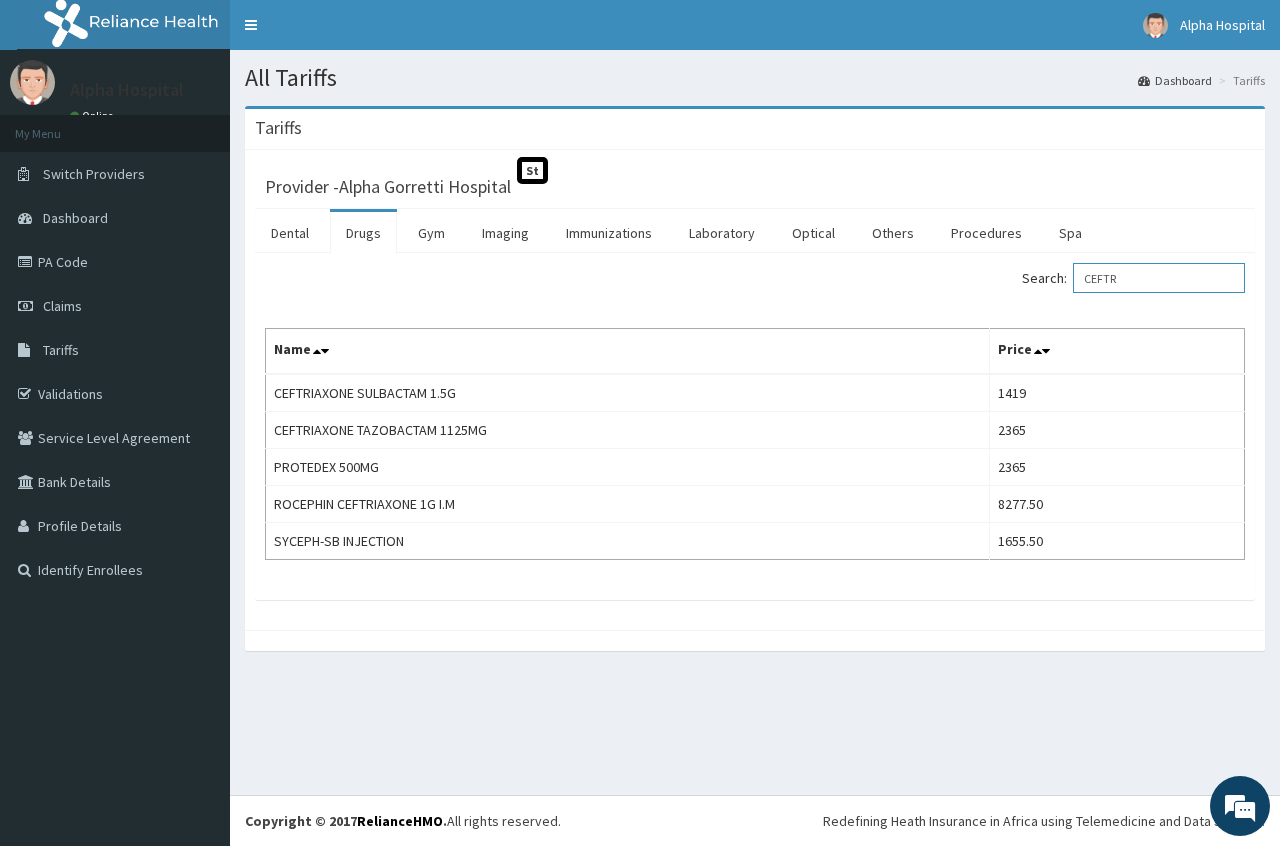 type on "CEFTR" 